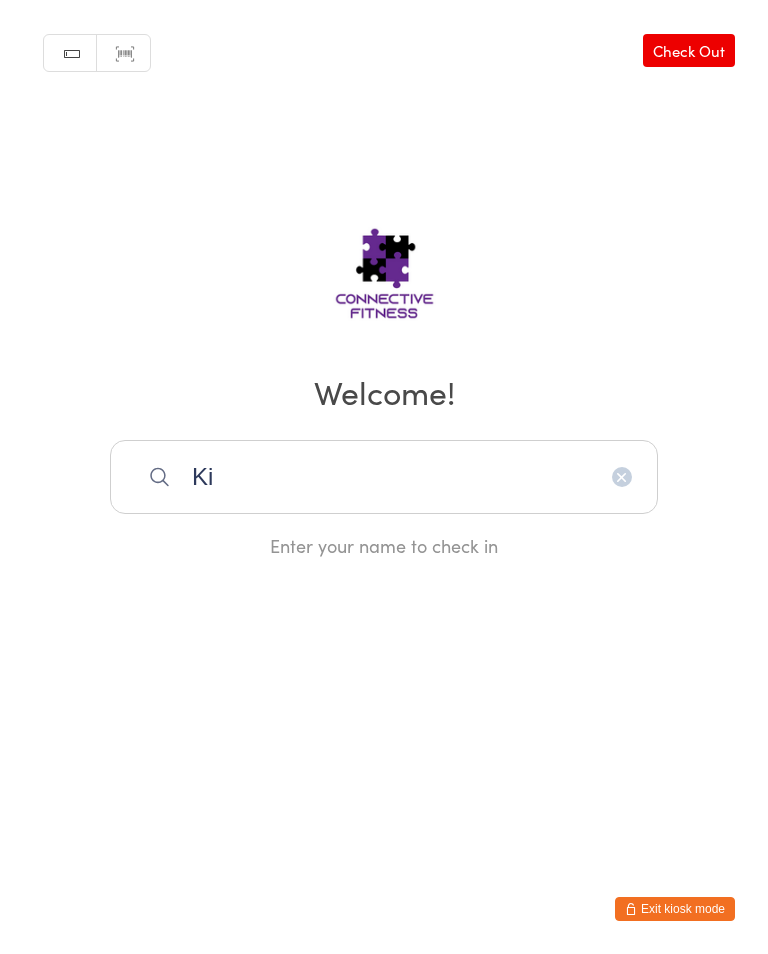 scroll, scrollTop: 320, scrollLeft: 0, axis: vertical 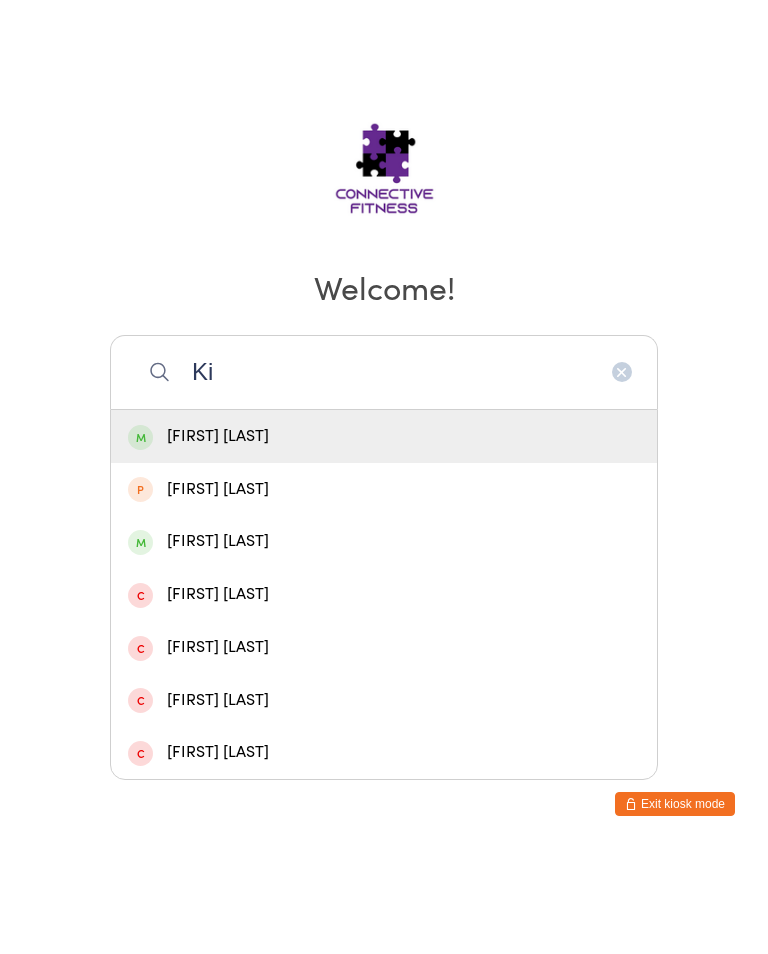 type on "K" 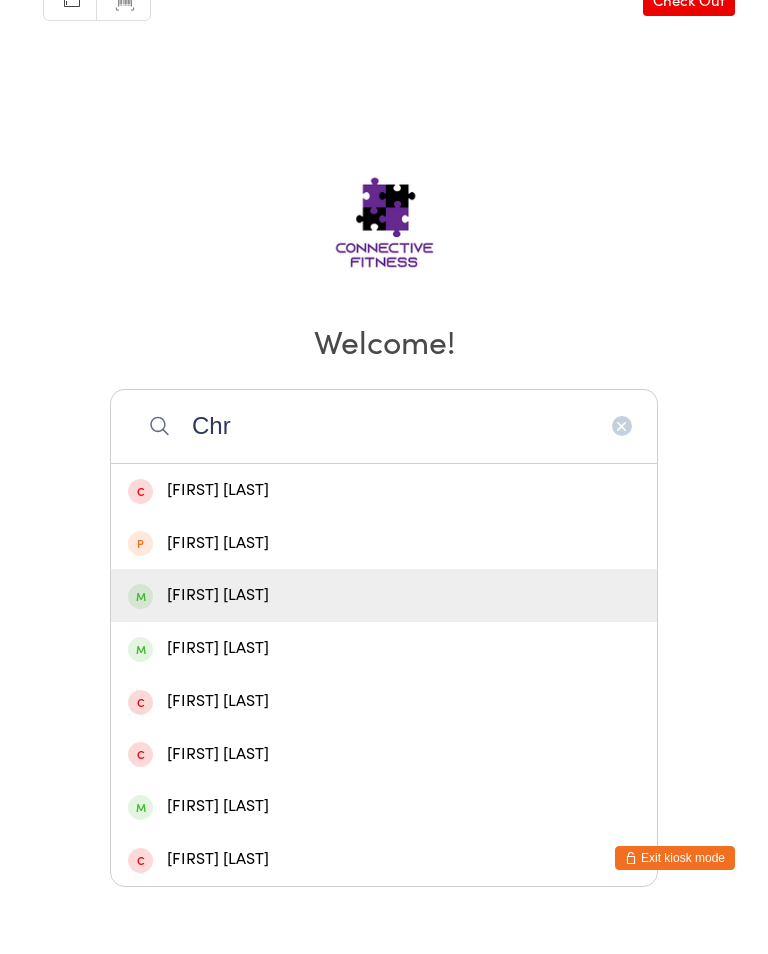 type on "Chr" 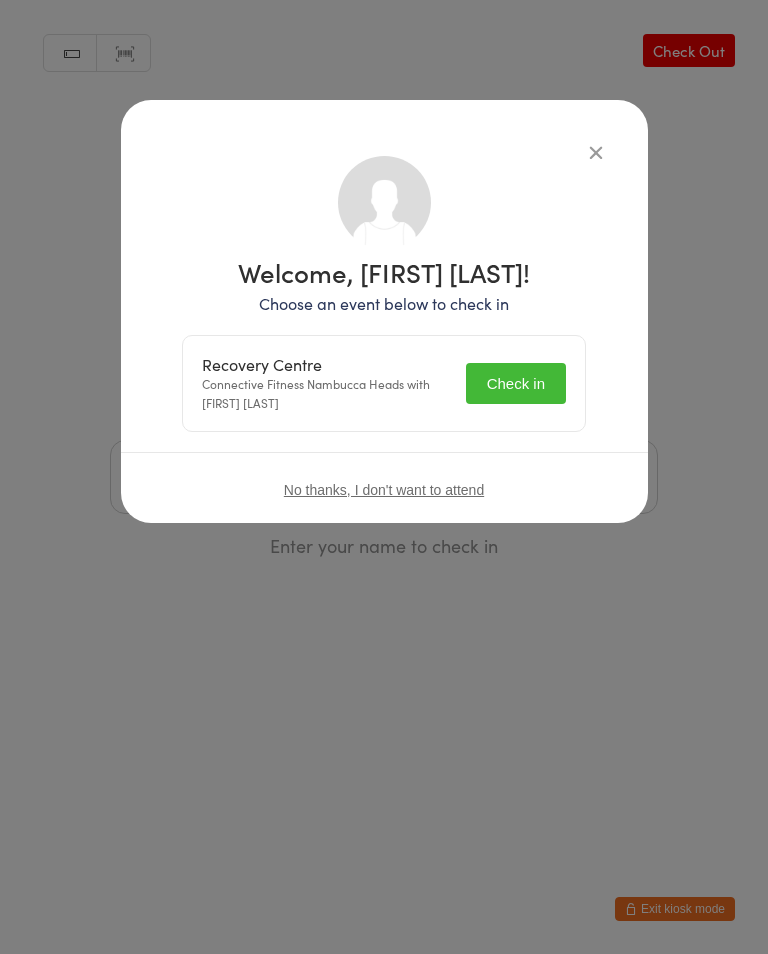 click on "Check in" at bounding box center [516, 383] 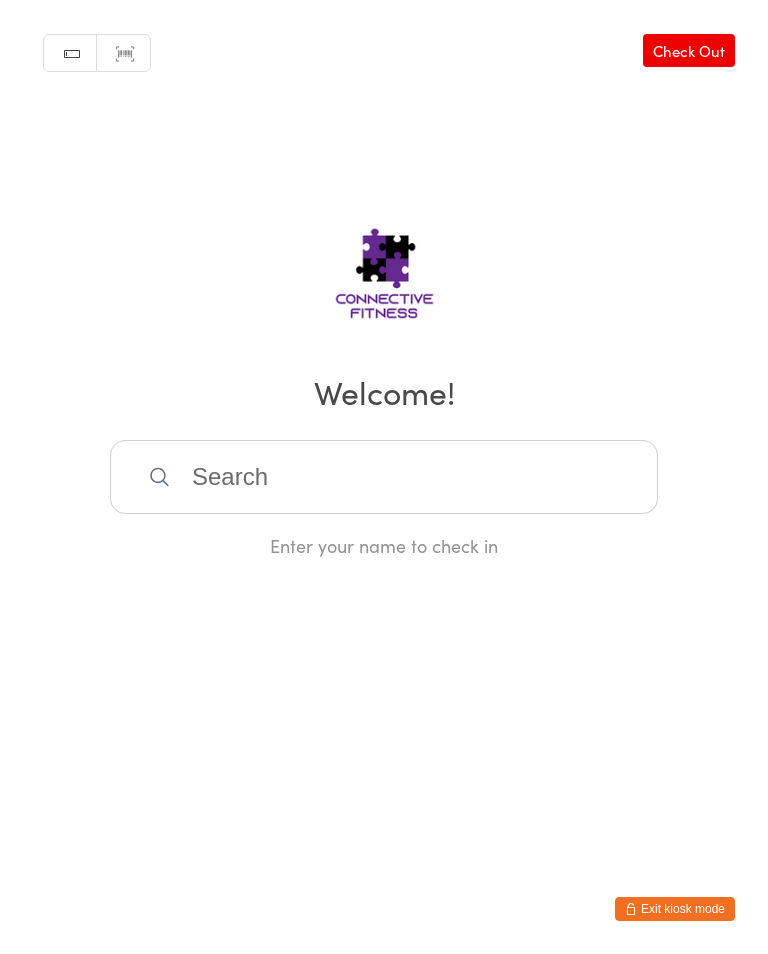 click on "Check Out" at bounding box center (689, 50) 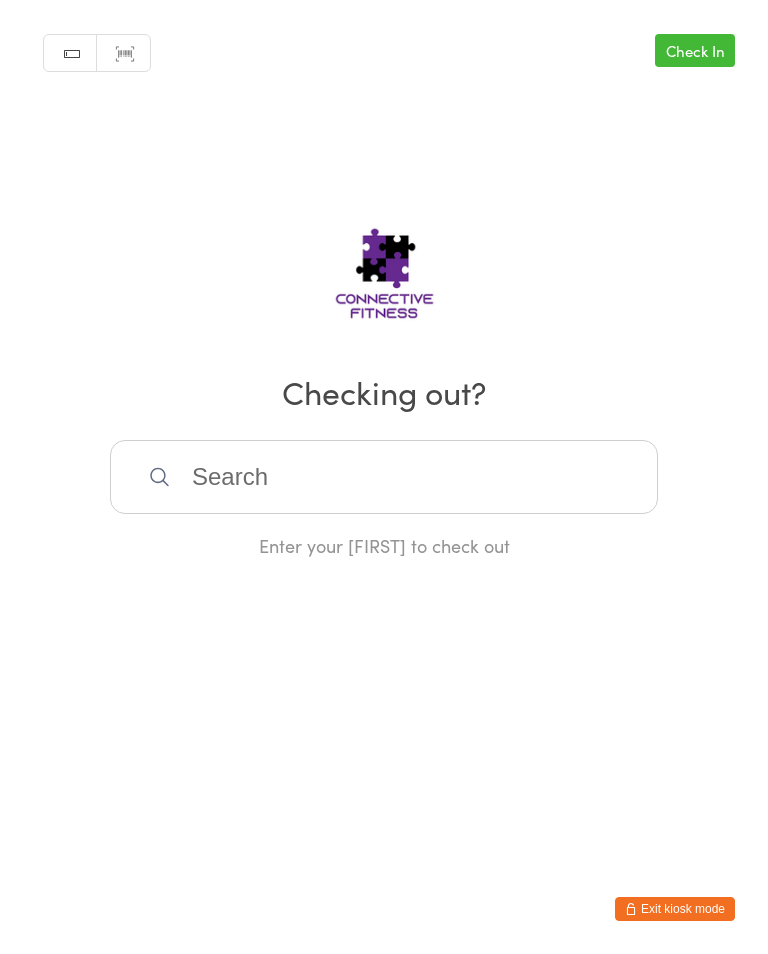 click at bounding box center [384, 477] 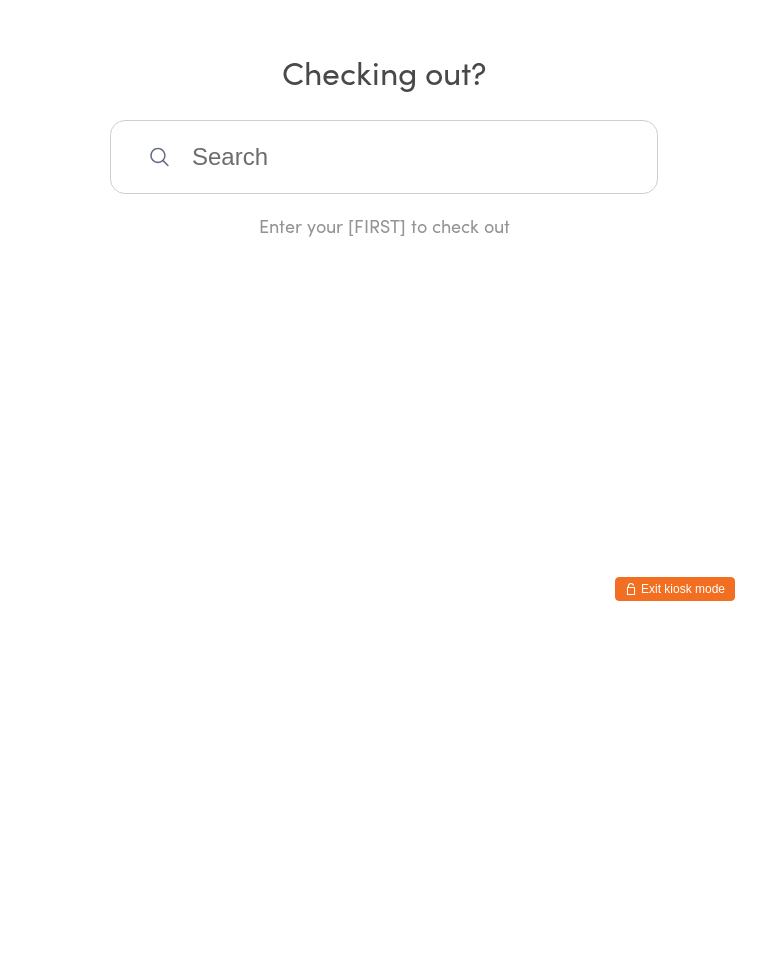 scroll, scrollTop: 0, scrollLeft: 0, axis: both 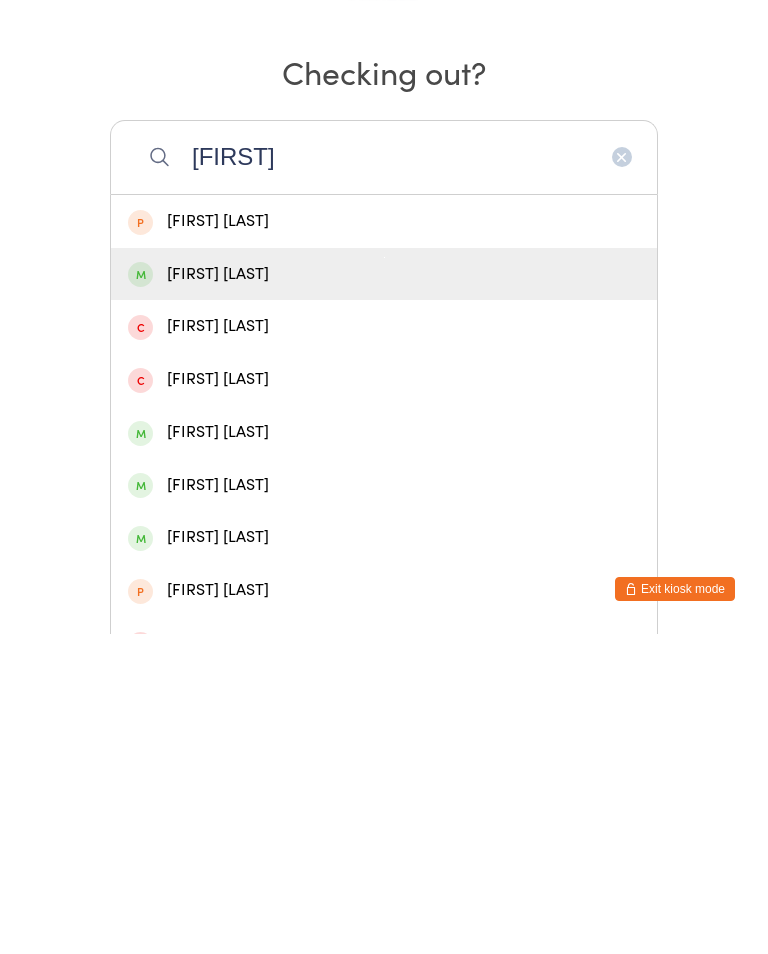 type on "[FIRST]" 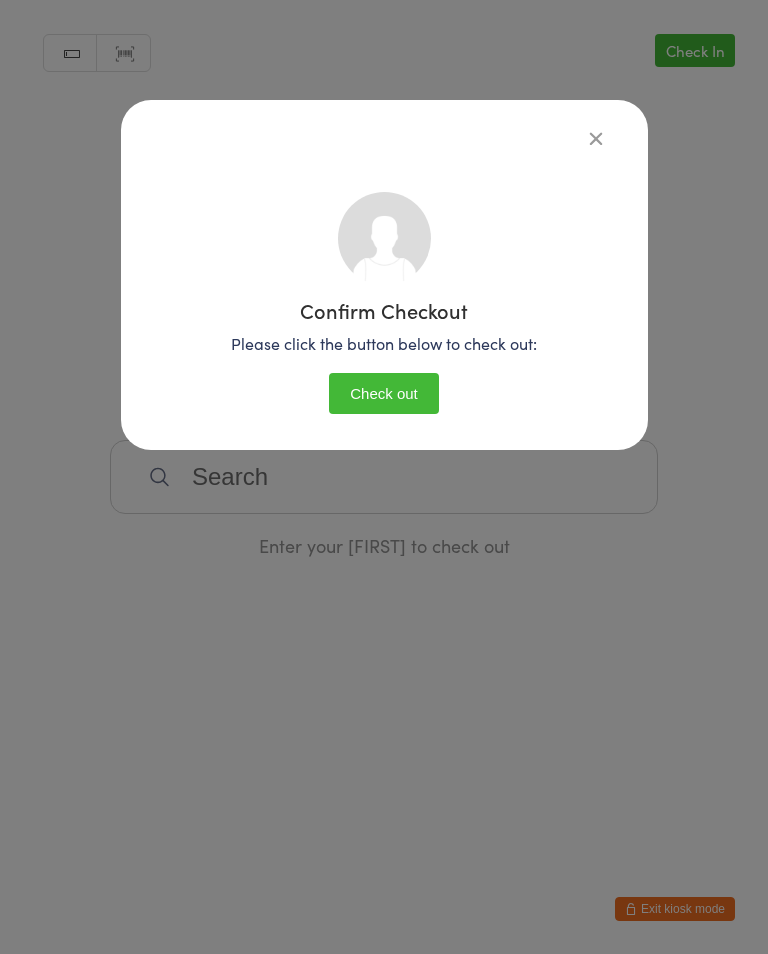 click on "Check out" at bounding box center [384, 393] 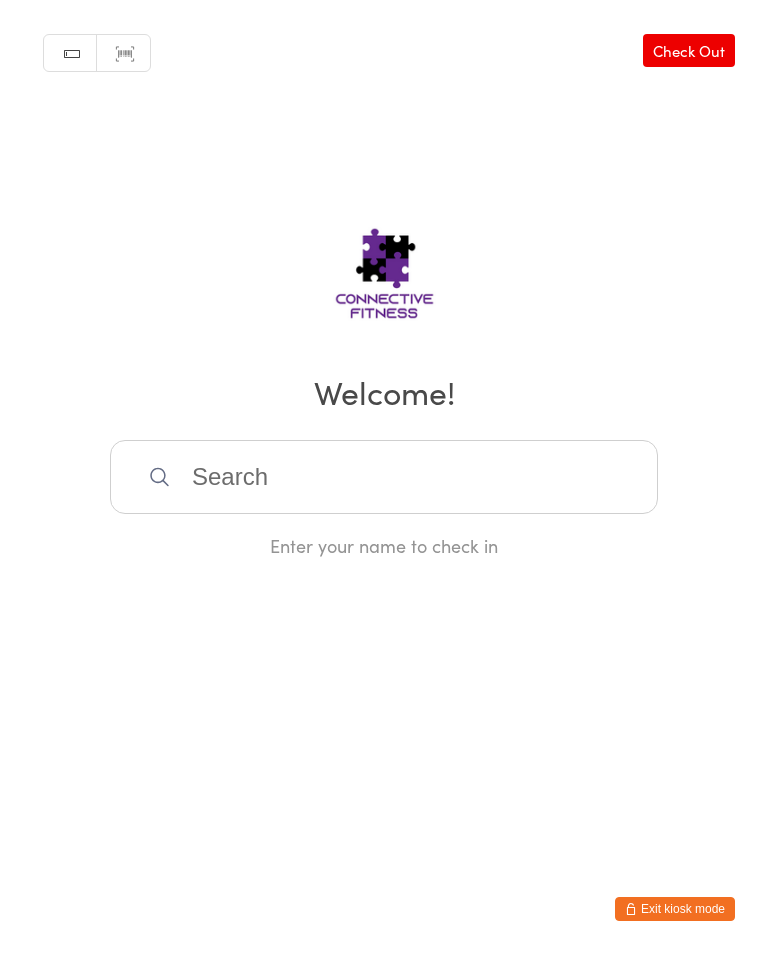 click at bounding box center [384, 477] 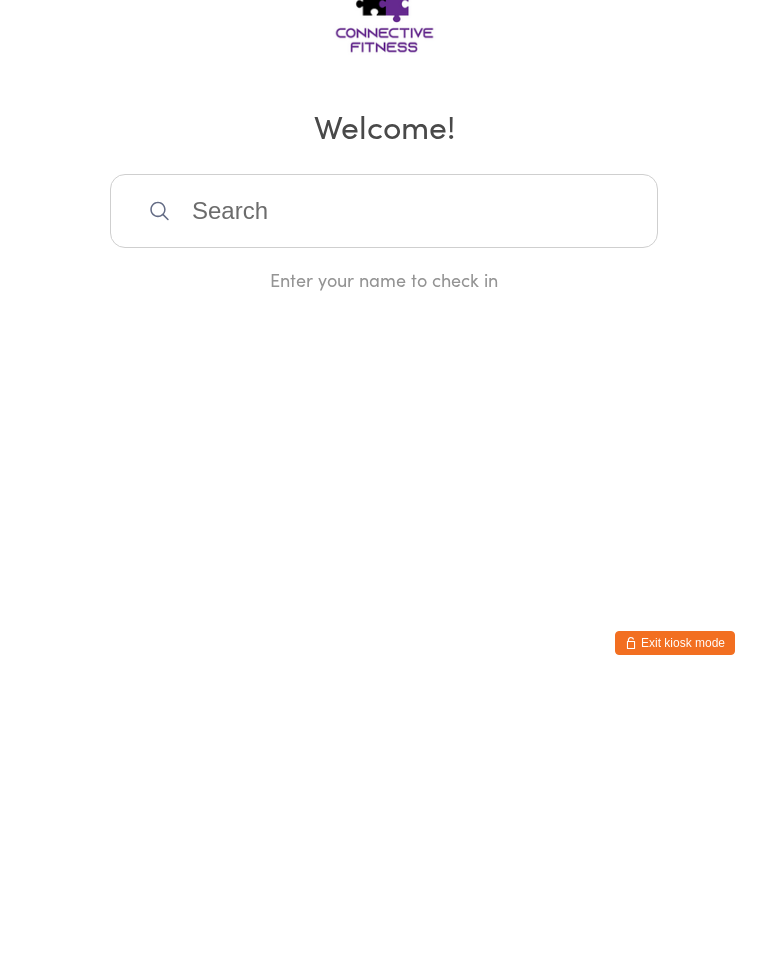scroll, scrollTop: 0, scrollLeft: 0, axis: both 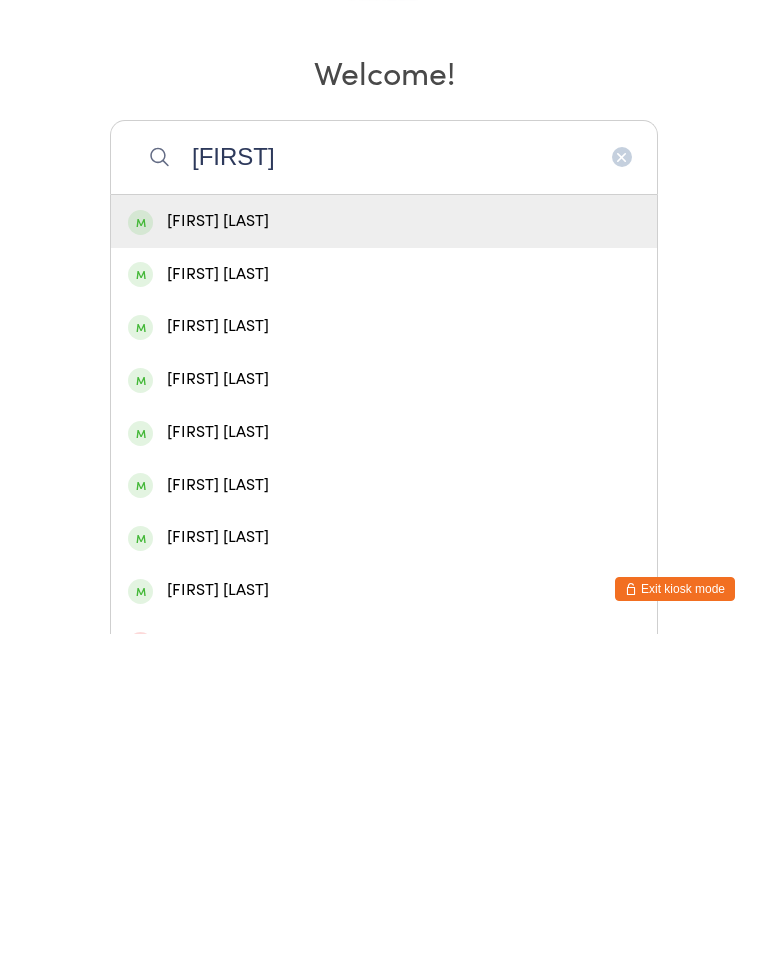 type on "[FIRST]" 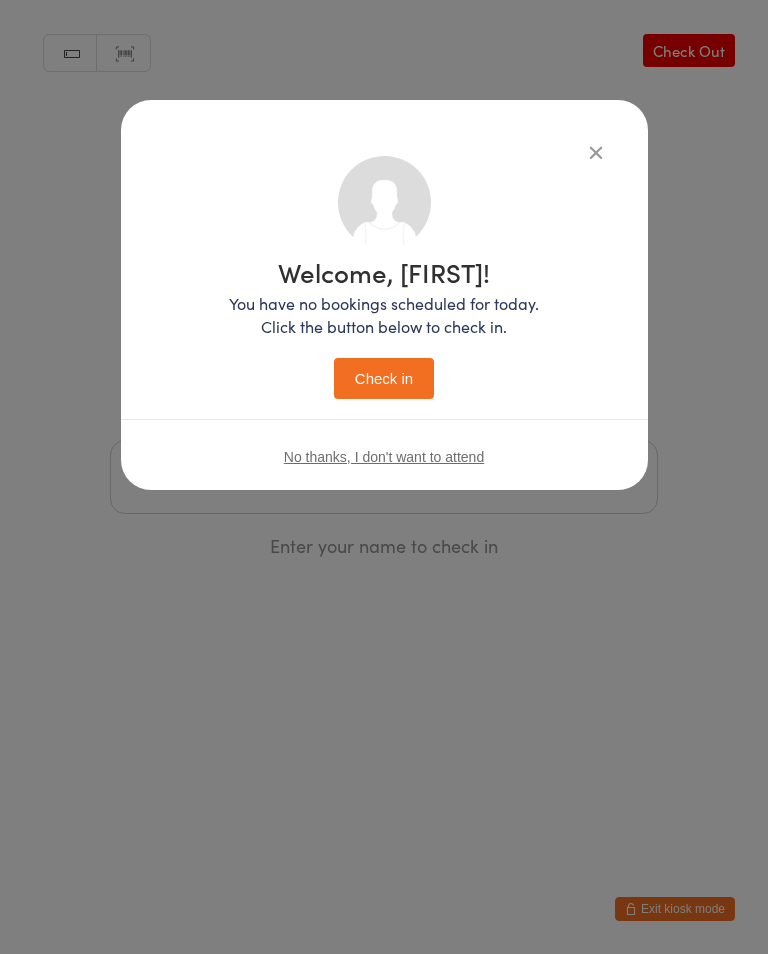 click on "Check in" at bounding box center [384, 378] 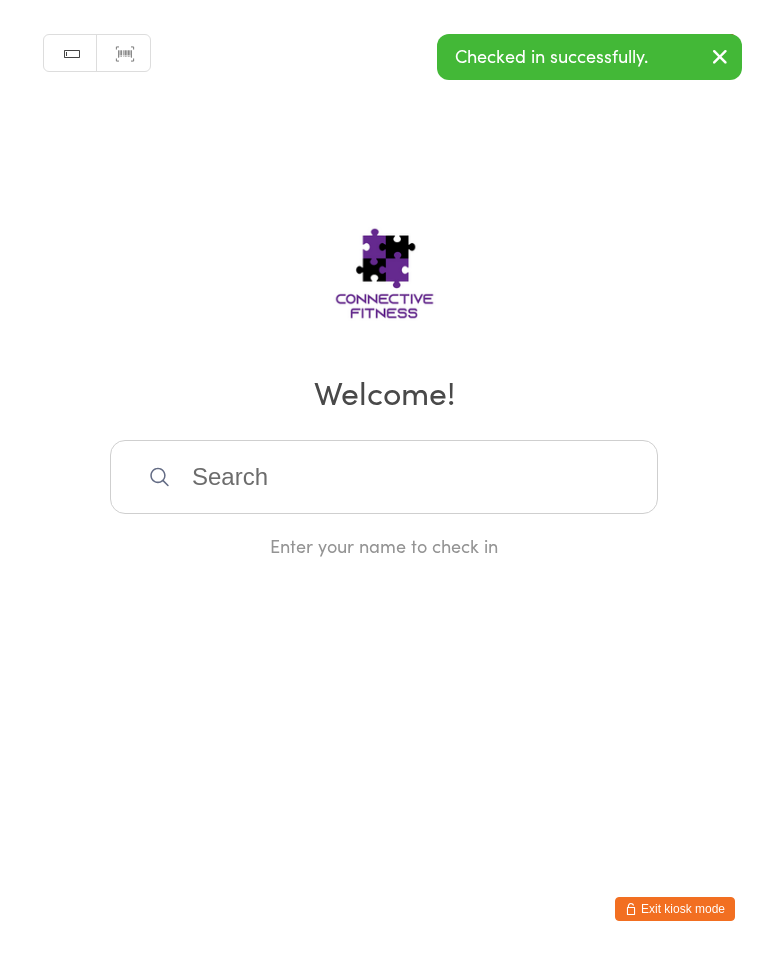 click at bounding box center [384, 477] 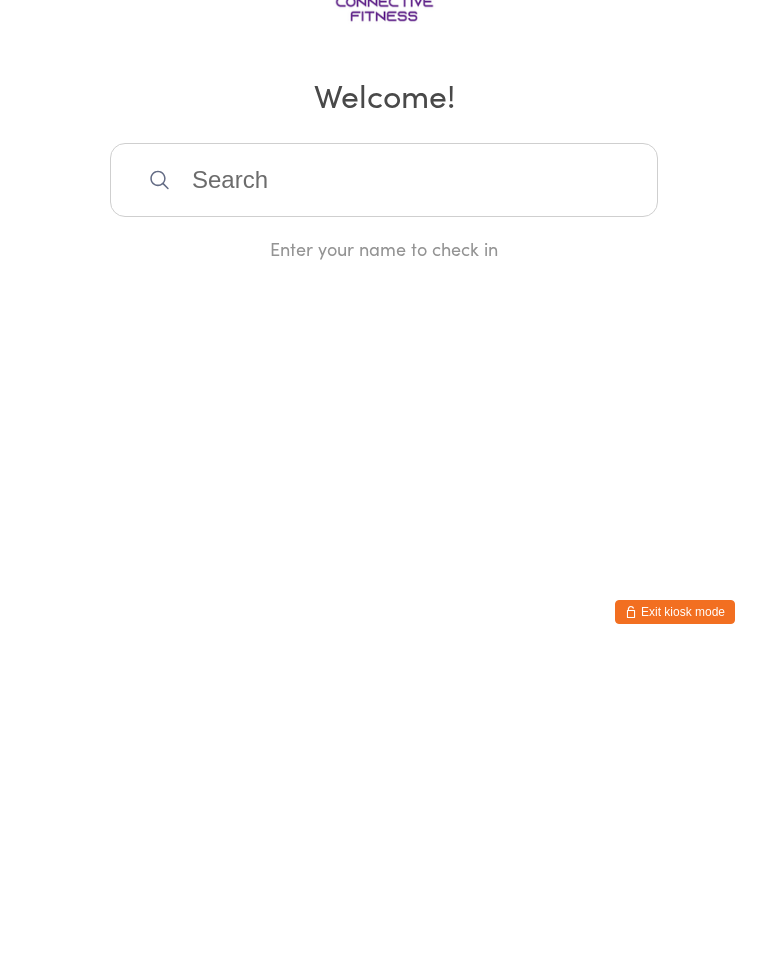 scroll, scrollTop: 0, scrollLeft: 0, axis: both 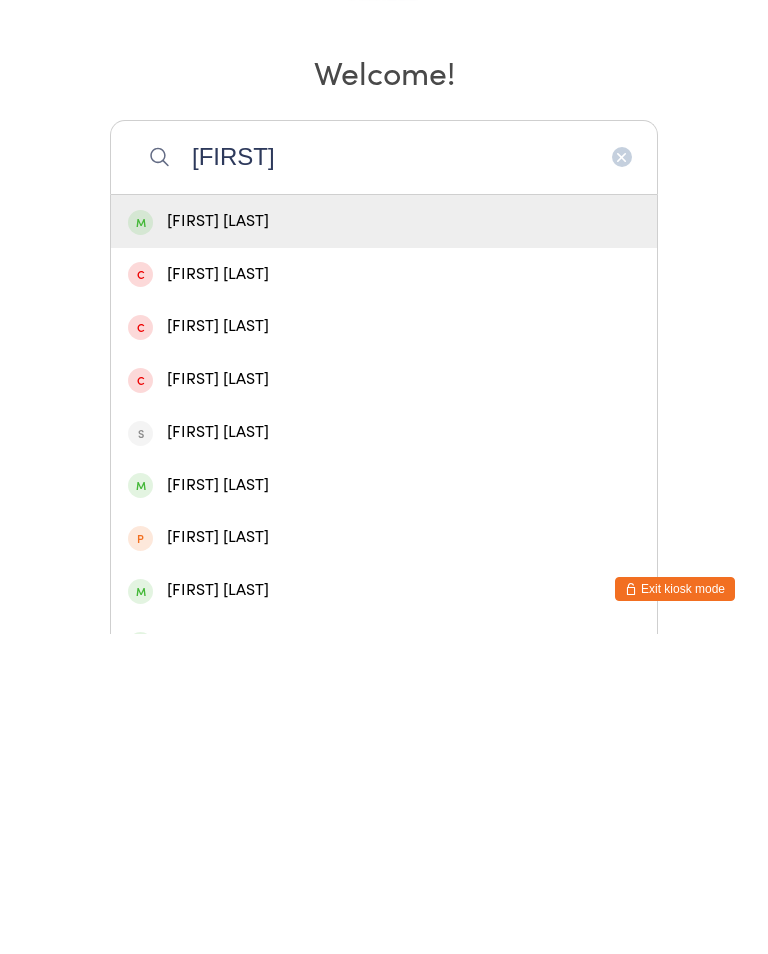 type on "[FIRST]" 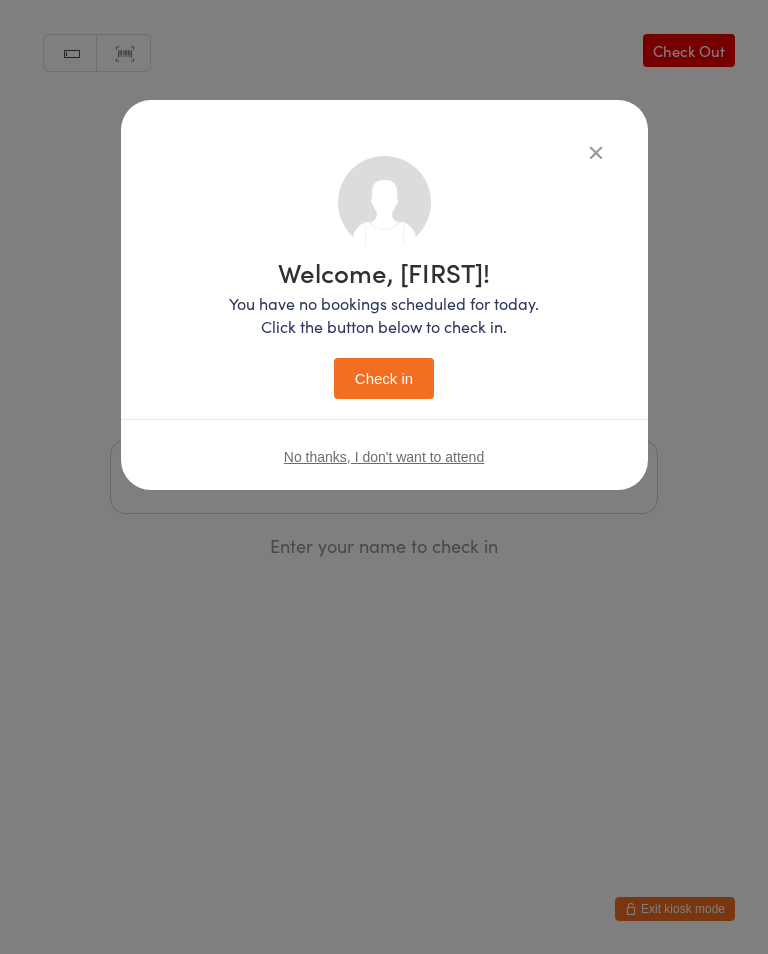 click on "Check in" at bounding box center (384, 378) 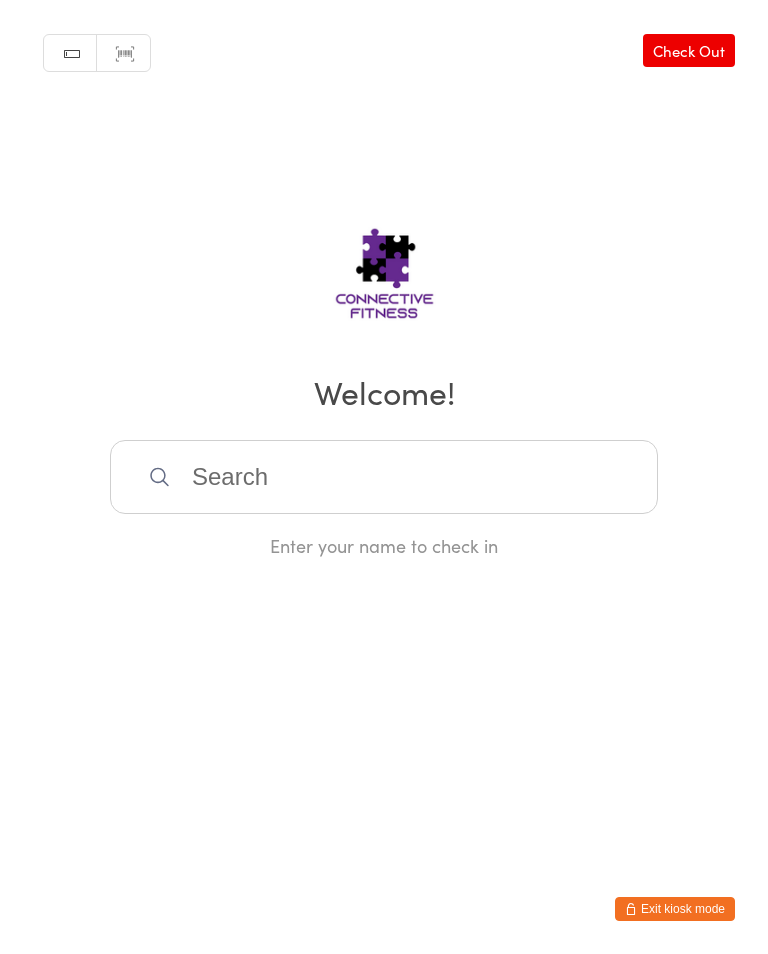 click at bounding box center [384, 477] 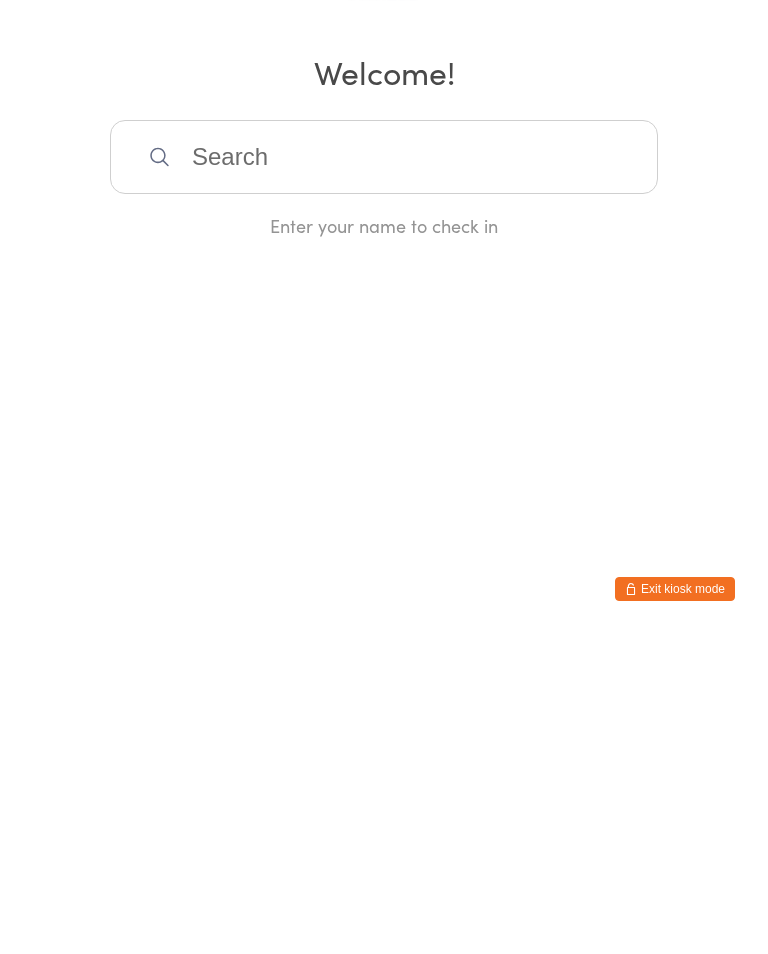 scroll, scrollTop: 0, scrollLeft: 0, axis: both 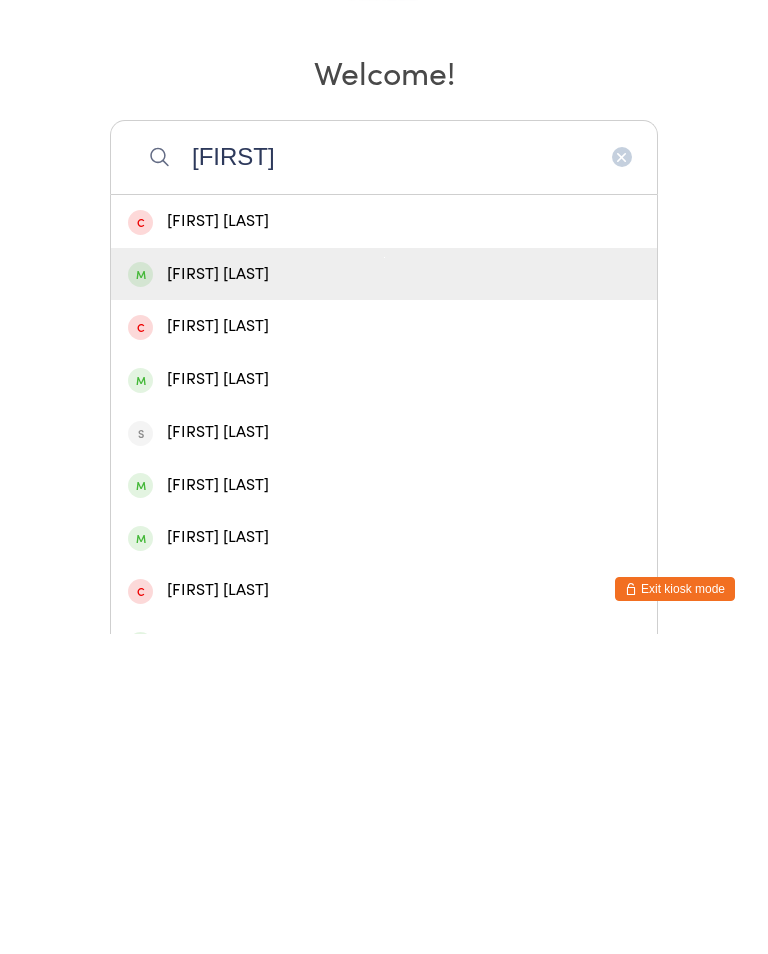 type on "[FIRST]" 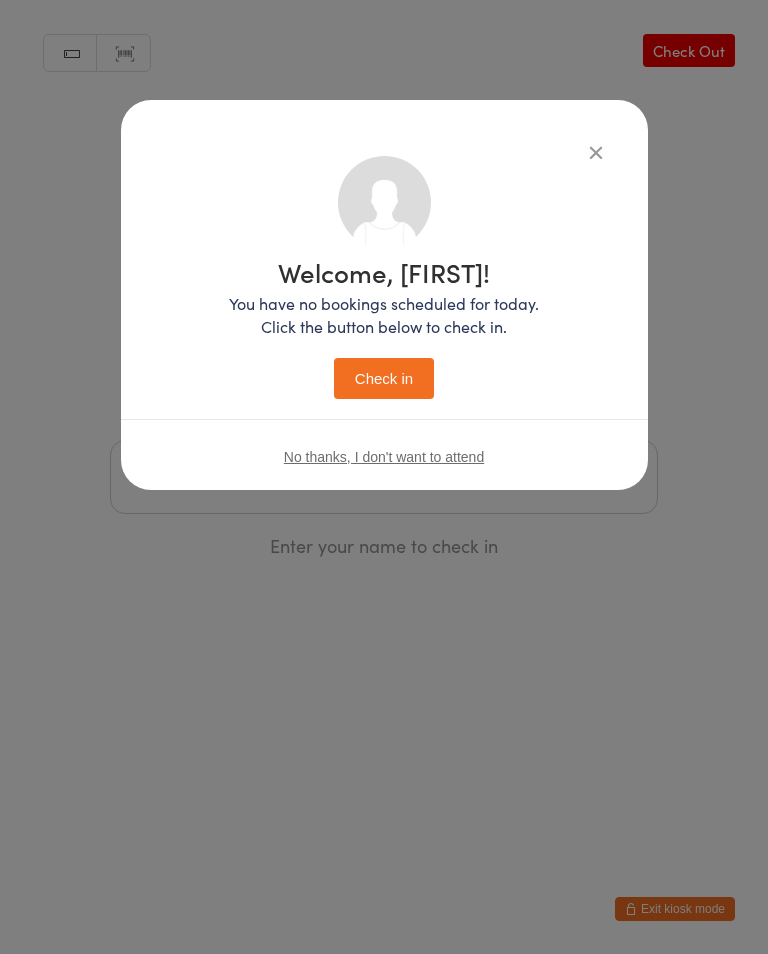 click on "Check in" at bounding box center [384, 378] 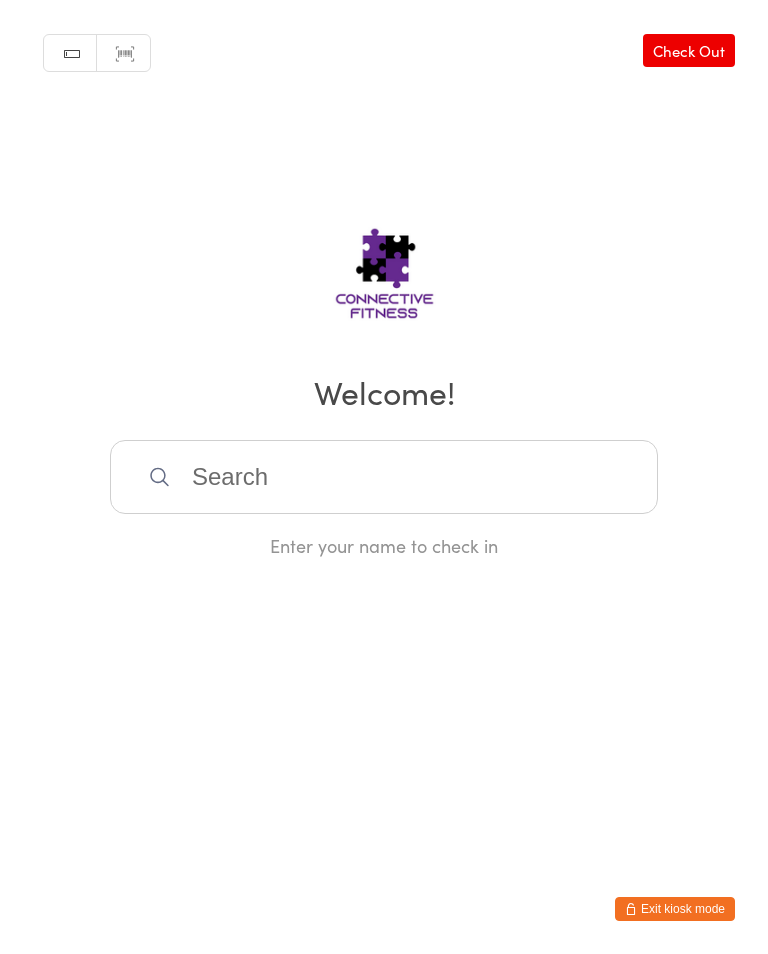 click at bounding box center (384, 477) 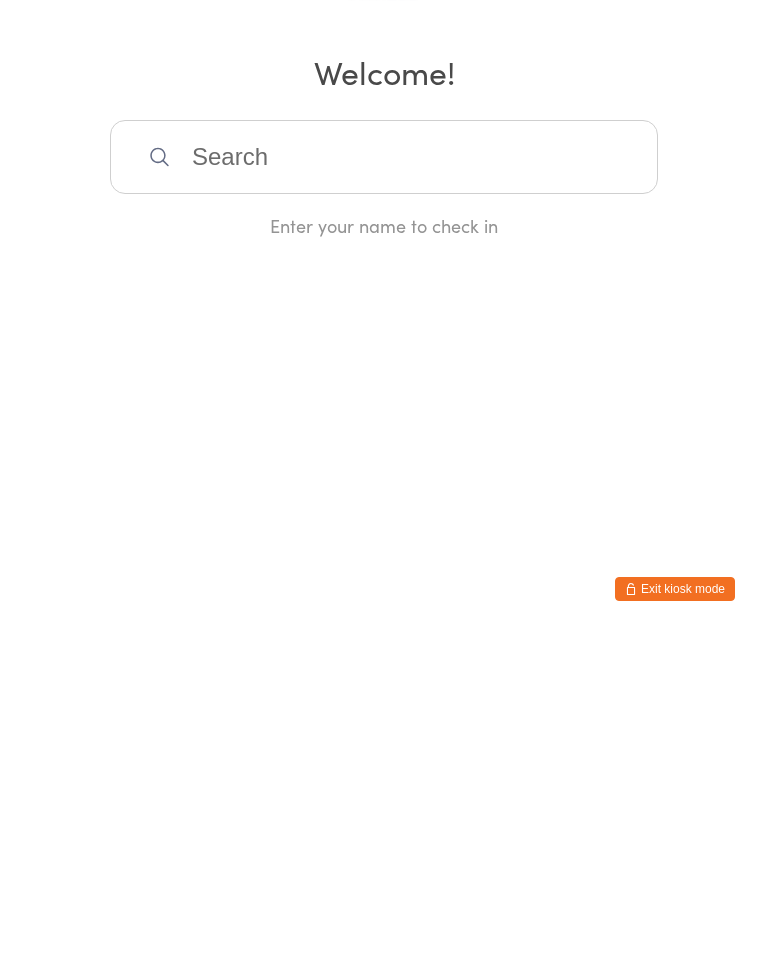 scroll, scrollTop: 0, scrollLeft: 0, axis: both 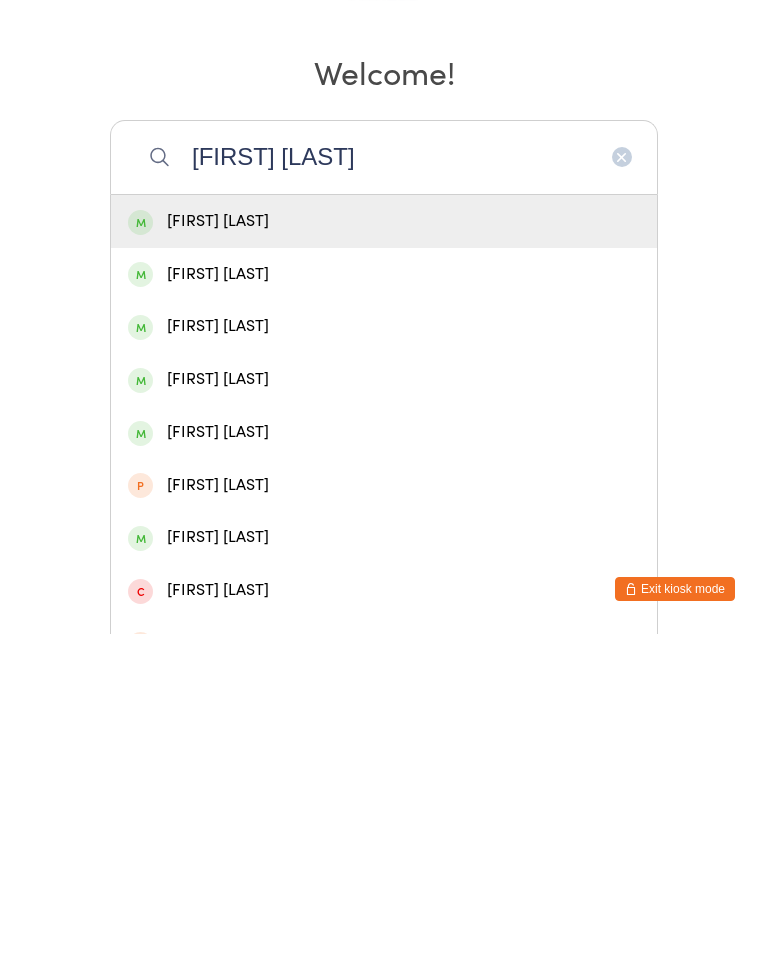 type on "[FIRST] [LAST]" 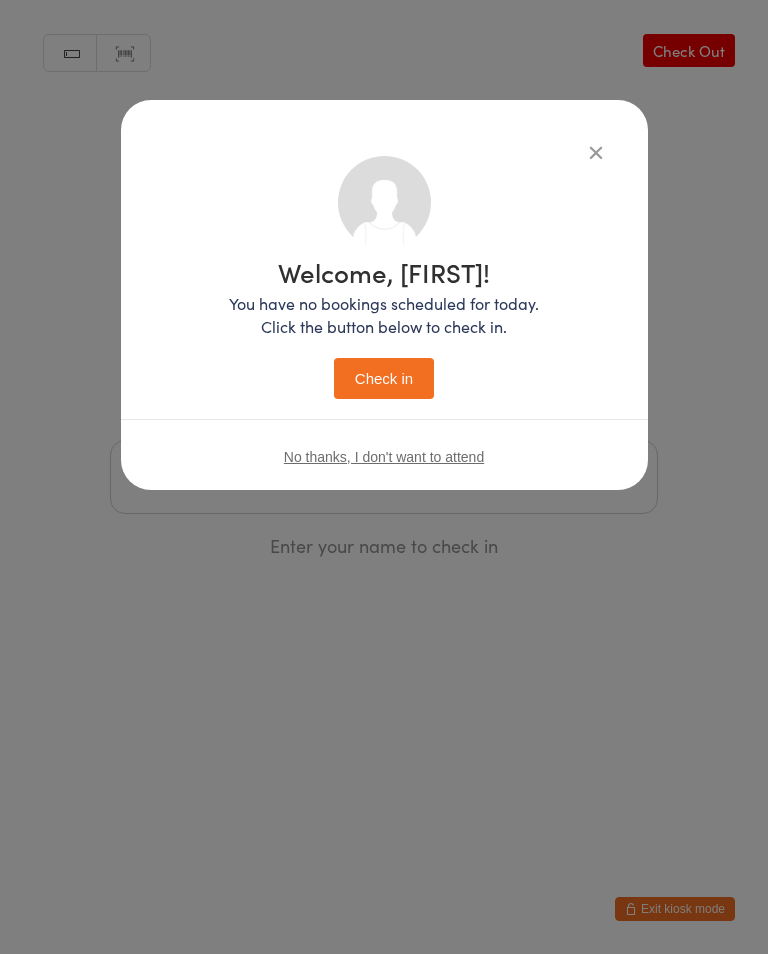 click on "Check in" at bounding box center [384, 378] 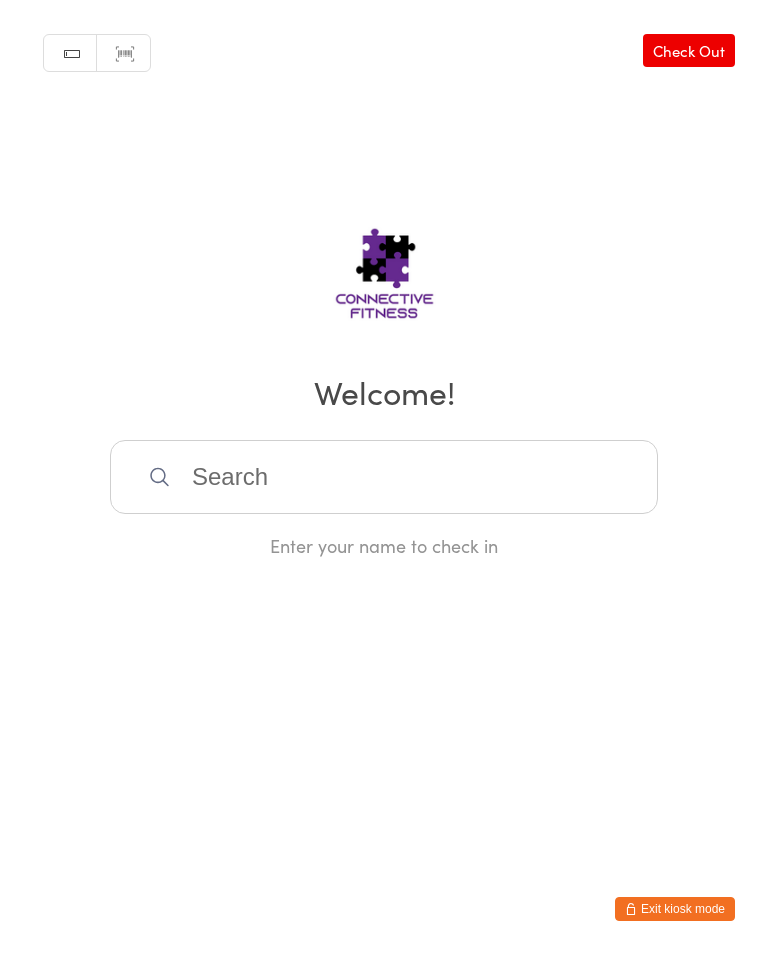 click at bounding box center [384, 477] 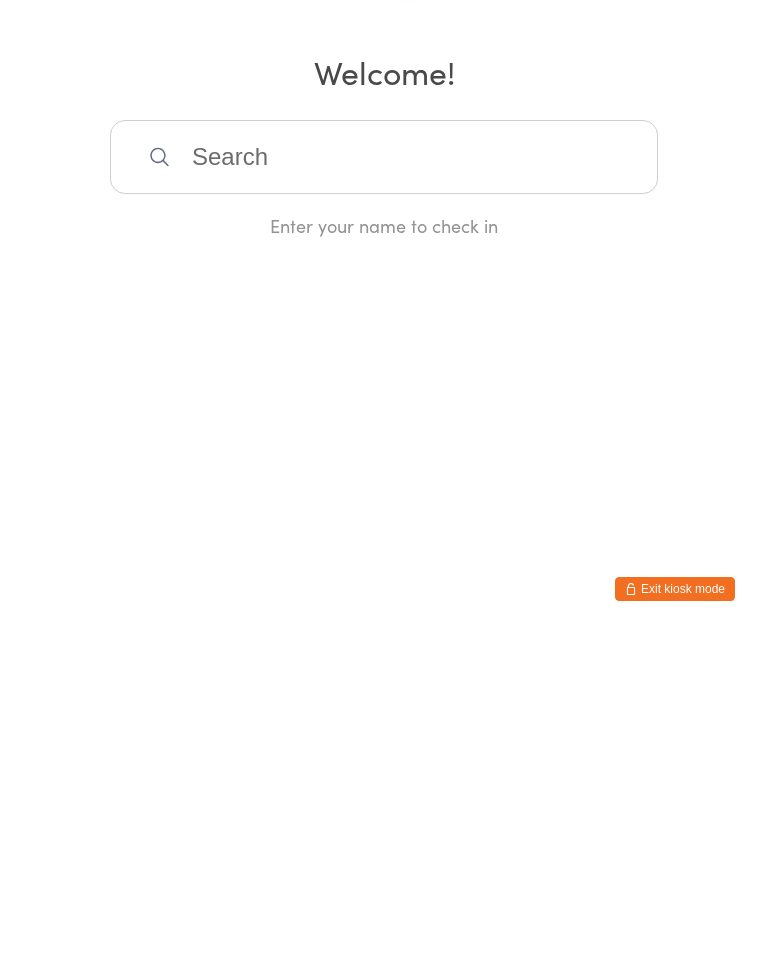 scroll, scrollTop: 0, scrollLeft: 0, axis: both 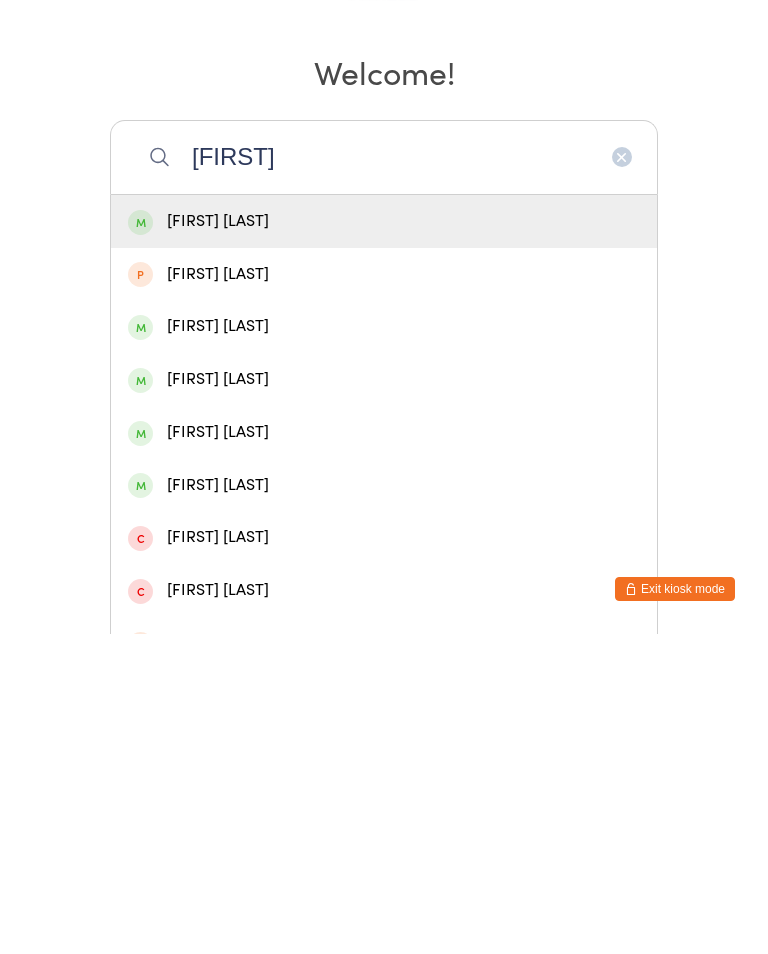 type on "[FIRST]" 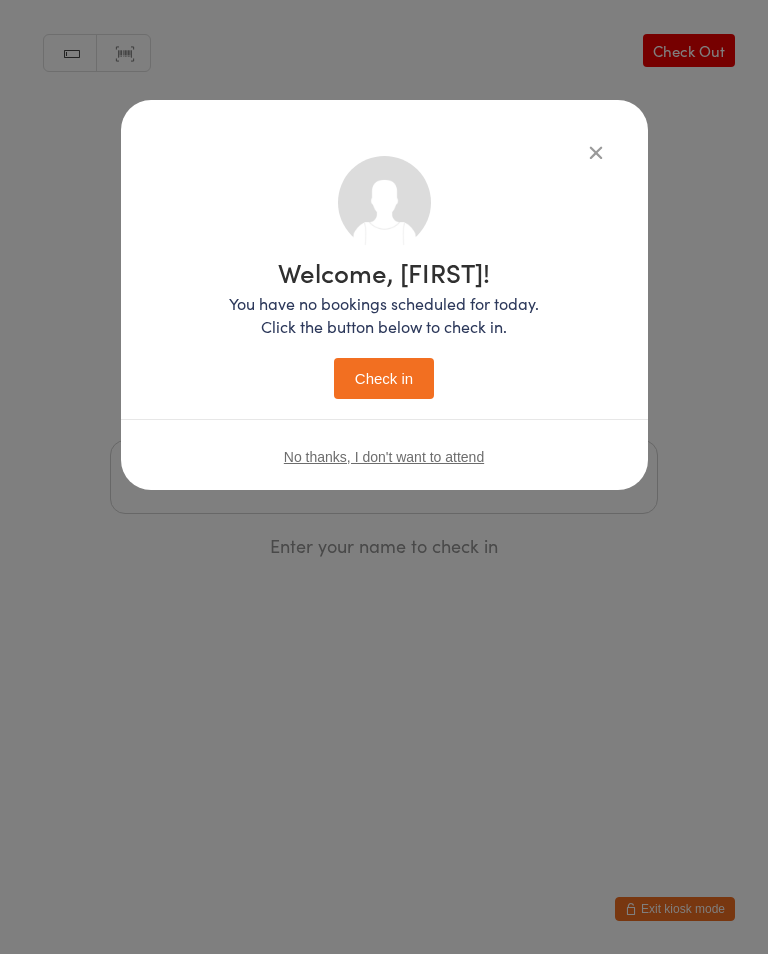 click on "Check in" at bounding box center (384, 378) 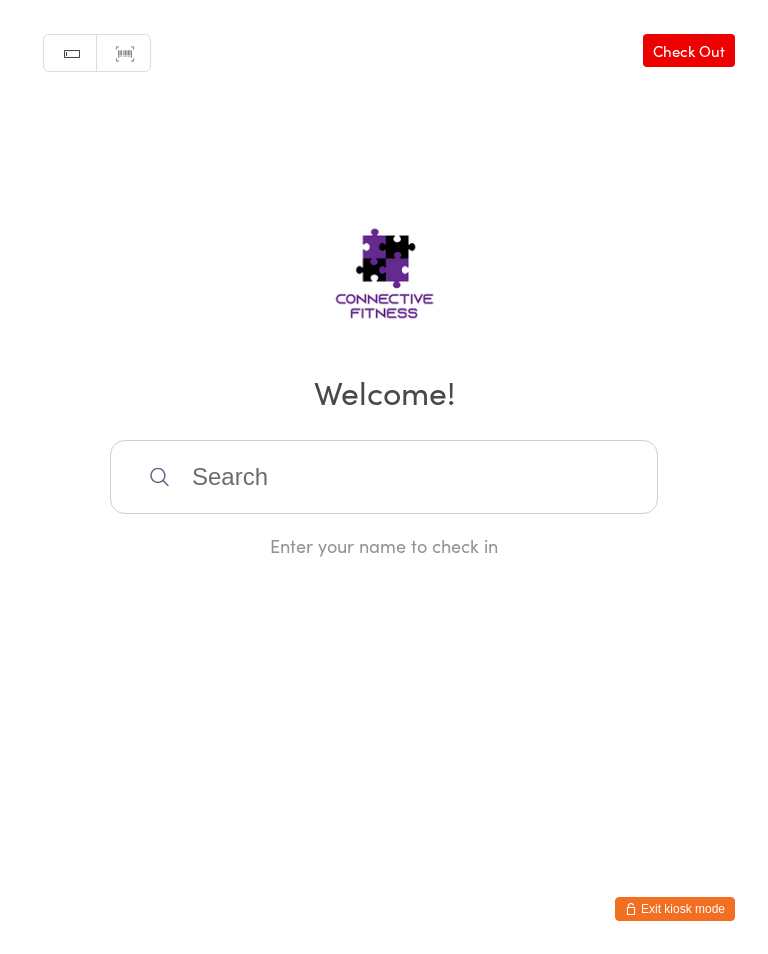 click at bounding box center (384, 477) 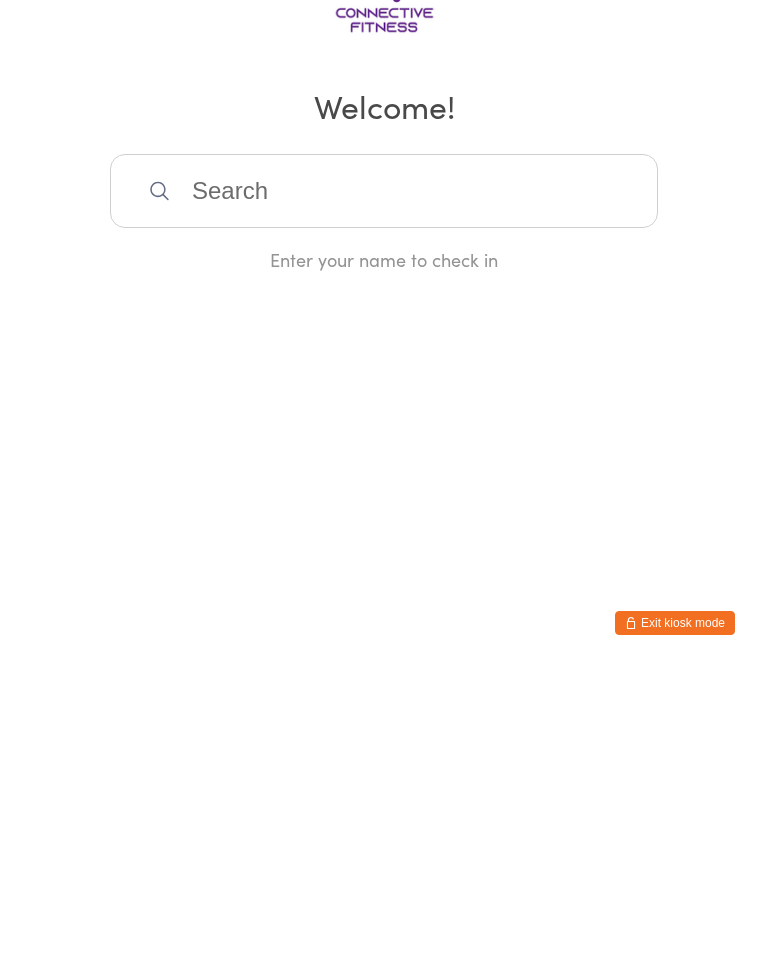 scroll, scrollTop: 0, scrollLeft: 0, axis: both 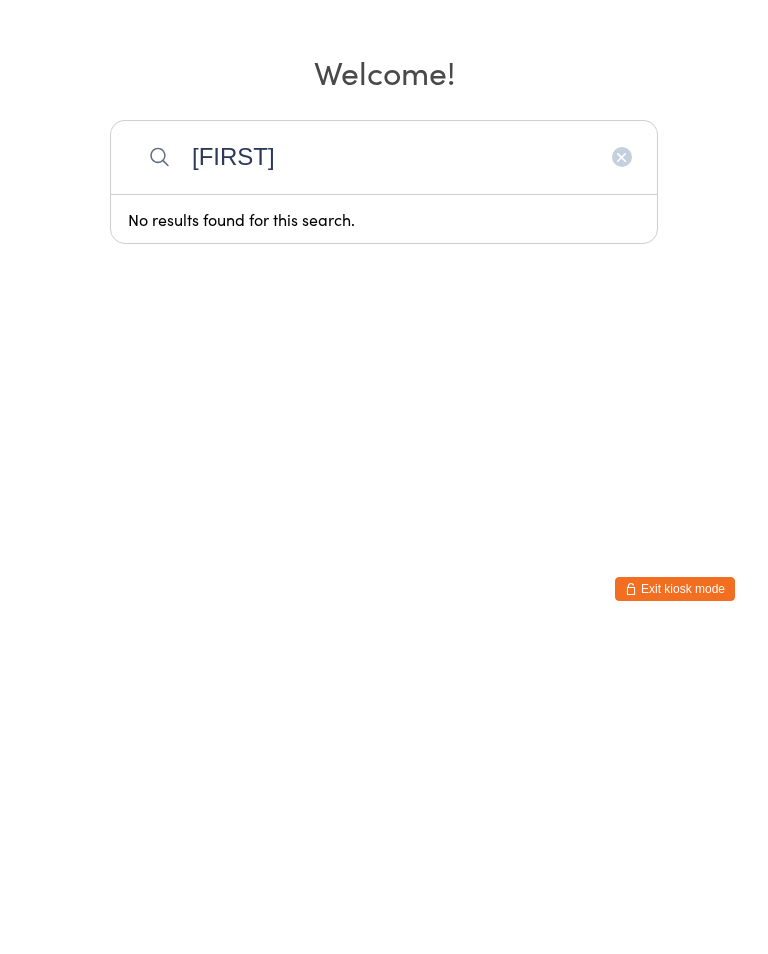 type on "J" 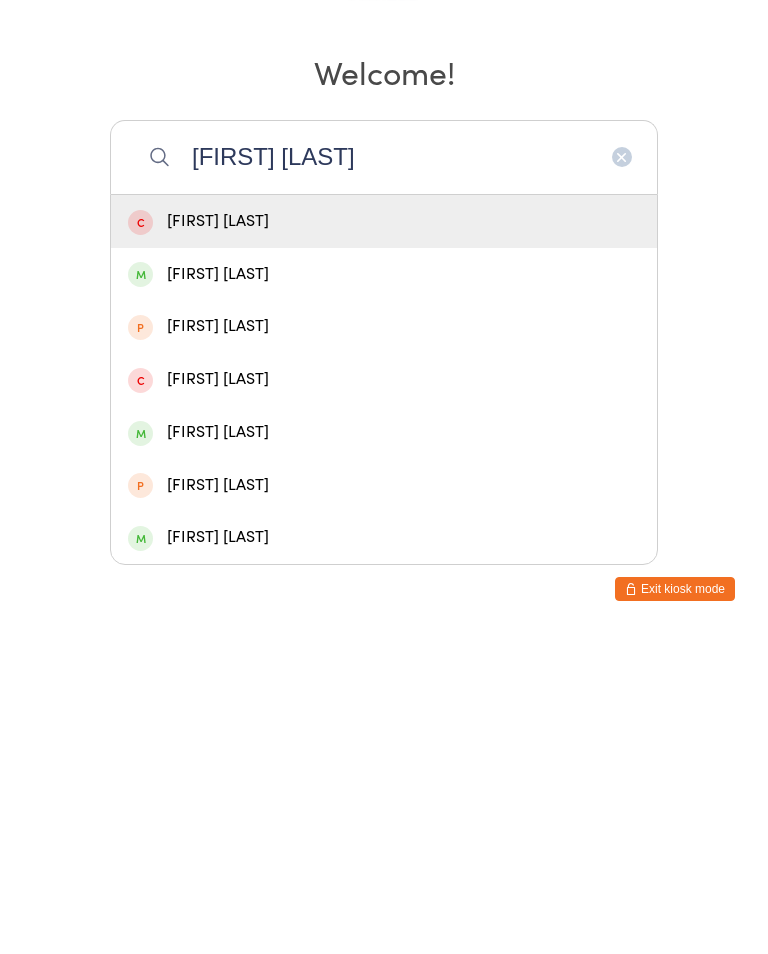 type on "[FIRST] [LAST]" 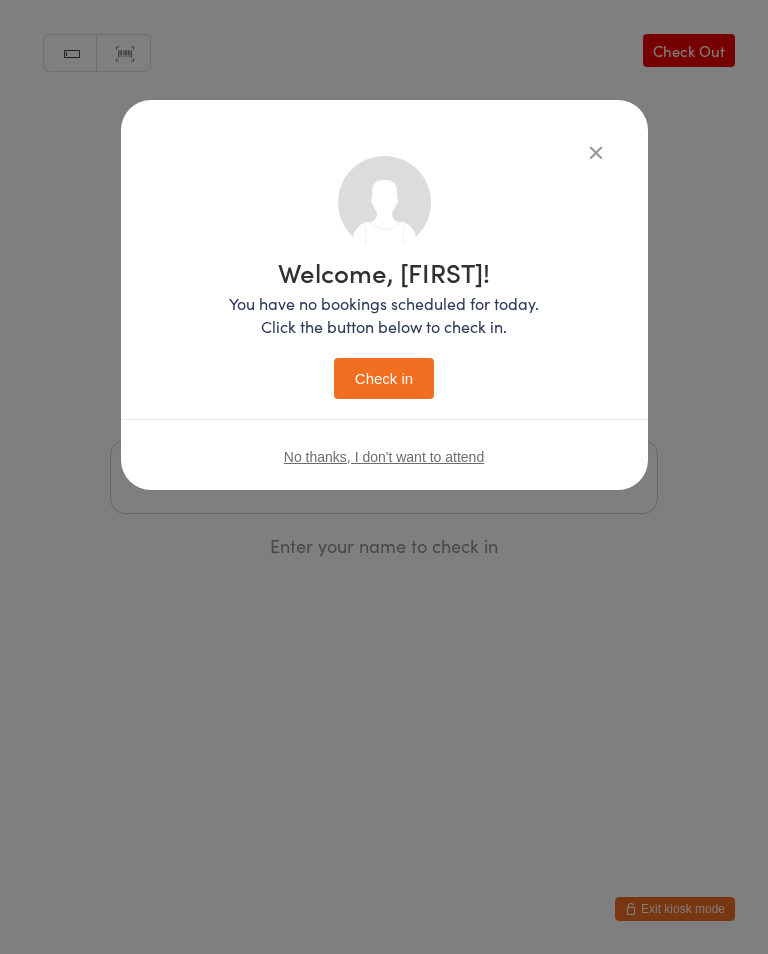 click on "Check in" at bounding box center (384, 378) 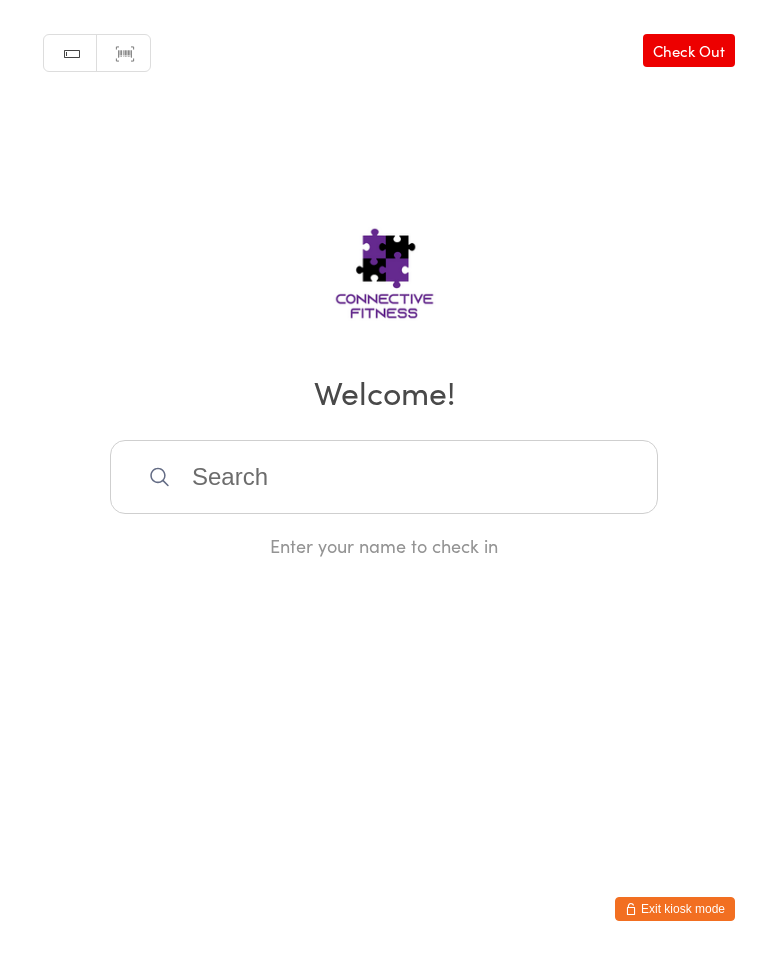 click at bounding box center [384, 477] 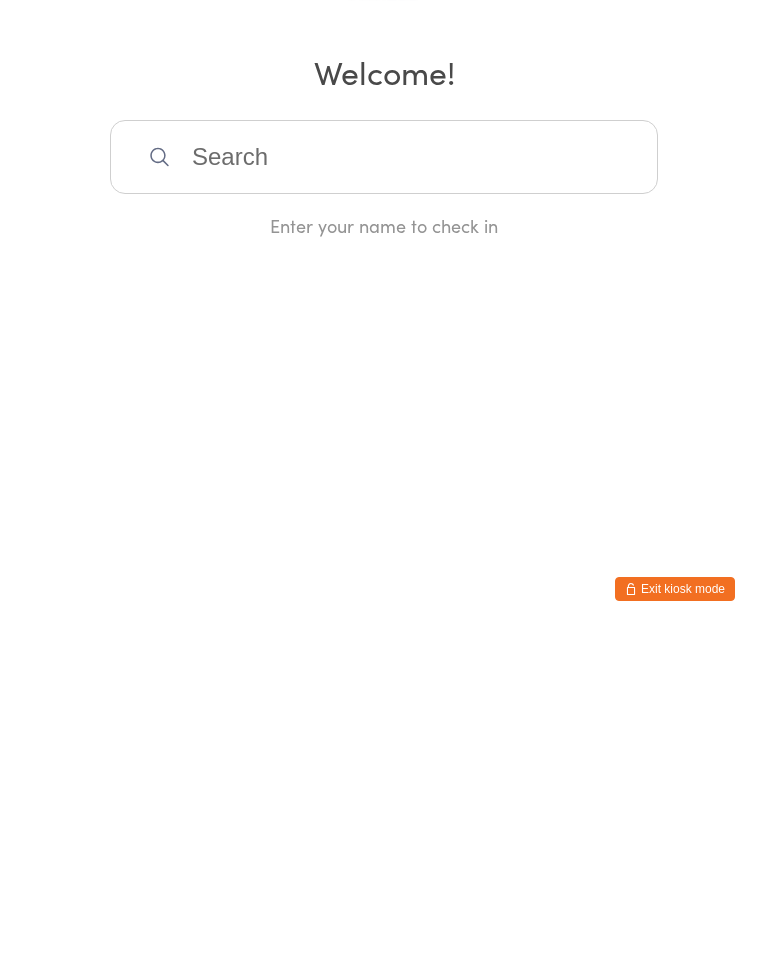scroll, scrollTop: 0, scrollLeft: 0, axis: both 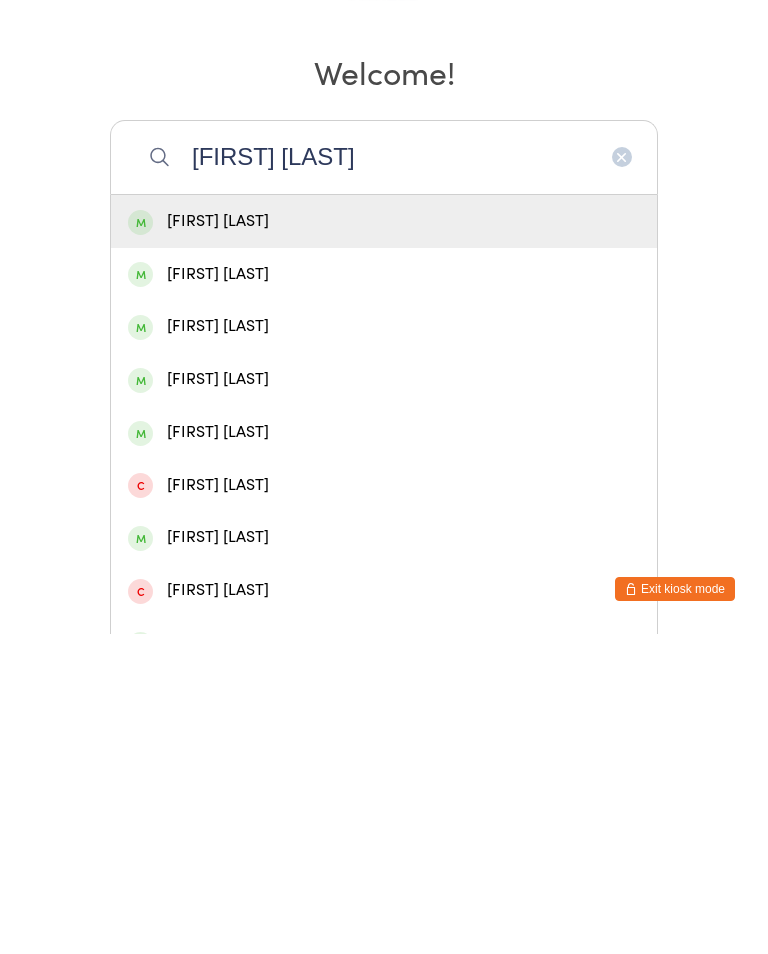type on "[FIRST] [LAST]" 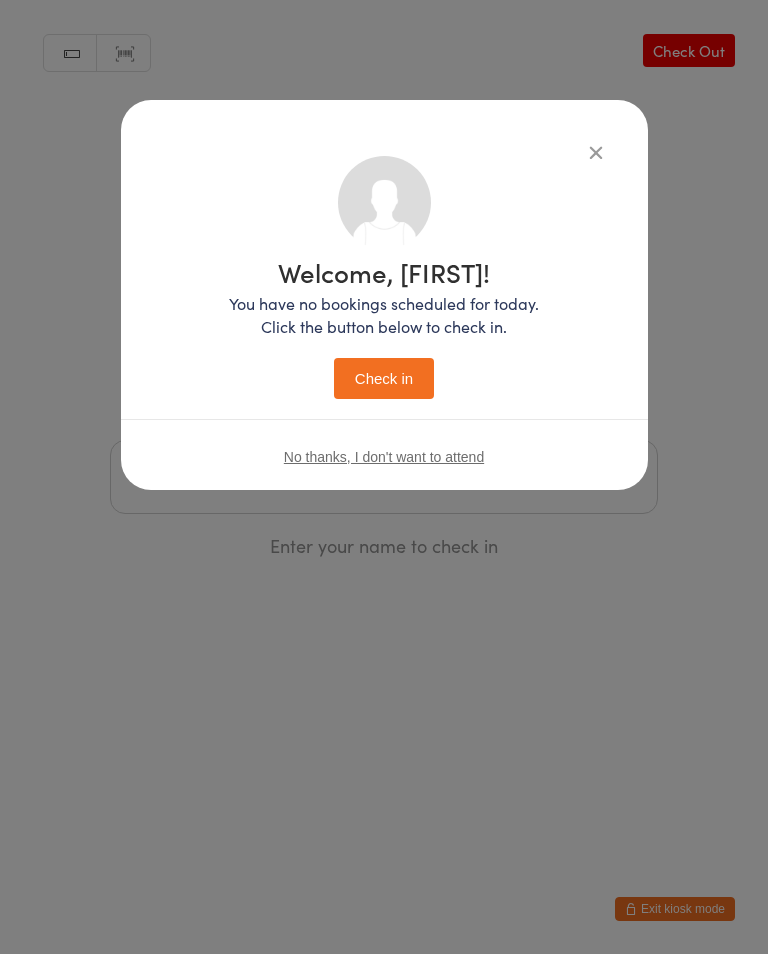 click on "Check in" at bounding box center (384, 378) 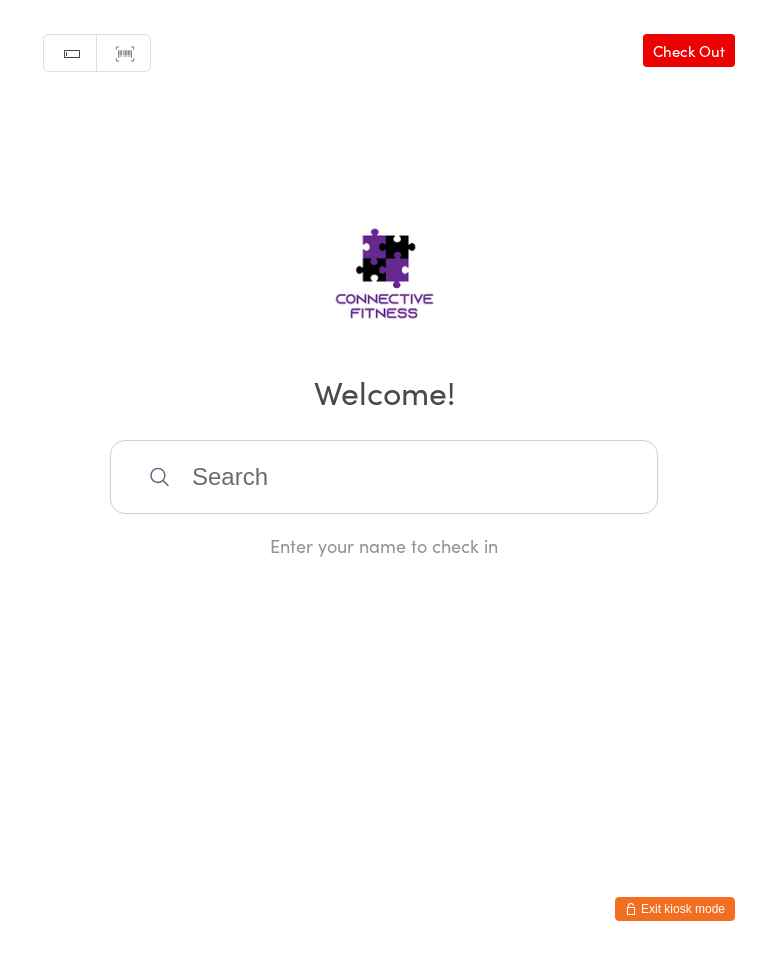 click on "Check Out" at bounding box center (689, 50) 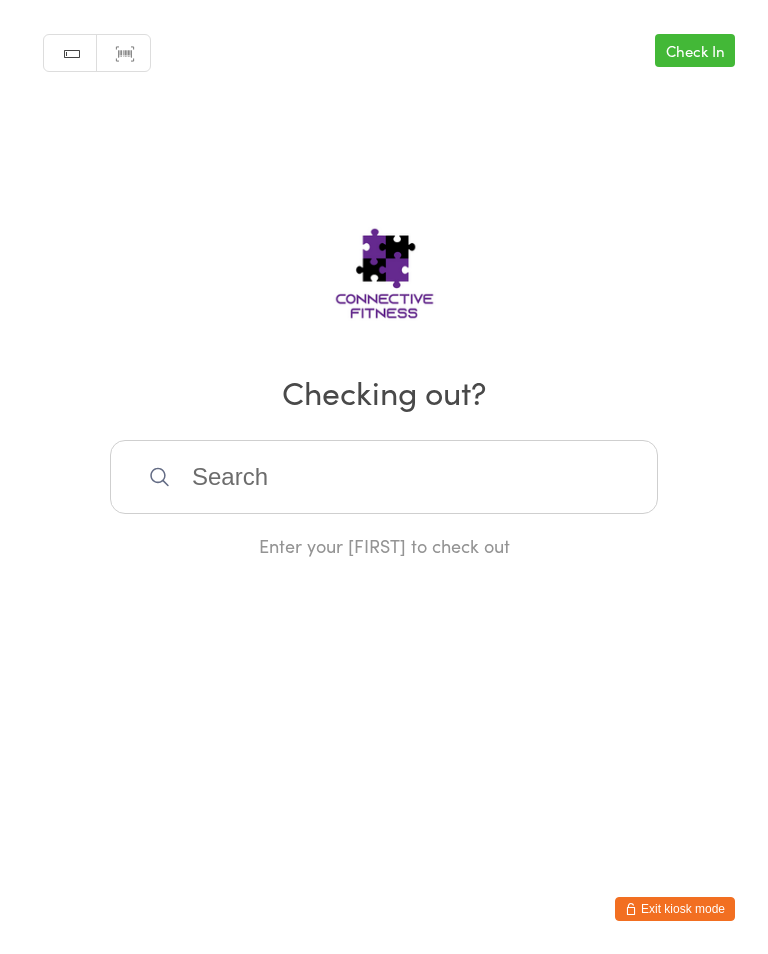 click on "Check In" at bounding box center [695, 50] 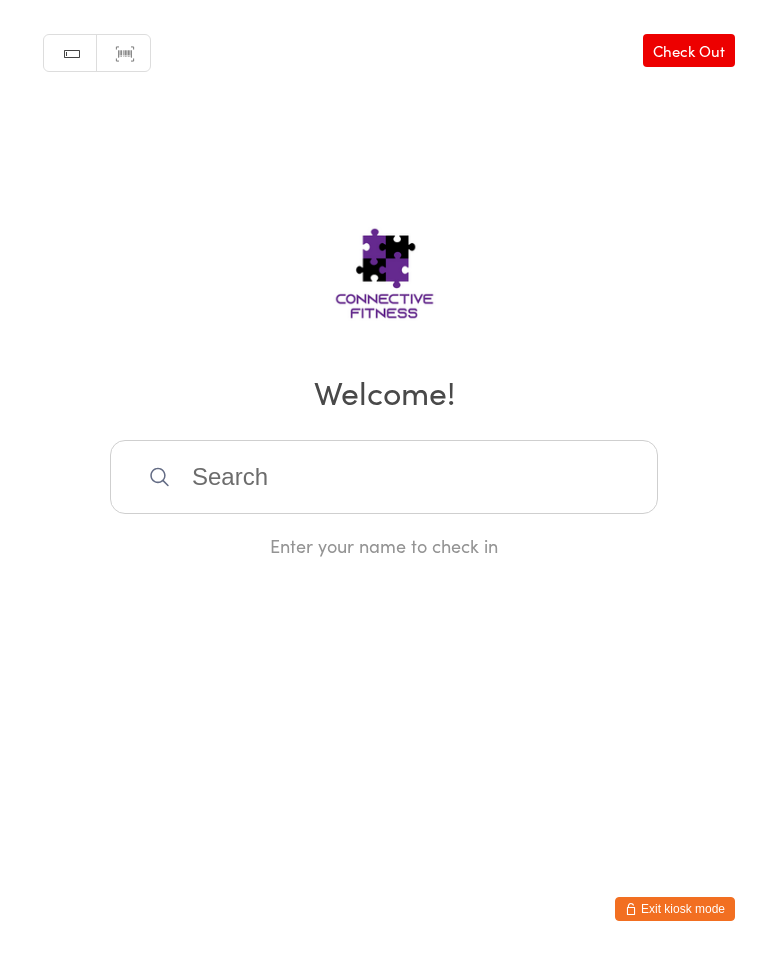 click at bounding box center (384, 477) 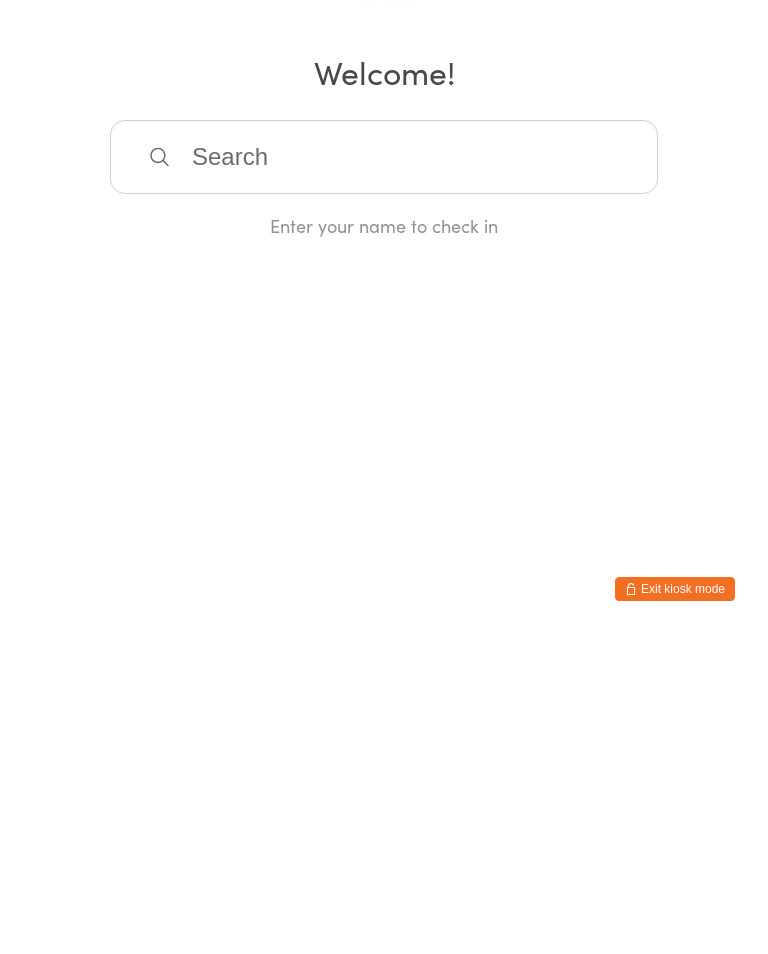 scroll, scrollTop: 0, scrollLeft: 0, axis: both 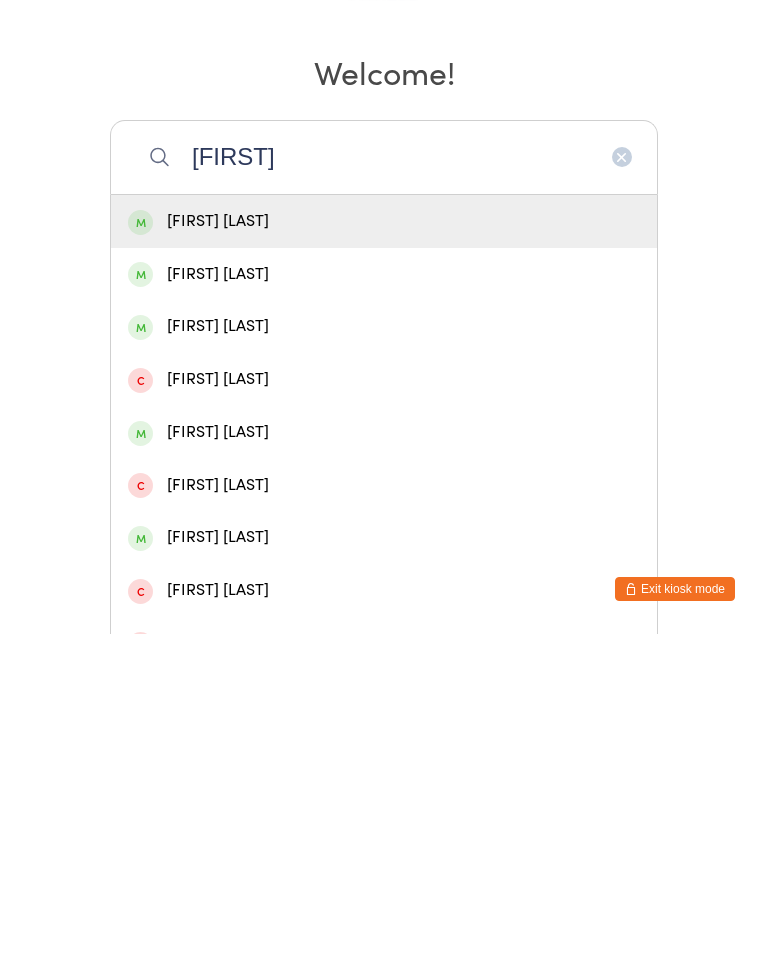 type on "[FIRST]" 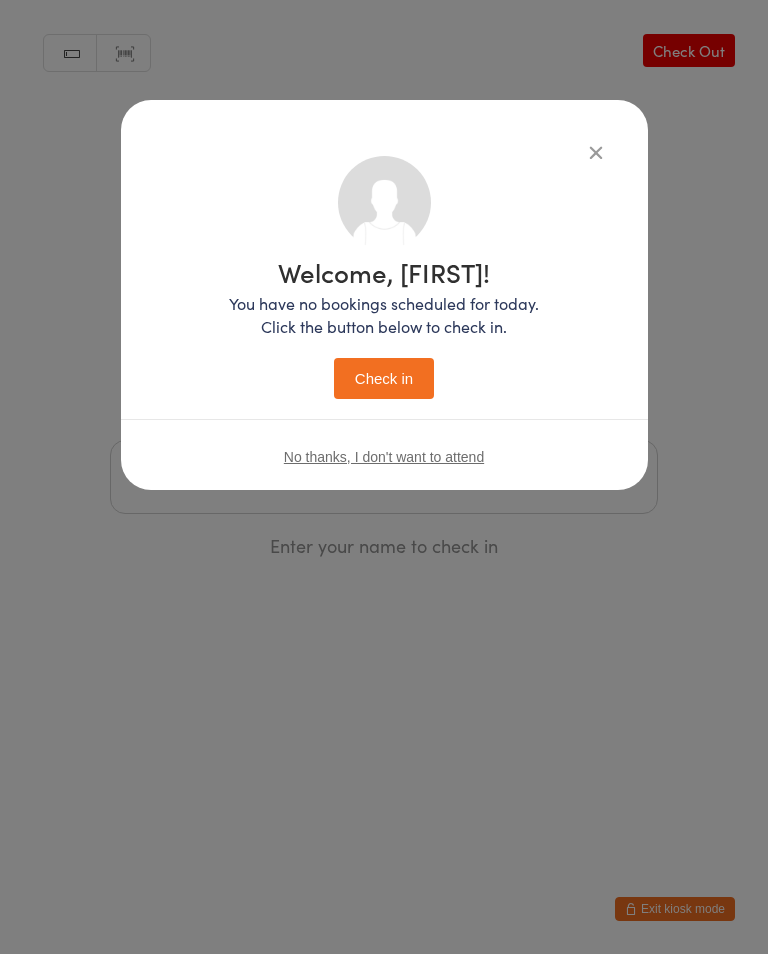 click on "Check in" at bounding box center (384, 378) 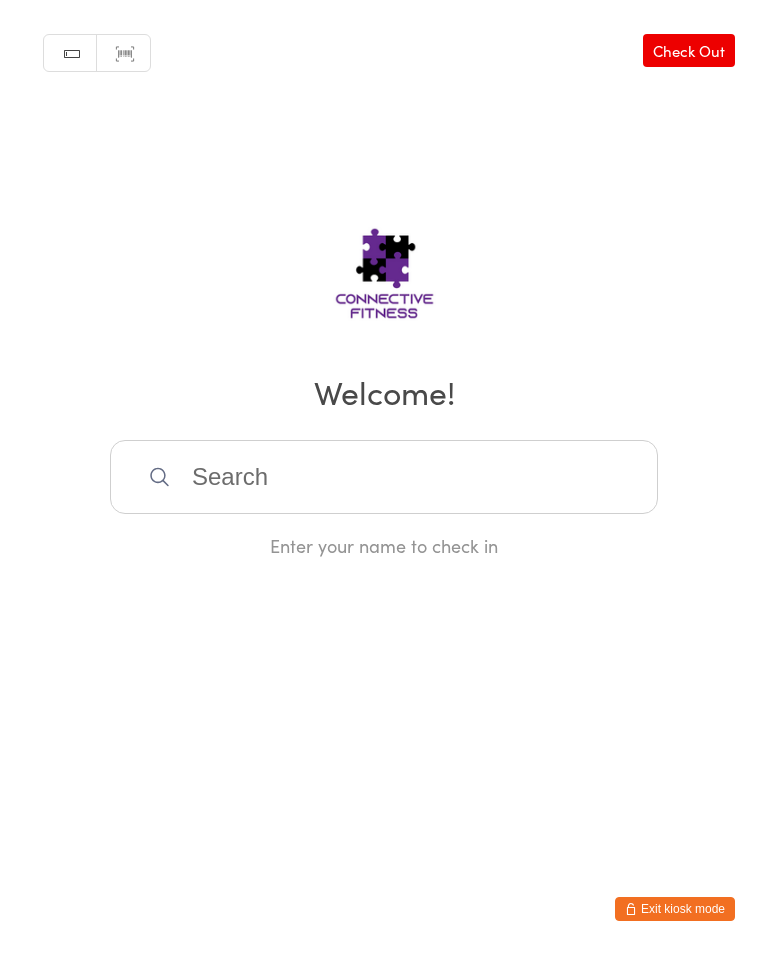 click on "Manual search Scanner input Check Out Welcome! Enter your name to check in" at bounding box center (384, 279) 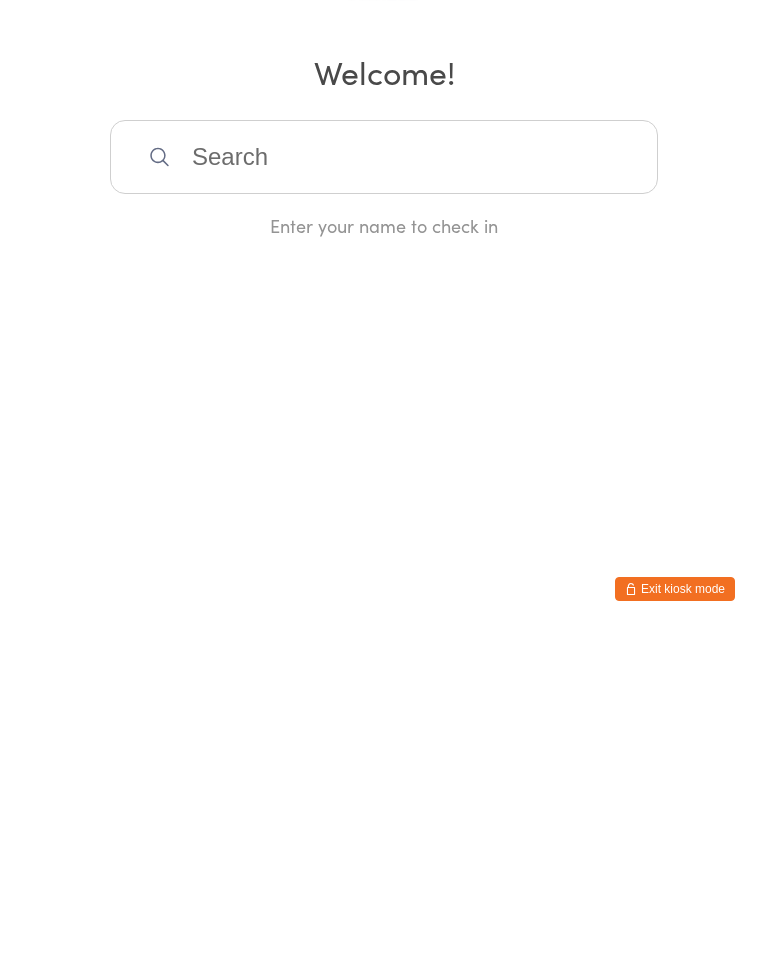 scroll, scrollTop: 0, scrollLeft: 0, axis: both 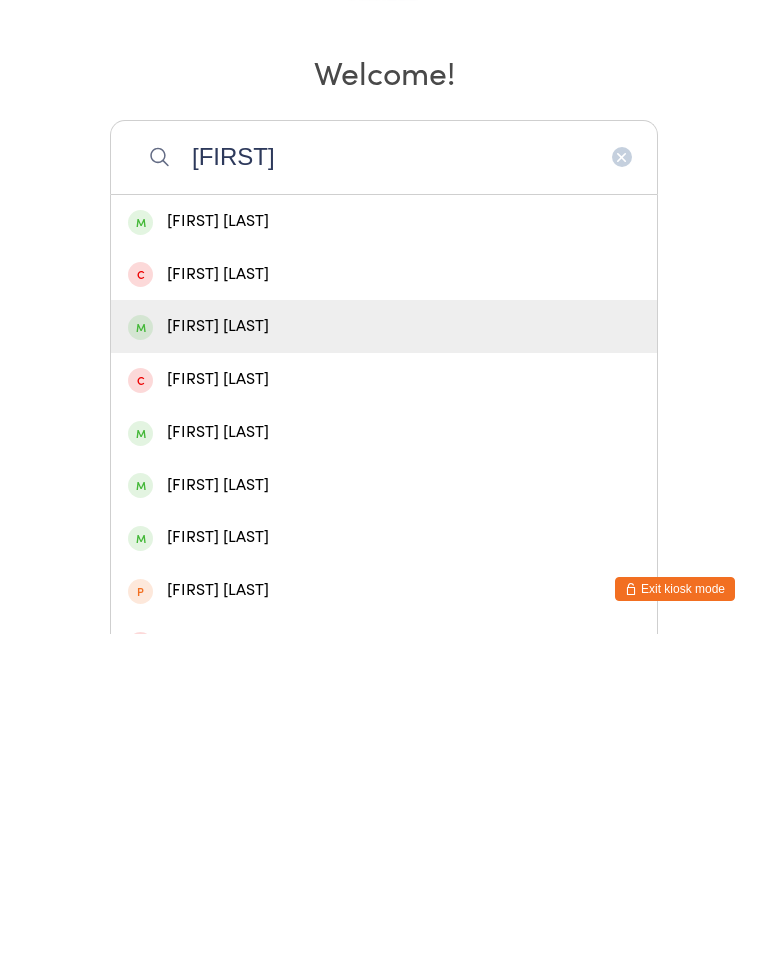 type on "[FIRST]" 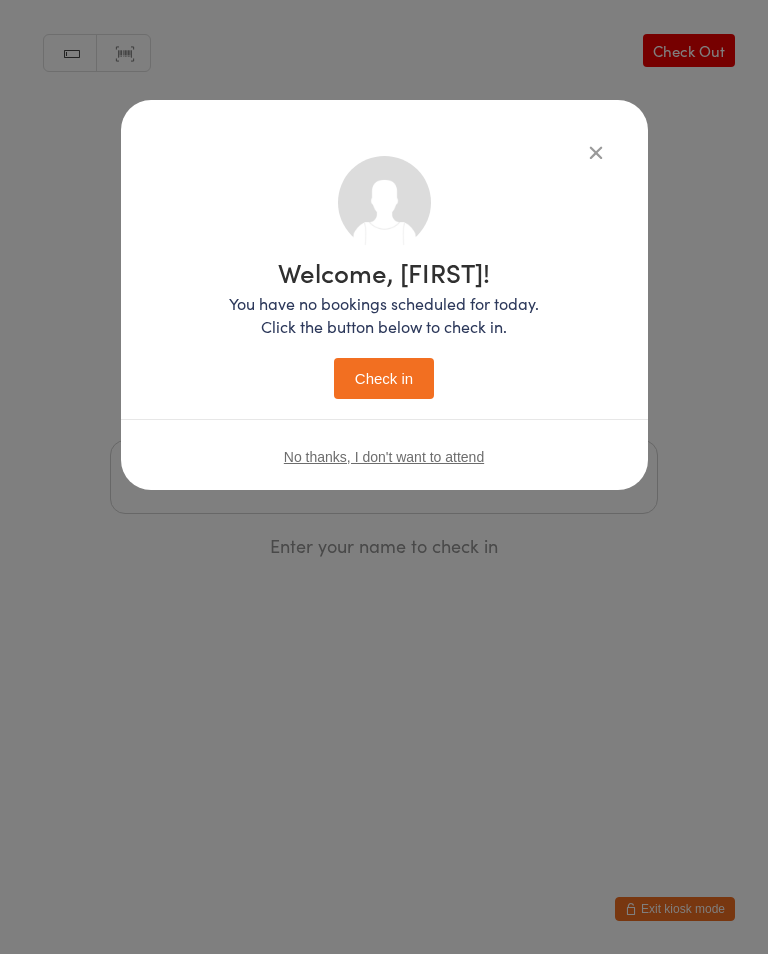 click on "Check in" at bounding box center [384, 378] 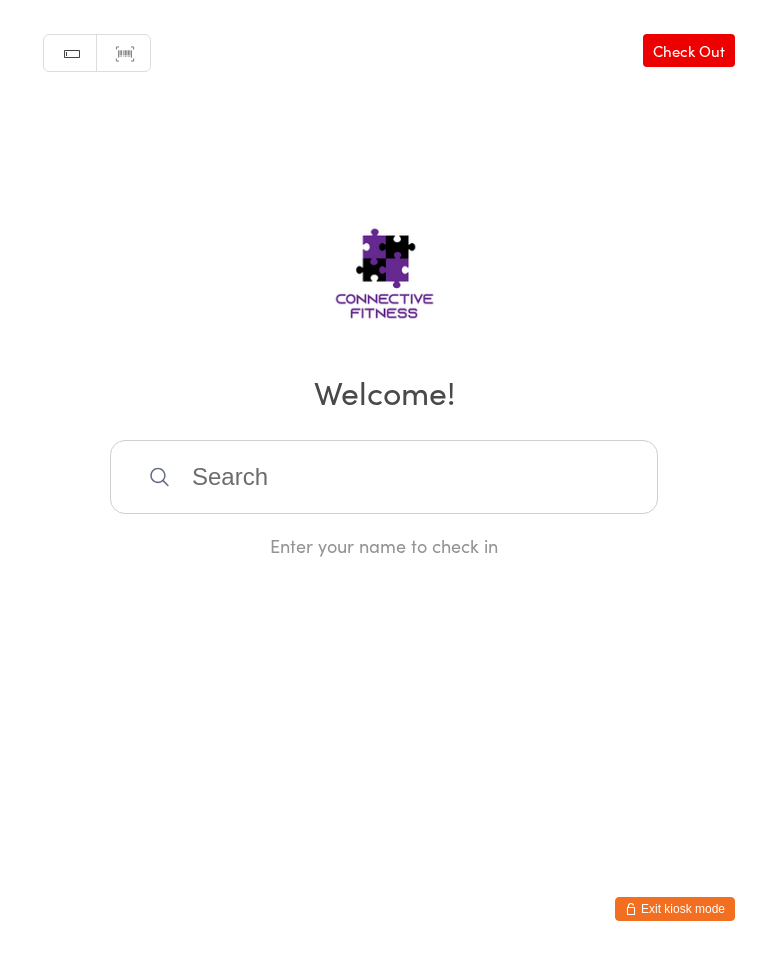 click at bounding box center (384, 477) 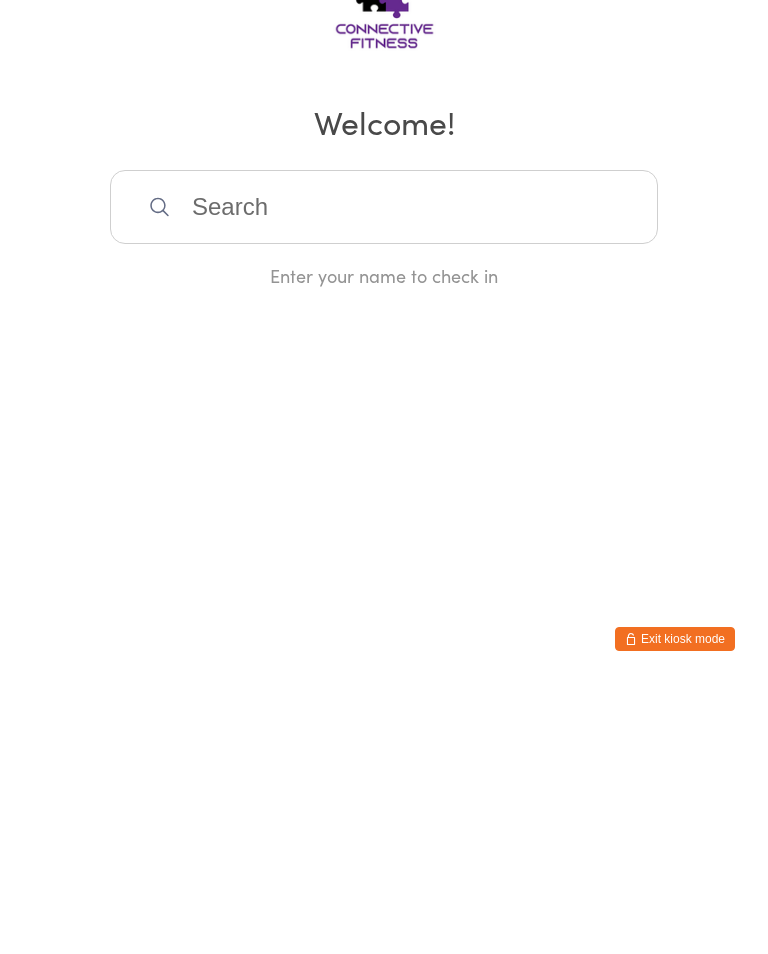 scroll, scrollTop: 0, scrollLeft: 0, axis: both 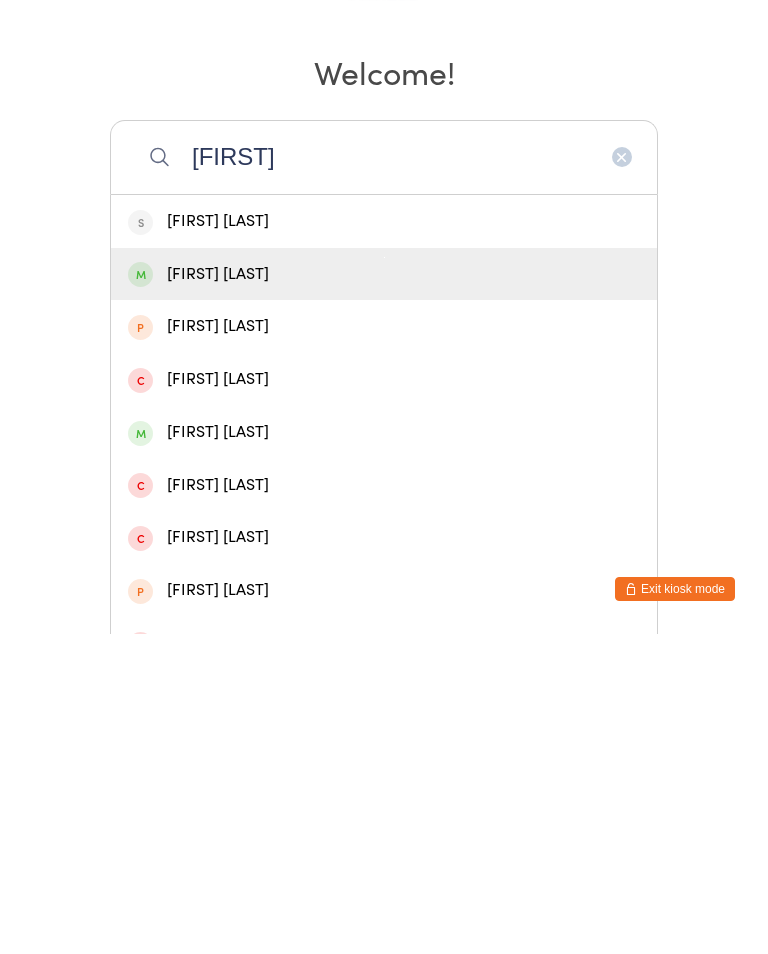 type on "[FIRST]" 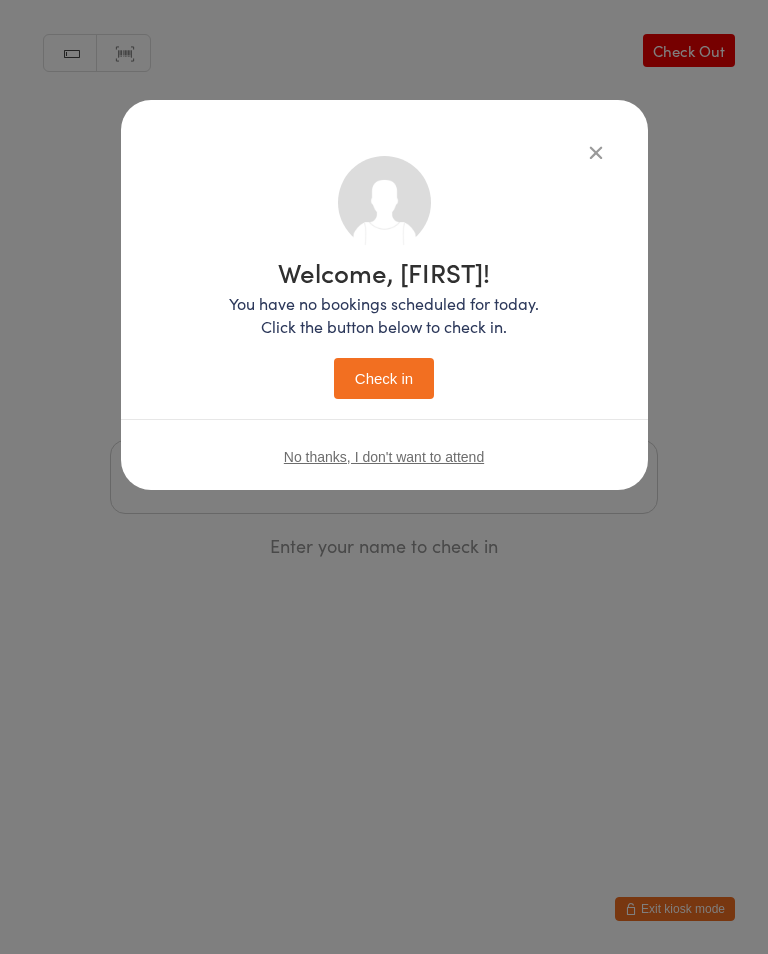 click on "Check in" at bounding box center (384, 378) 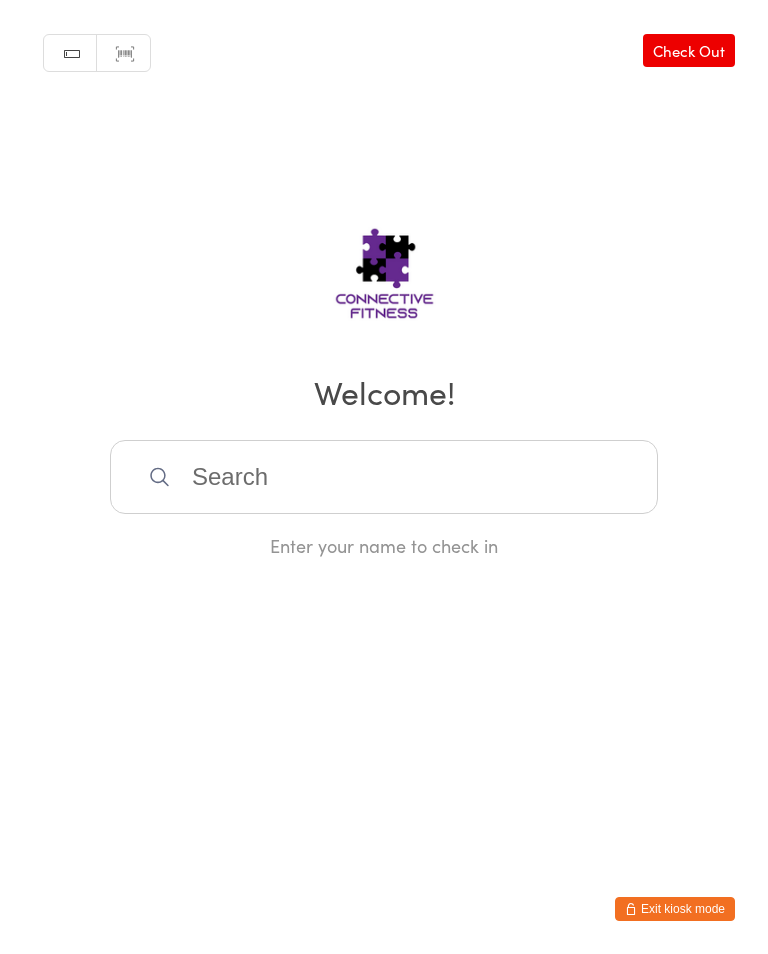 click at bounding box center (384, 477) 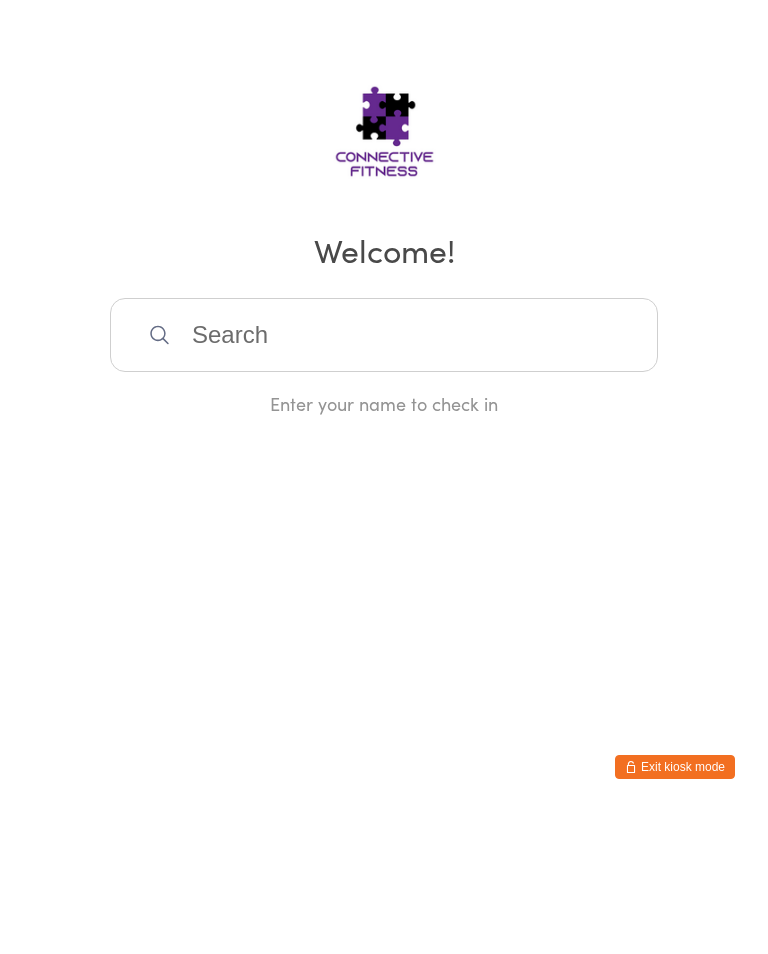 scroll, scrollTop: 0, scrollLeft: 0, axis: both 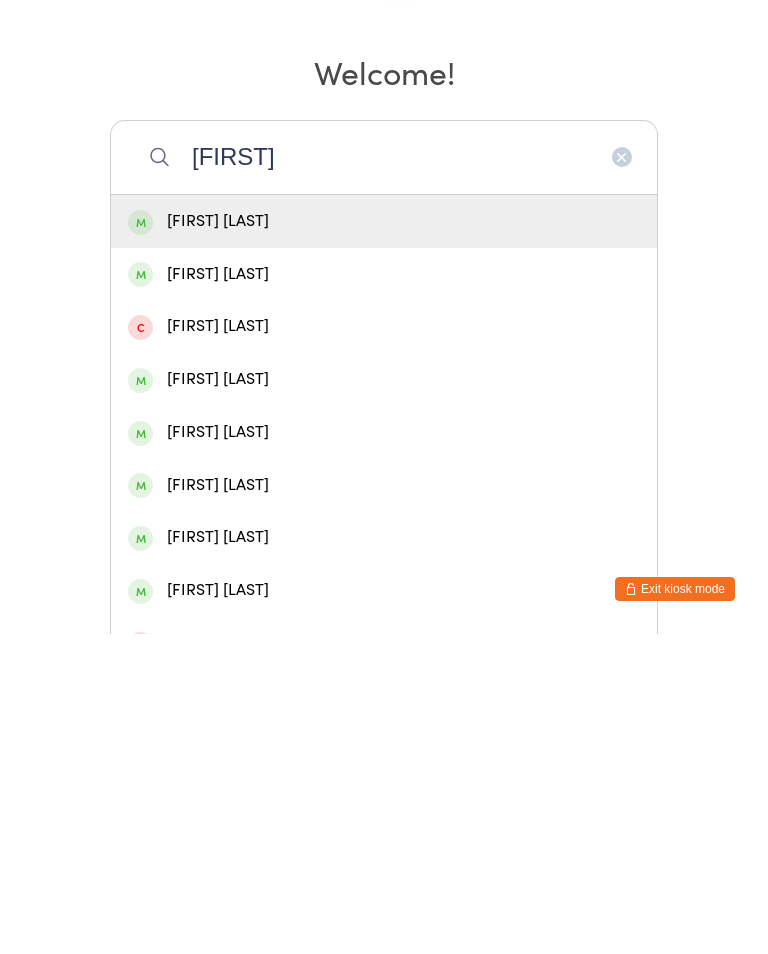 click on "[FIRST]" at bounding box center [384, 477] 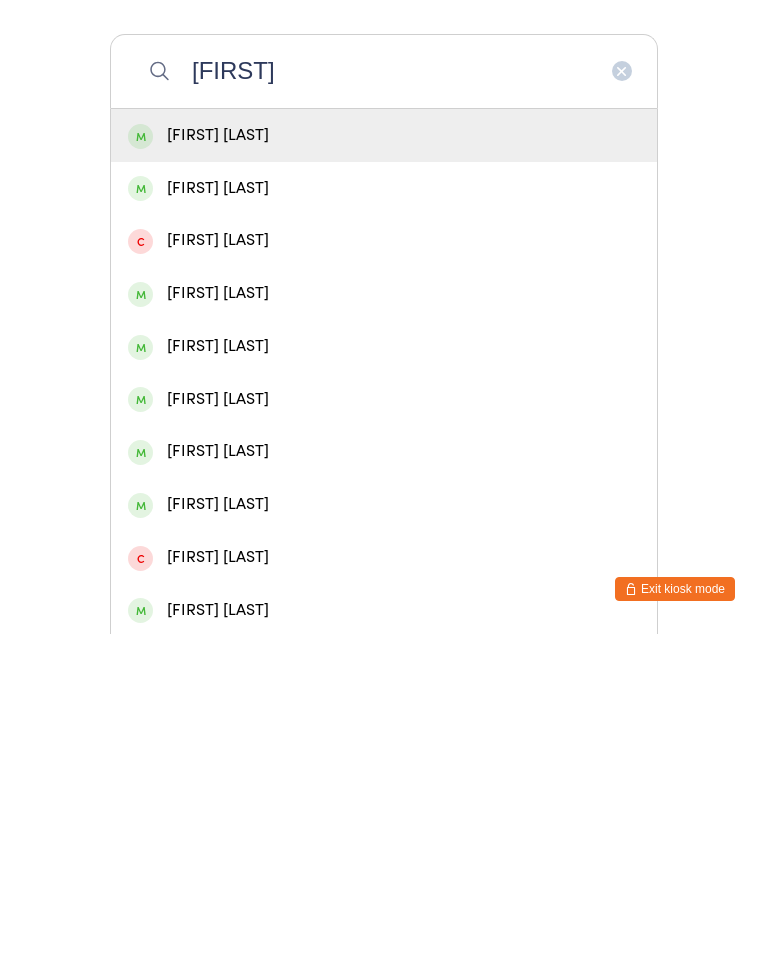 scroll, scrollTop: 128, scrollLeft: 0, axis: vertical 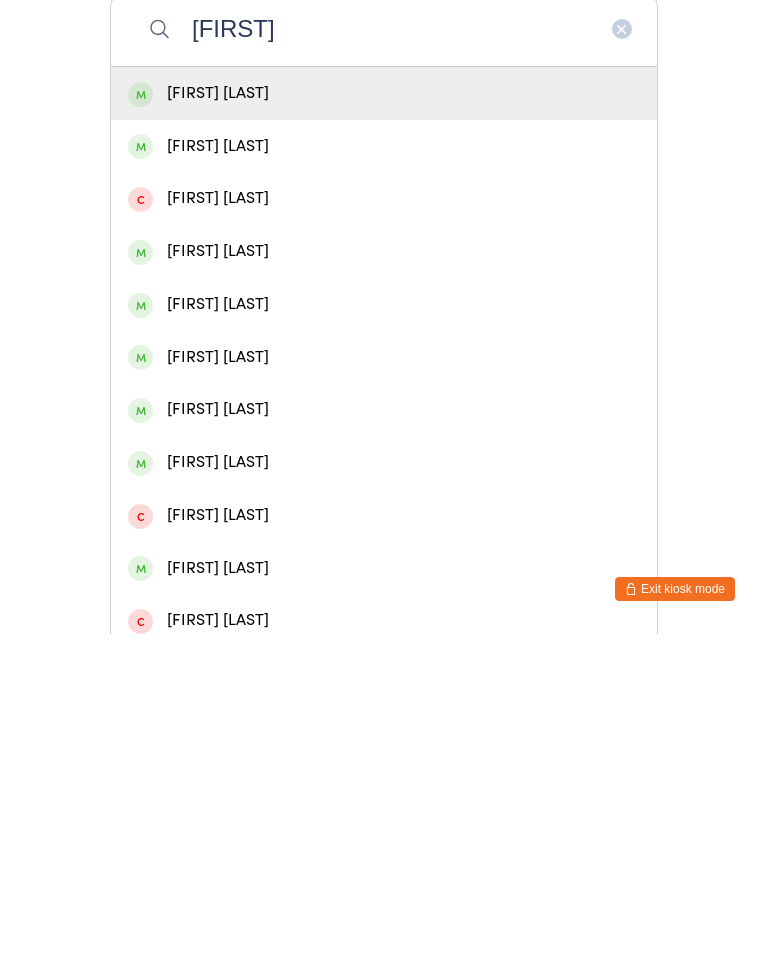 type on "[FIRST]" 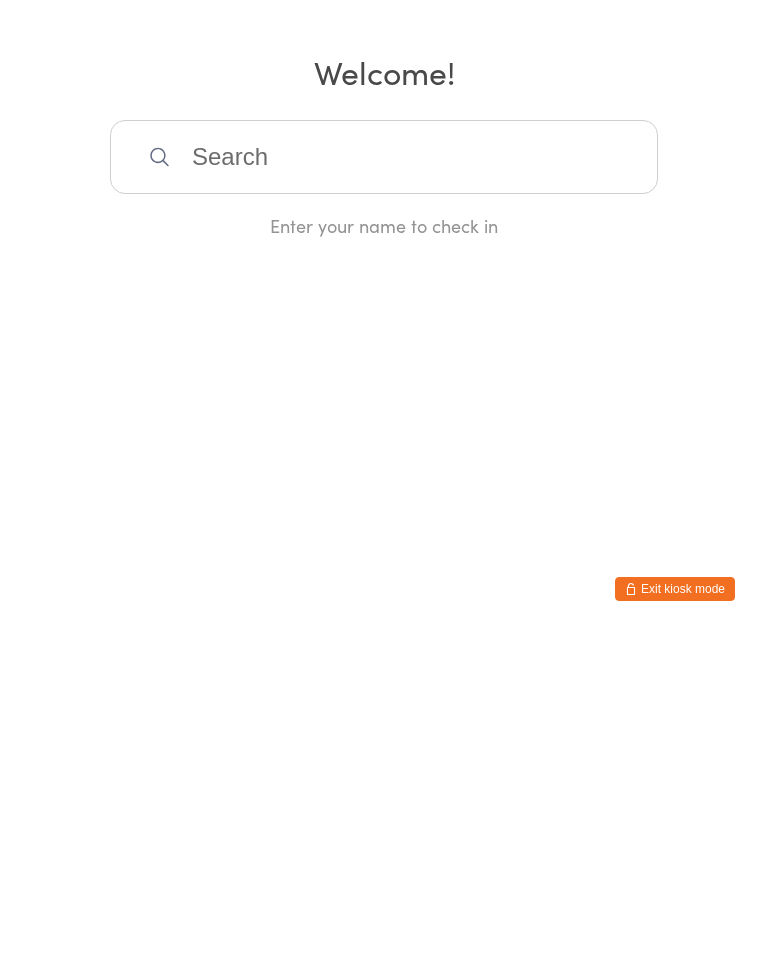 scroll, scrollTop: 0, scrollLeft: 0, axis: both 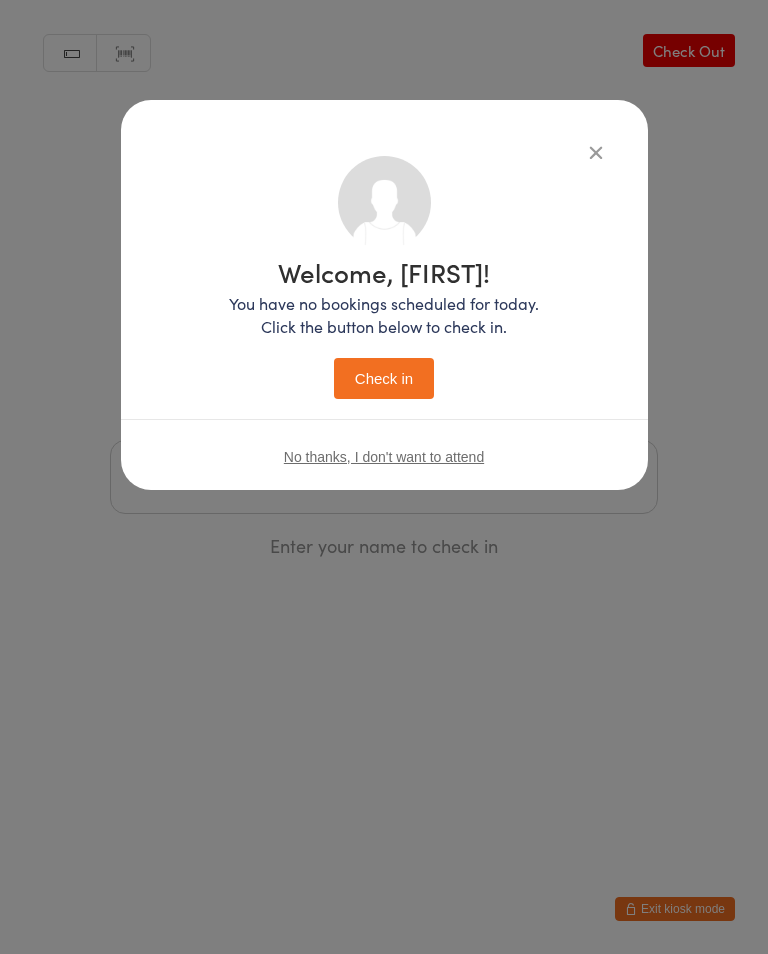 click on "Check in" at bounding box center (384, 378) 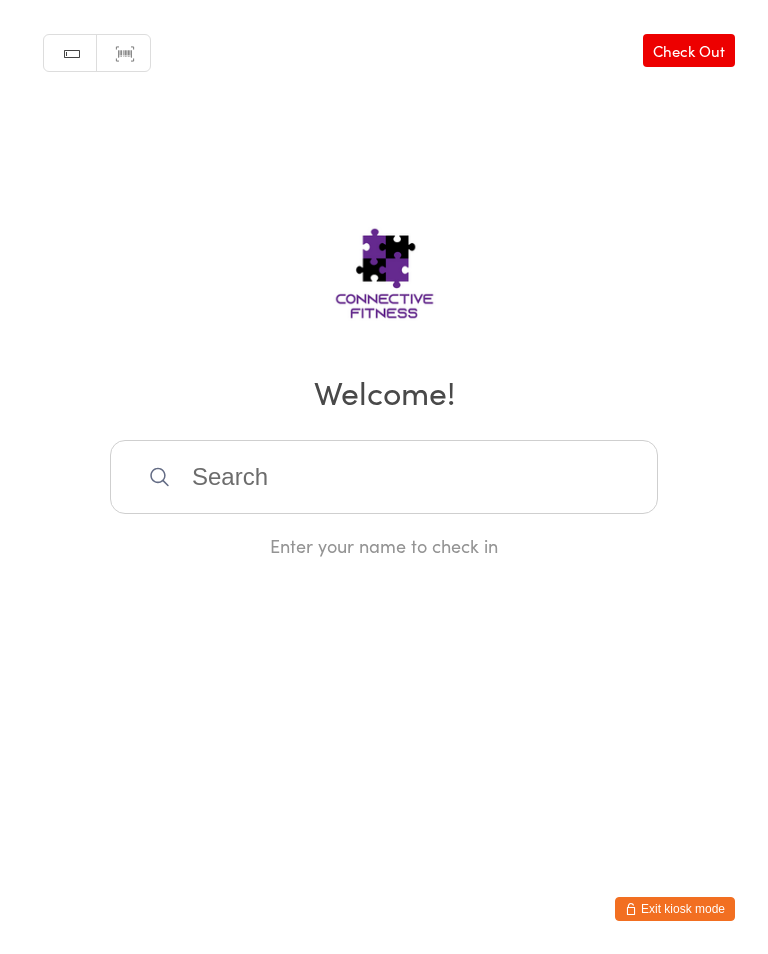click at bounding box center [384, 477] 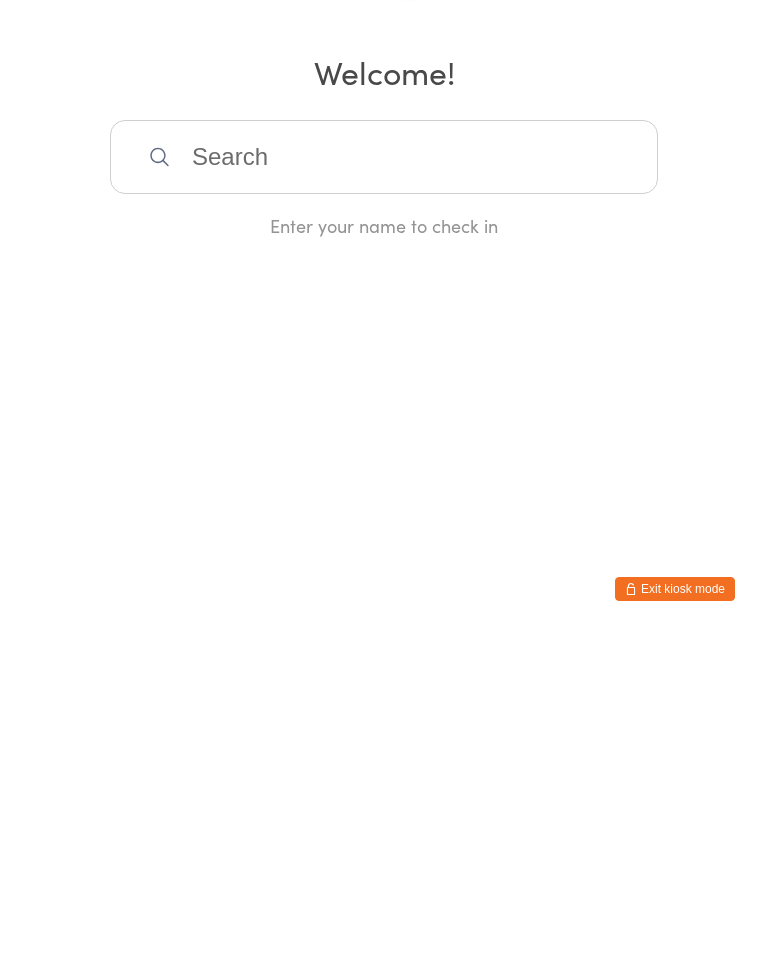 scroll, scrollTop: 0, scrollLeft: 0, axis: both 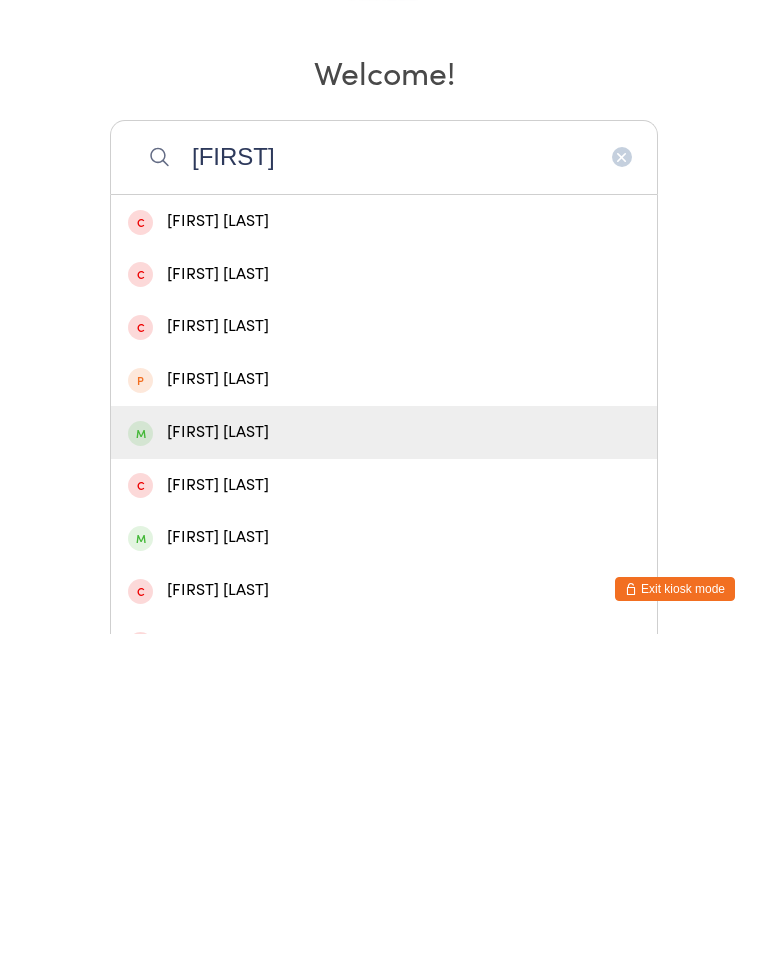 type on "[FIRST]" 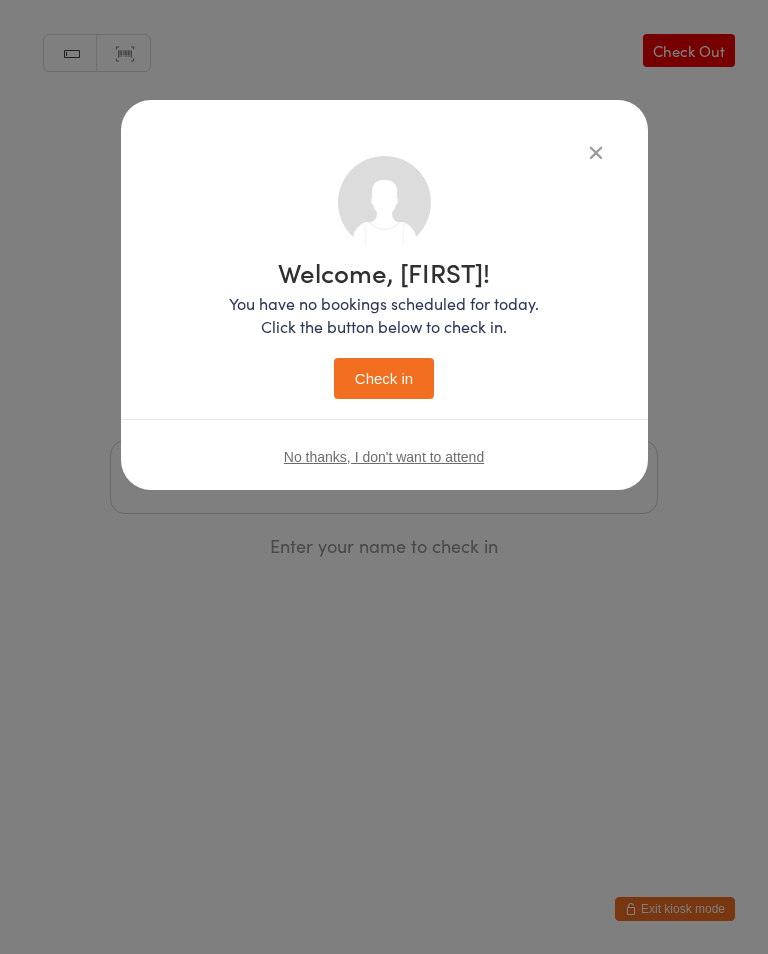 click on "Check in" at bounding box center (384, 378) 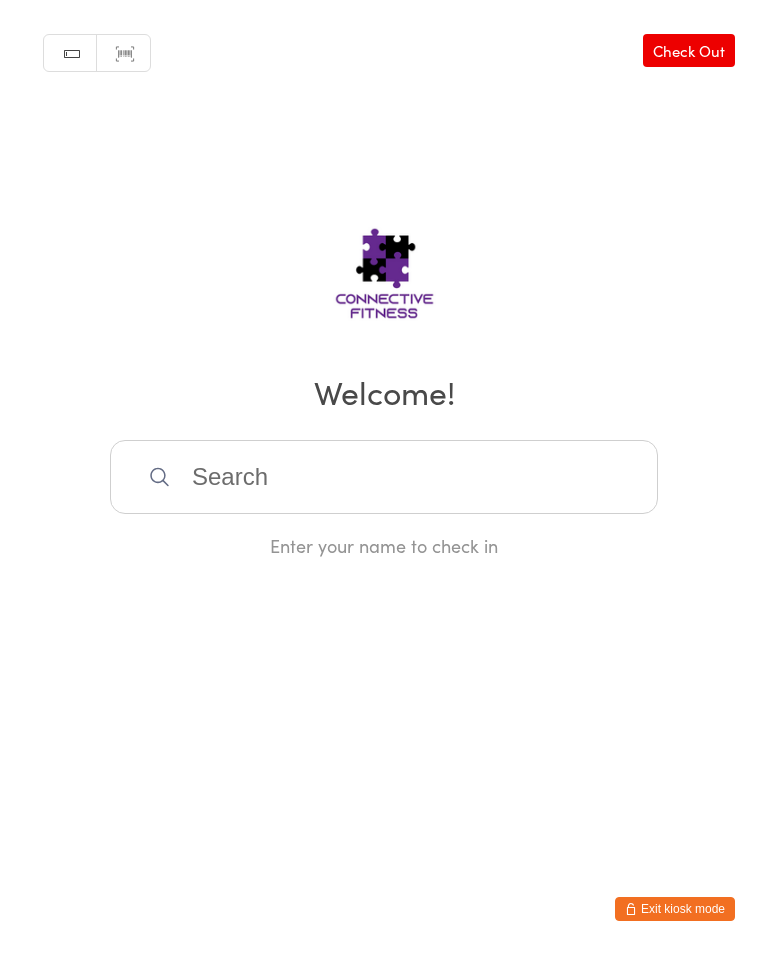 click at bounding box center [384, 477] 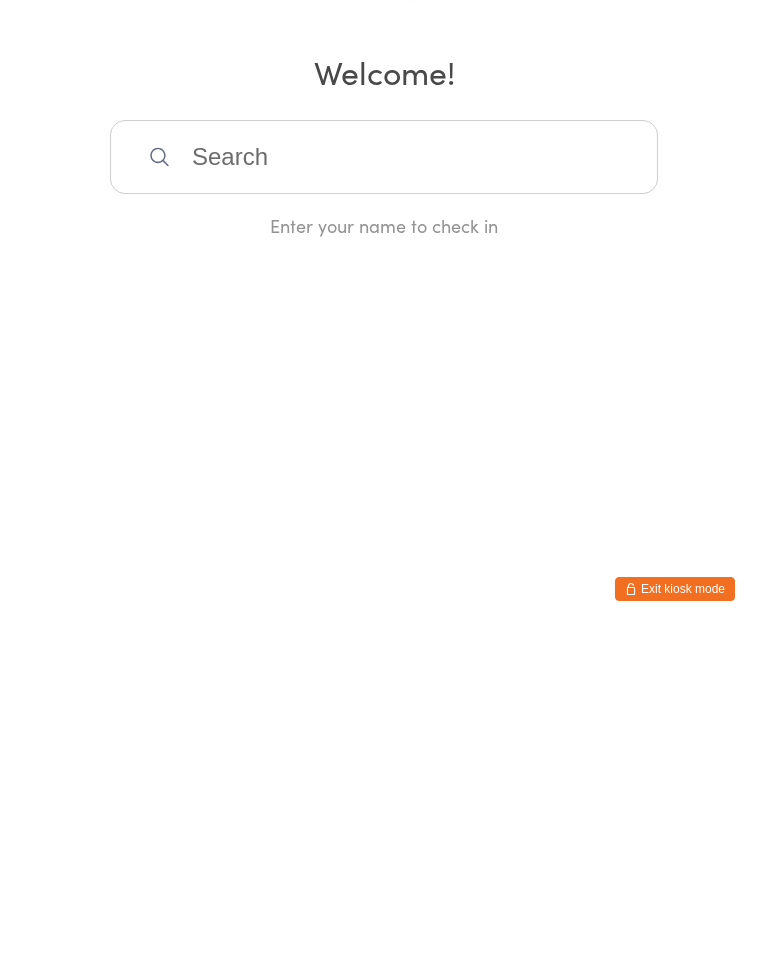 scroll, scrollTop: 0, scrollLeft: 0, axis: both 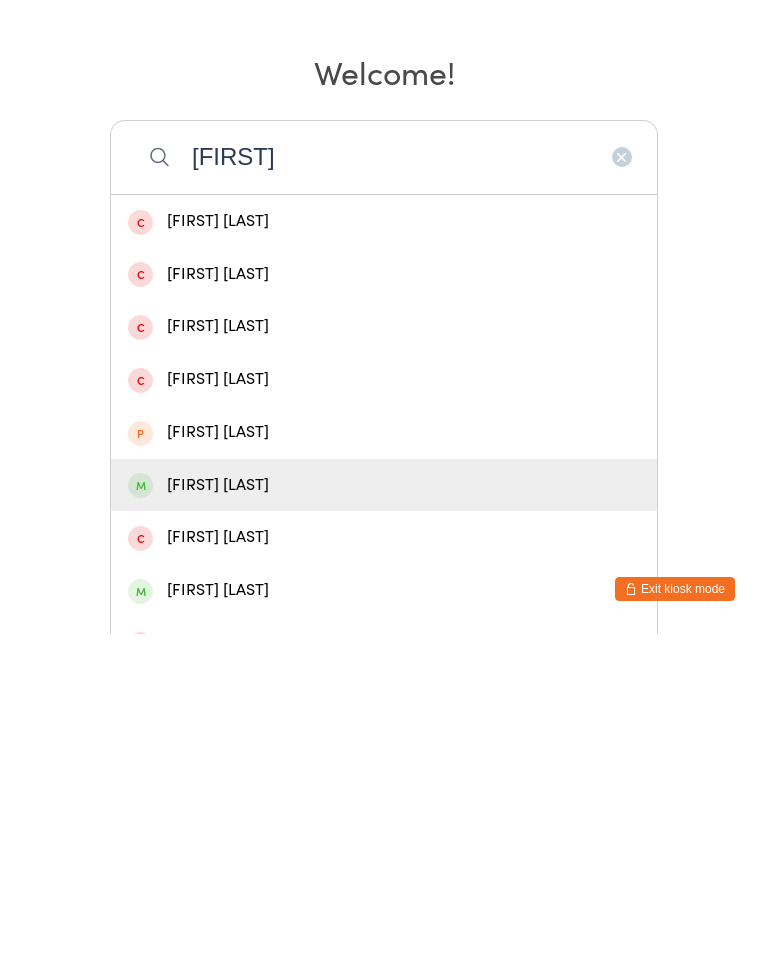 type on "[FIRST]" 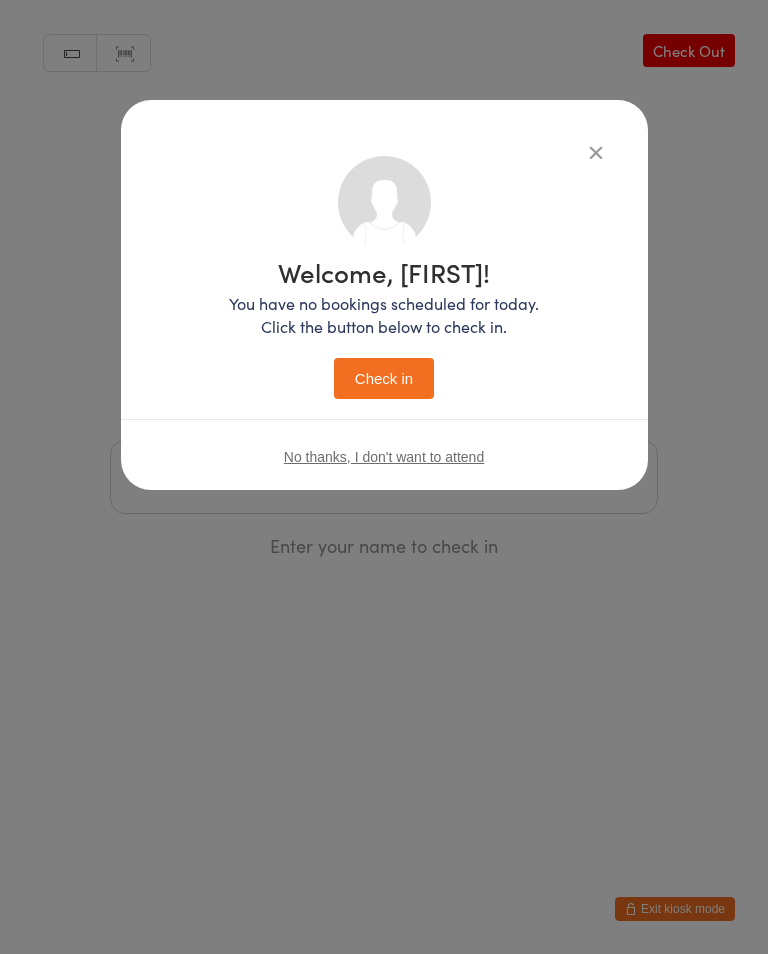 click on "Check in" at bounding box center (384, 378) 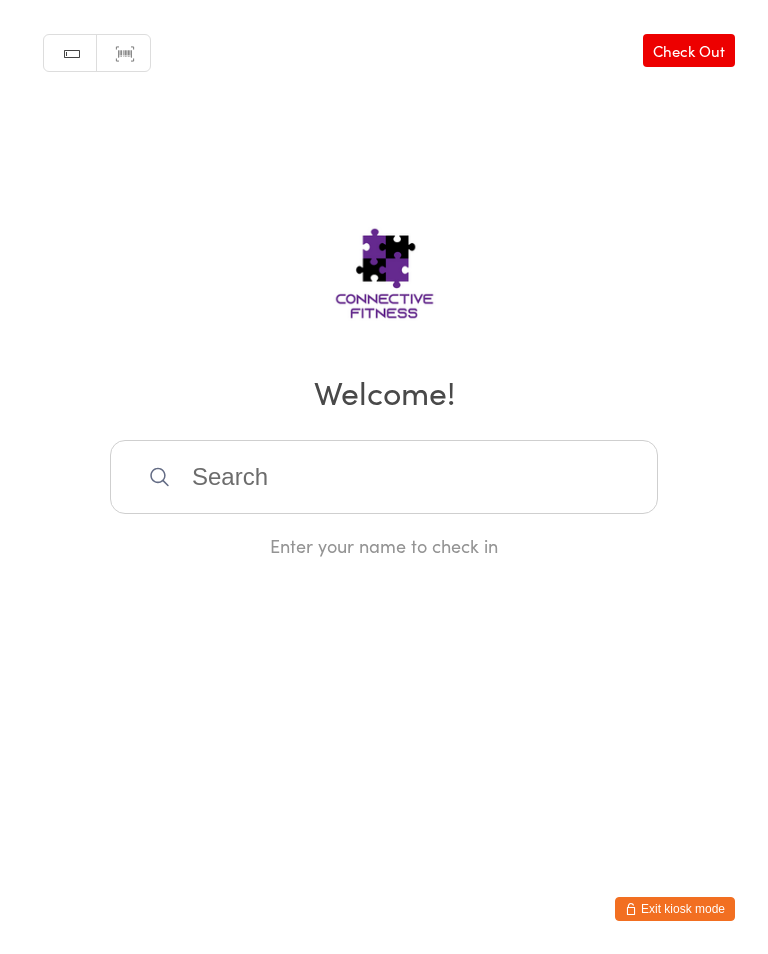 click at bounding box center (384, 477) 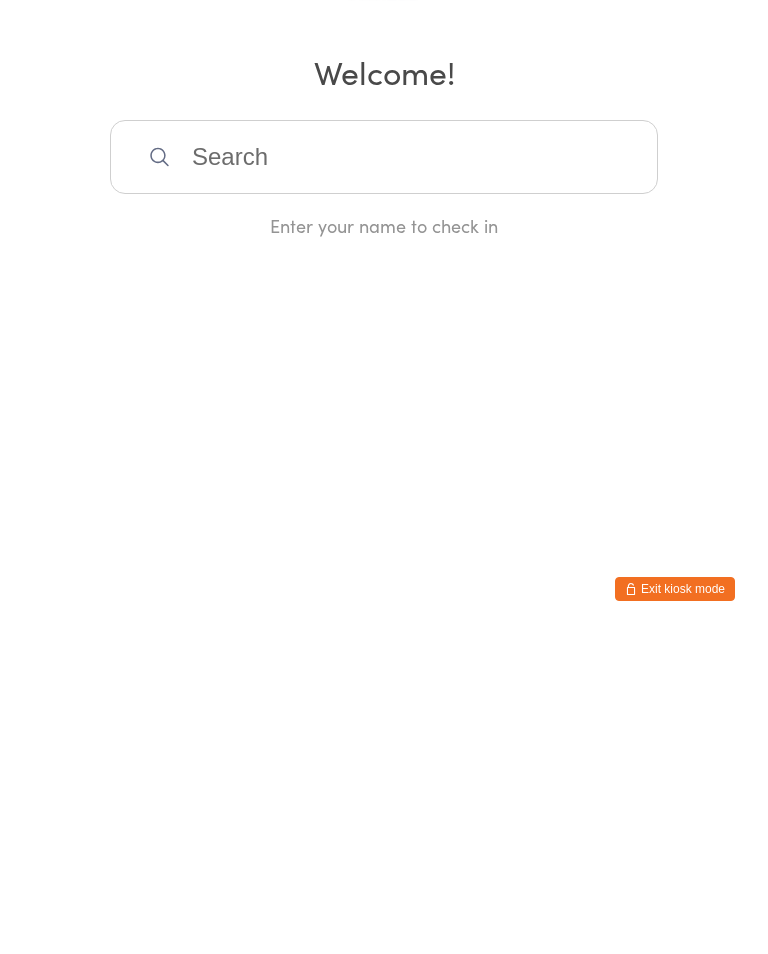 scroll, scrollTop: 0, scrollLeft: 0, axis: both 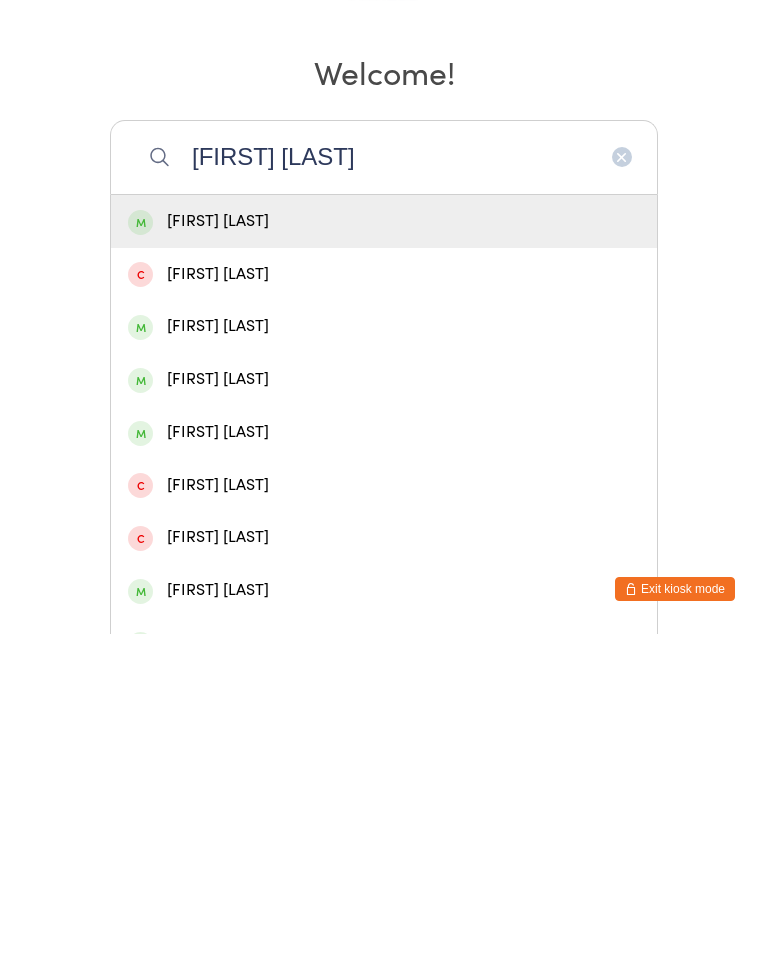 type on "[FIRST] [LAST]" 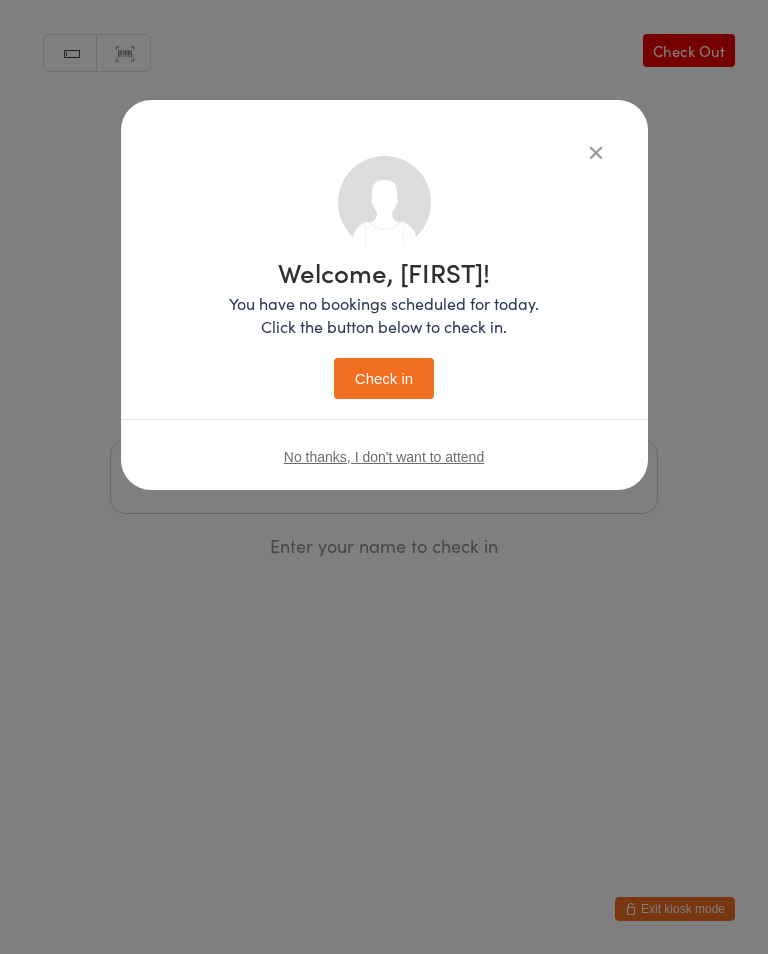 click on "Check in" at bounding box center (384, 378) 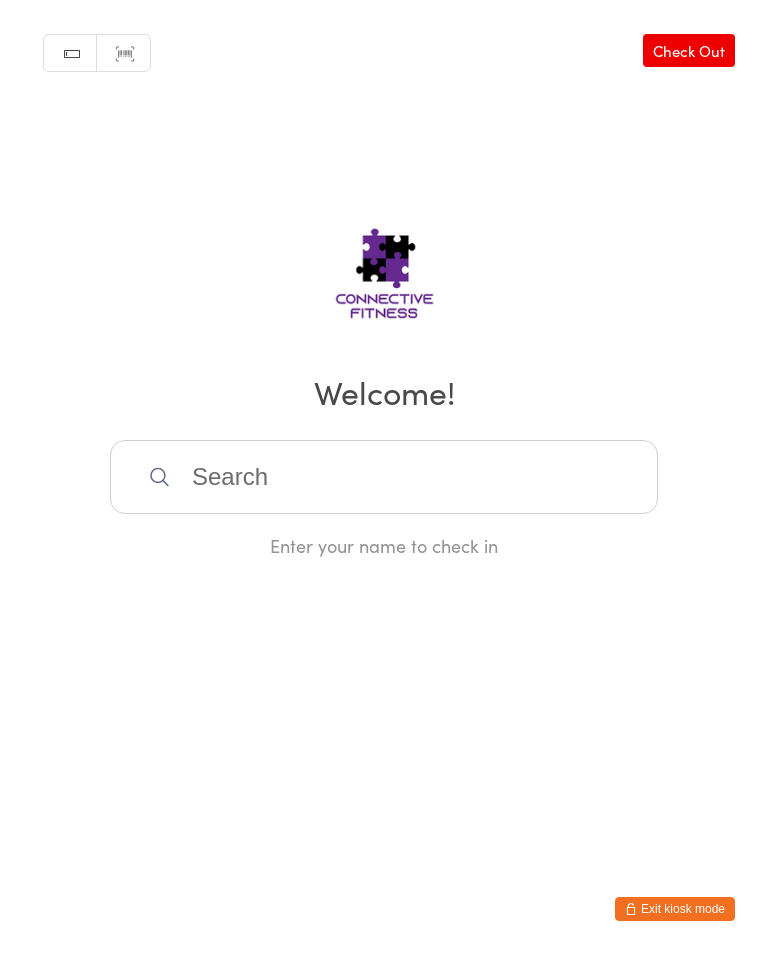 click at bounding box center [384, 477] 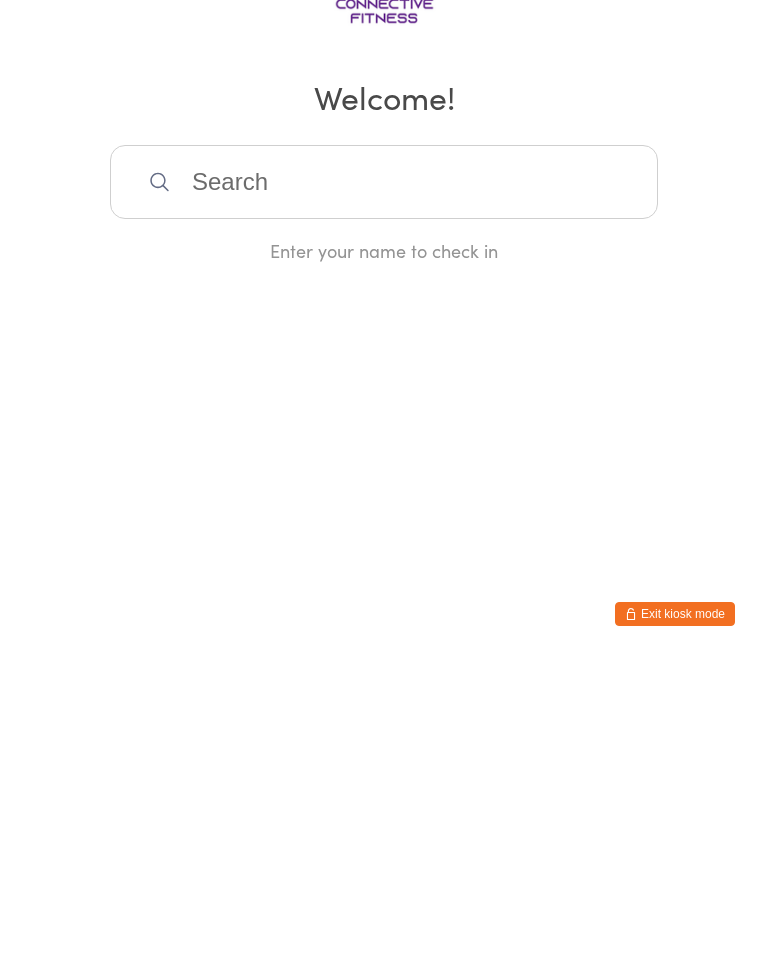 scroll, scrollTop: 0, scrollLeft: 0, axis: both 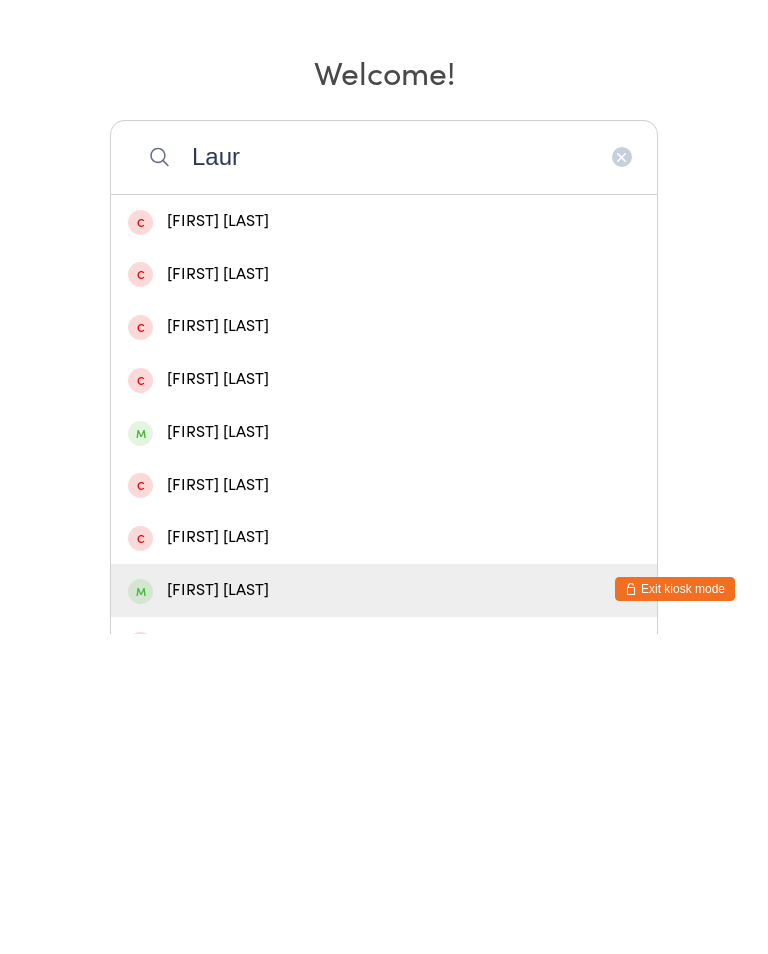 type on "Laur" 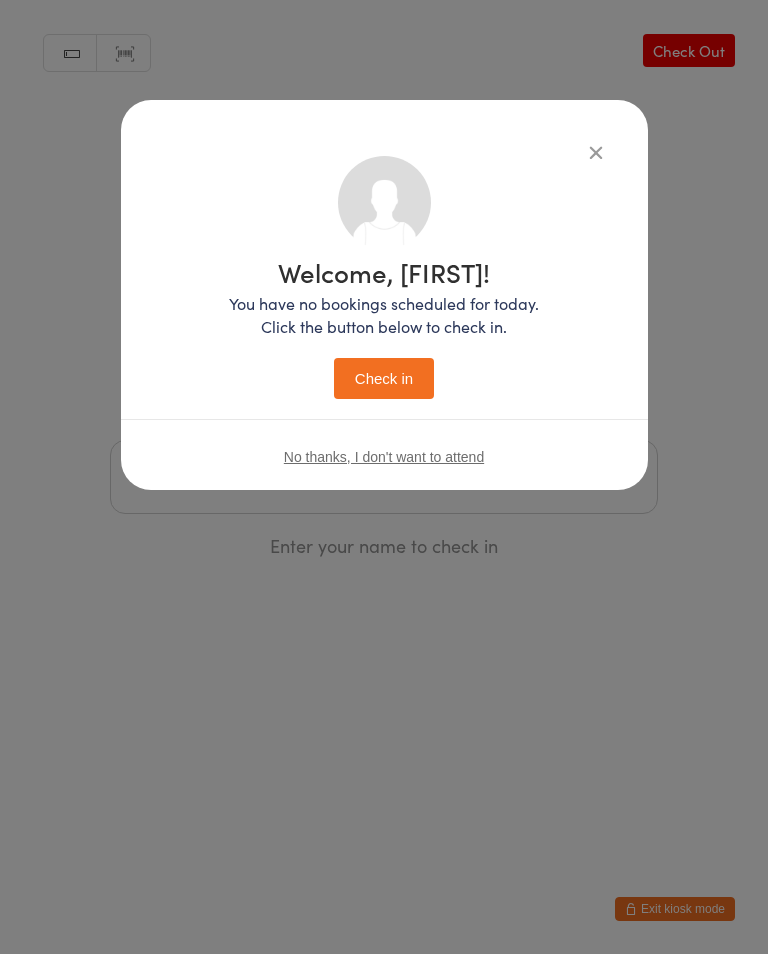 click on "Check in" at bounding box center [384, 378] 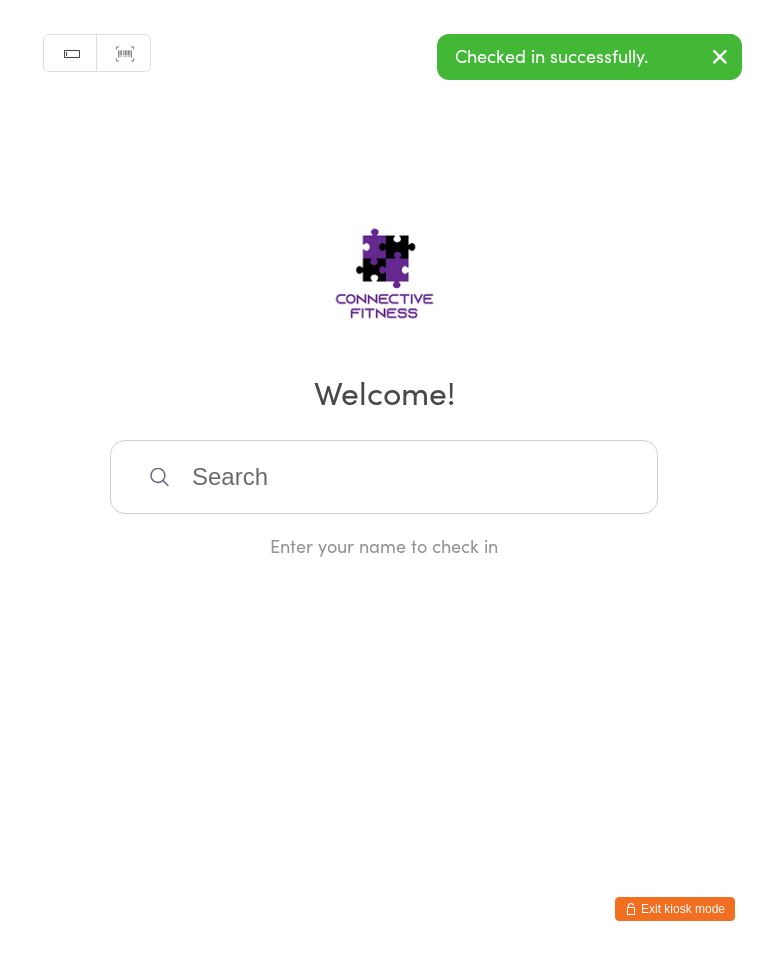 click at bounding box center [384, 477] 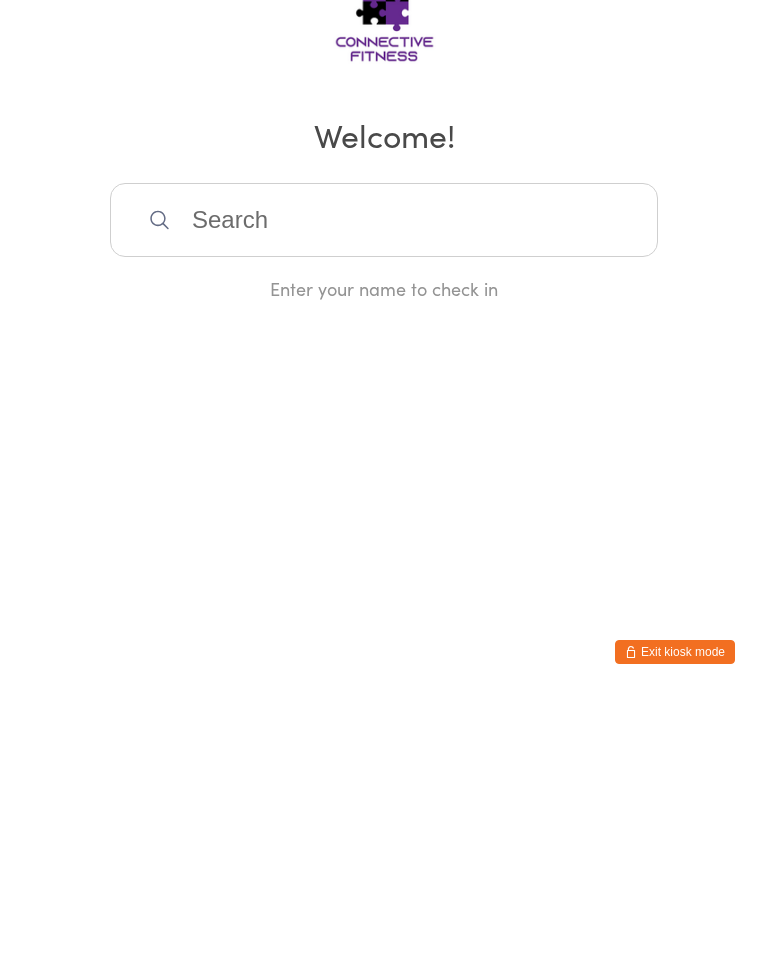 scroll, scrollTop: 0, scrollLeft: 0, axis: both 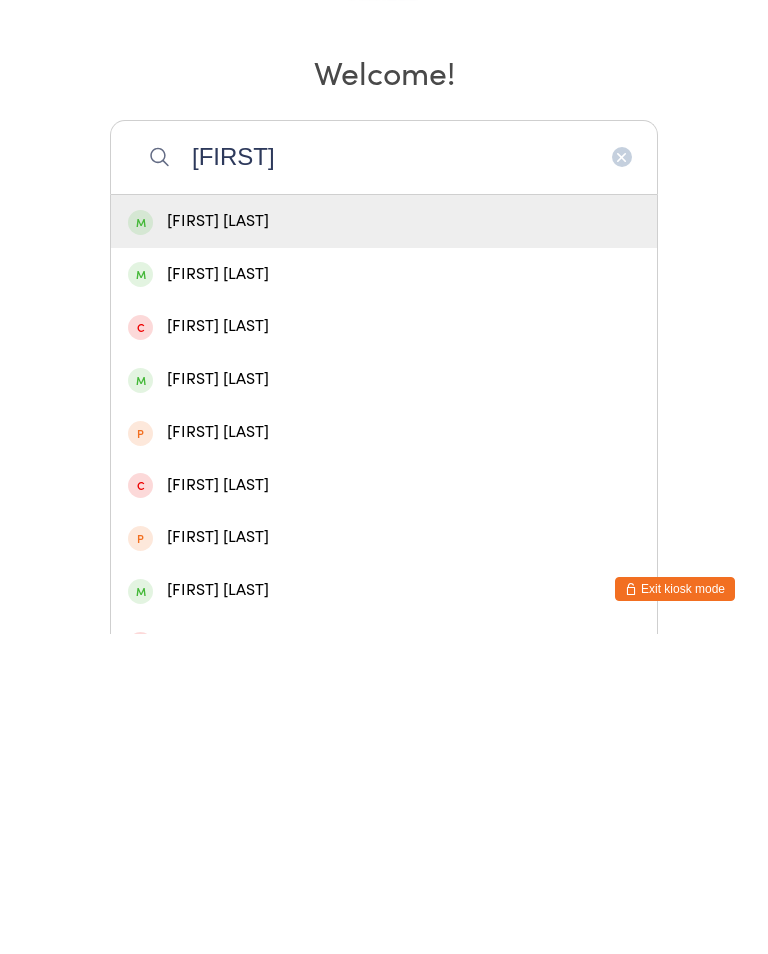 type on "[FIRST]" 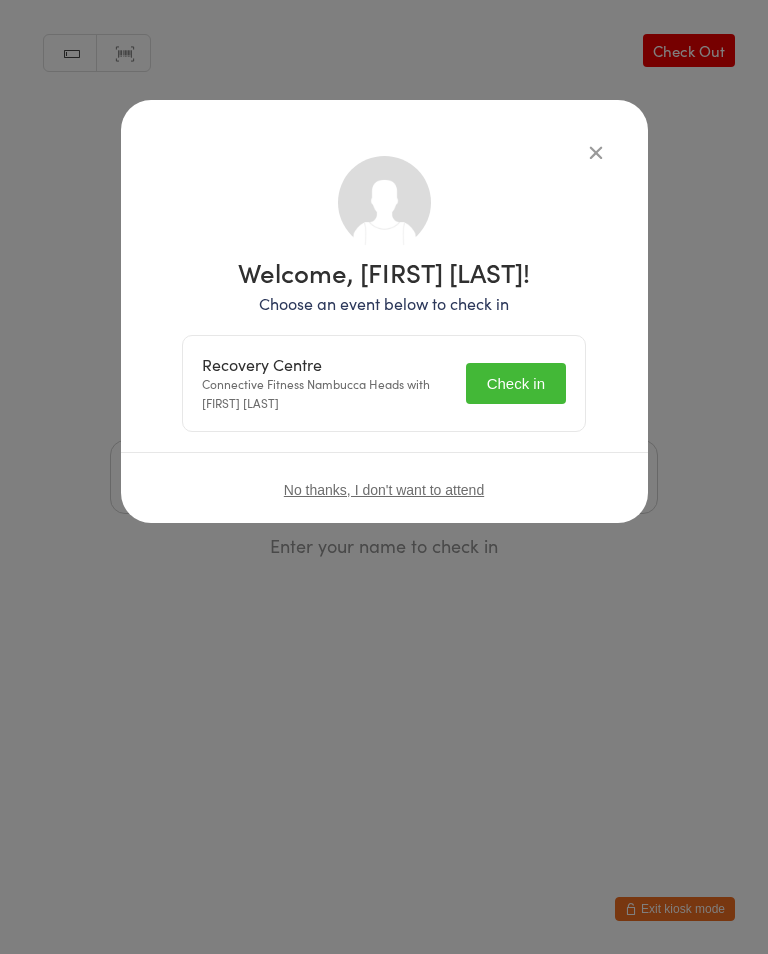 click on "Check in" at bounding box center (516, 383) 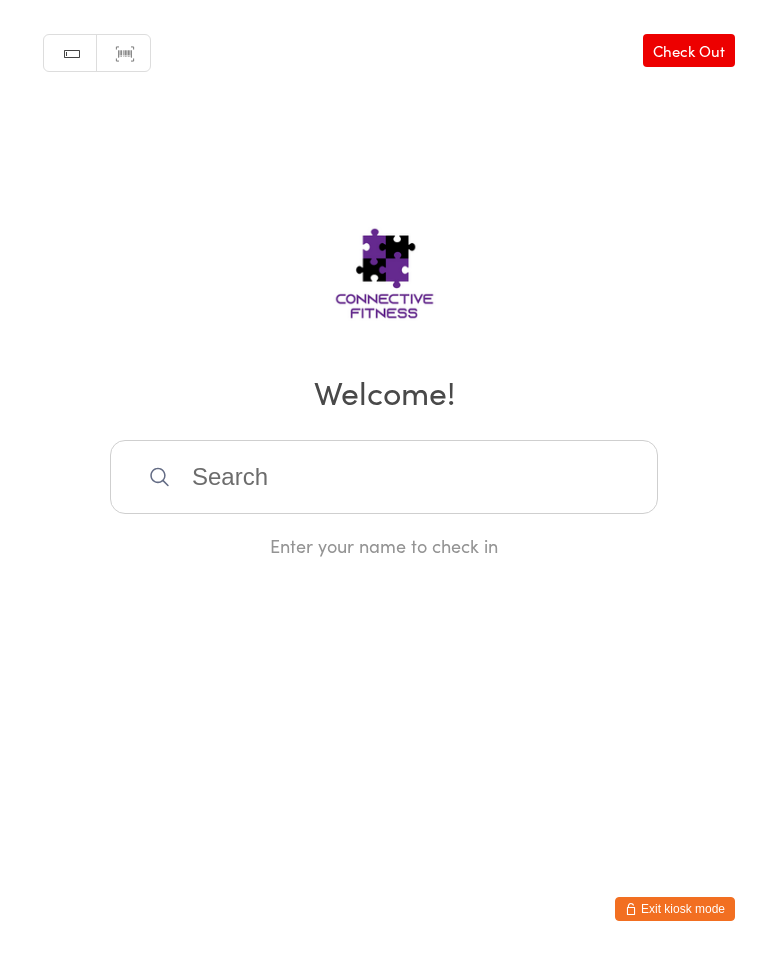 click at bounding box center (384, 477) 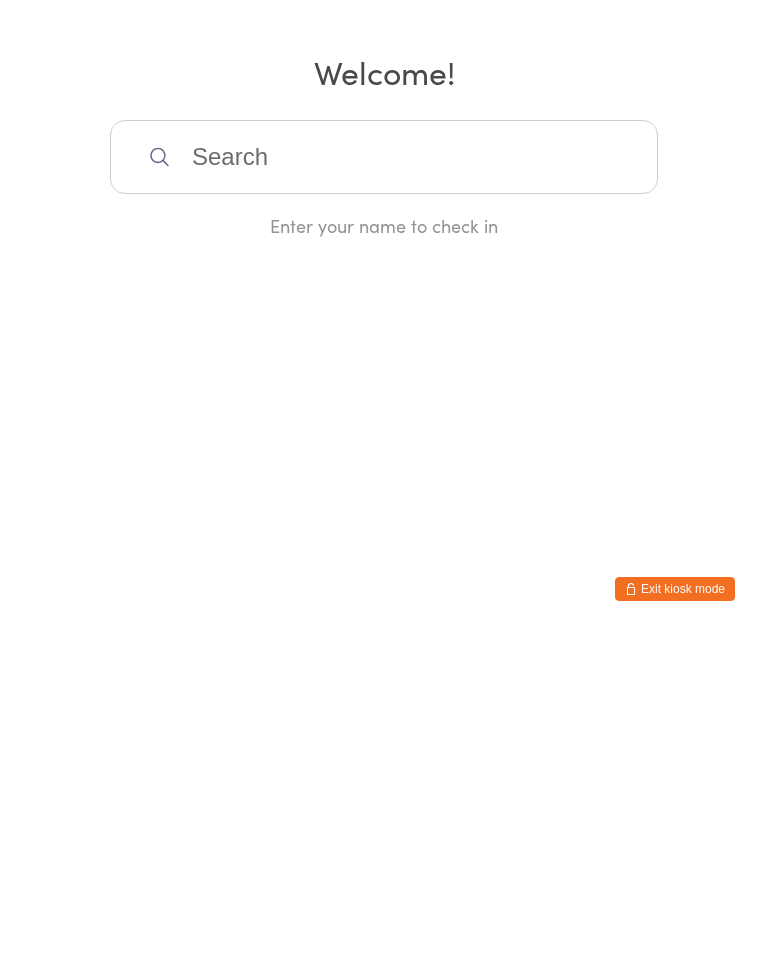 scroll, scrollTop: 0, scrollLeft: 0, axis: both 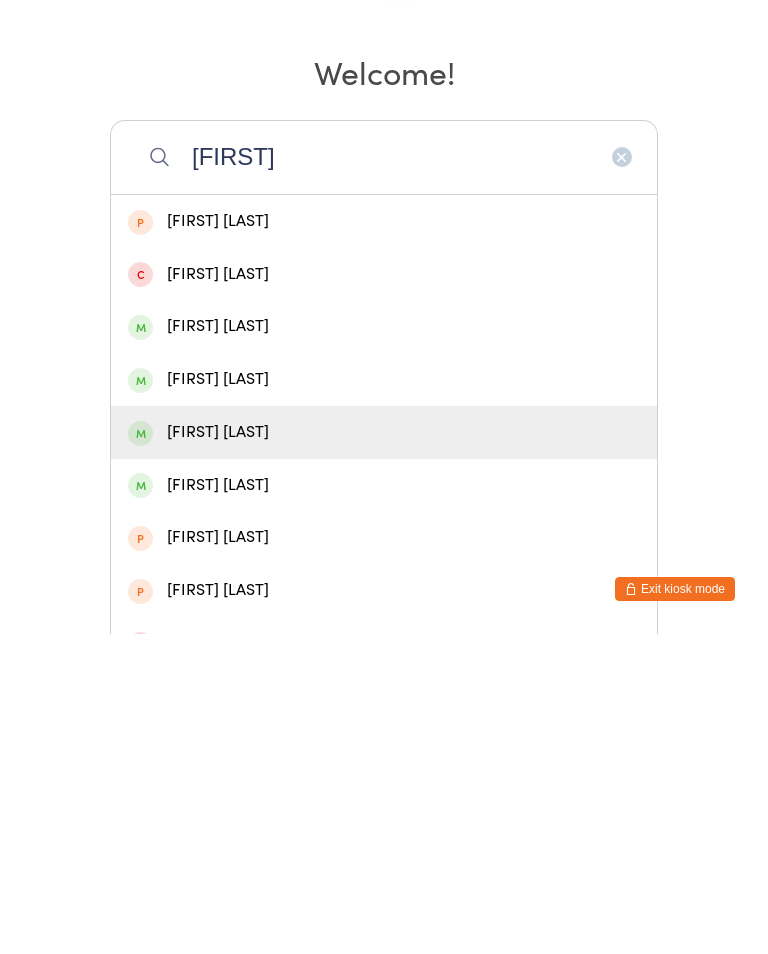 type on "[FIRST]" 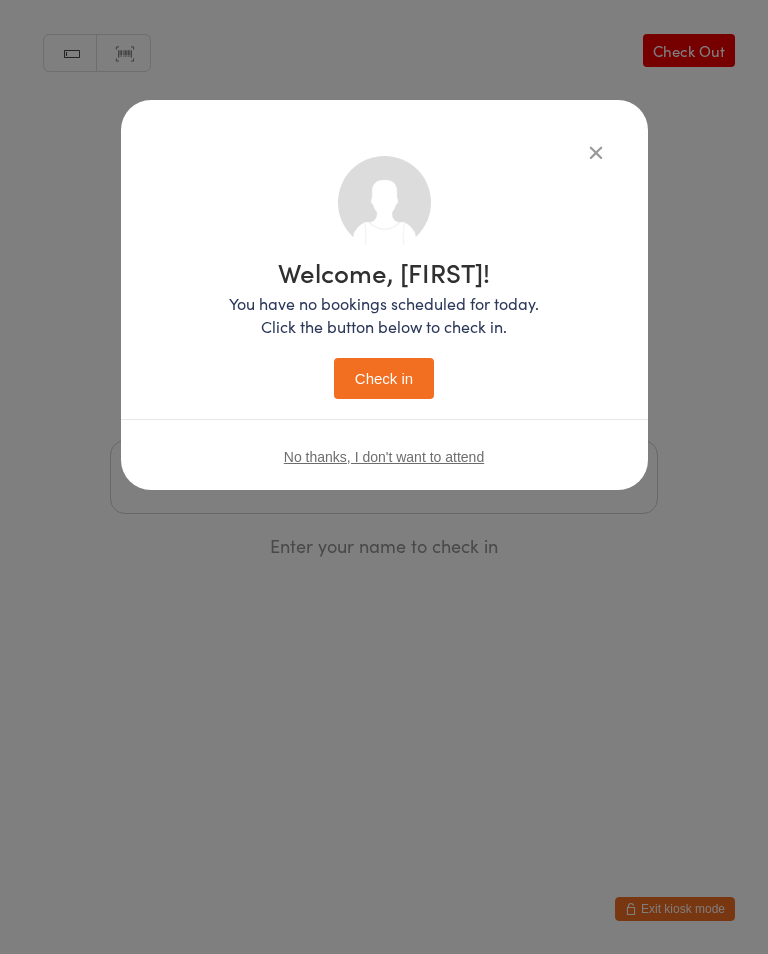 click on "Check in" at bounding box center [384, 378] 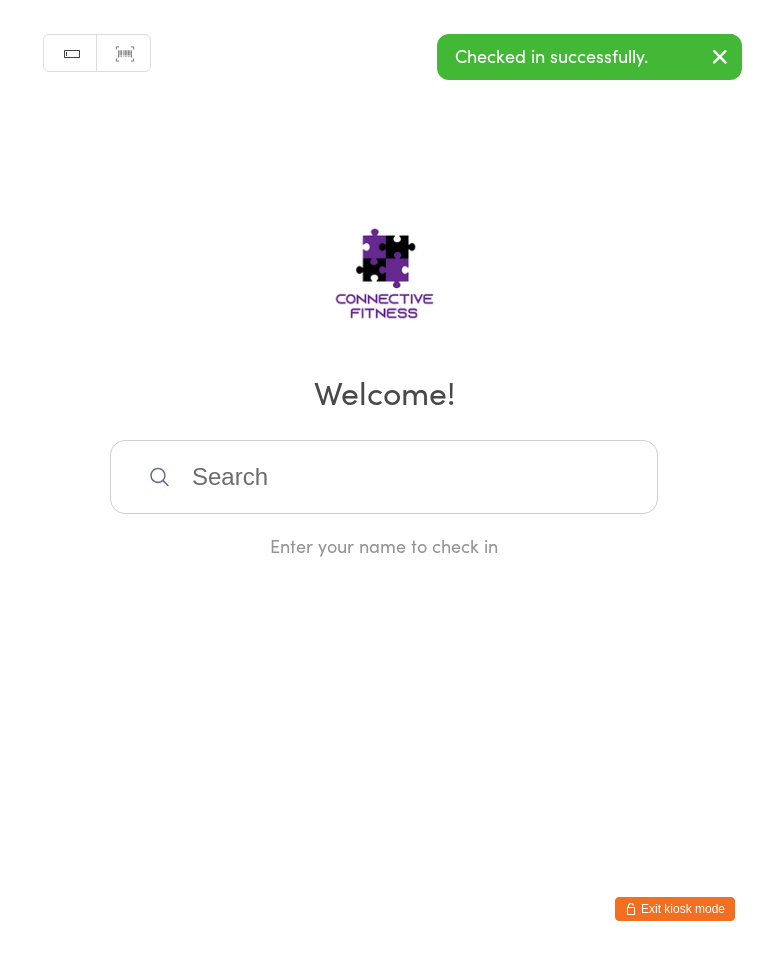 click at bounding box center (384, 477) 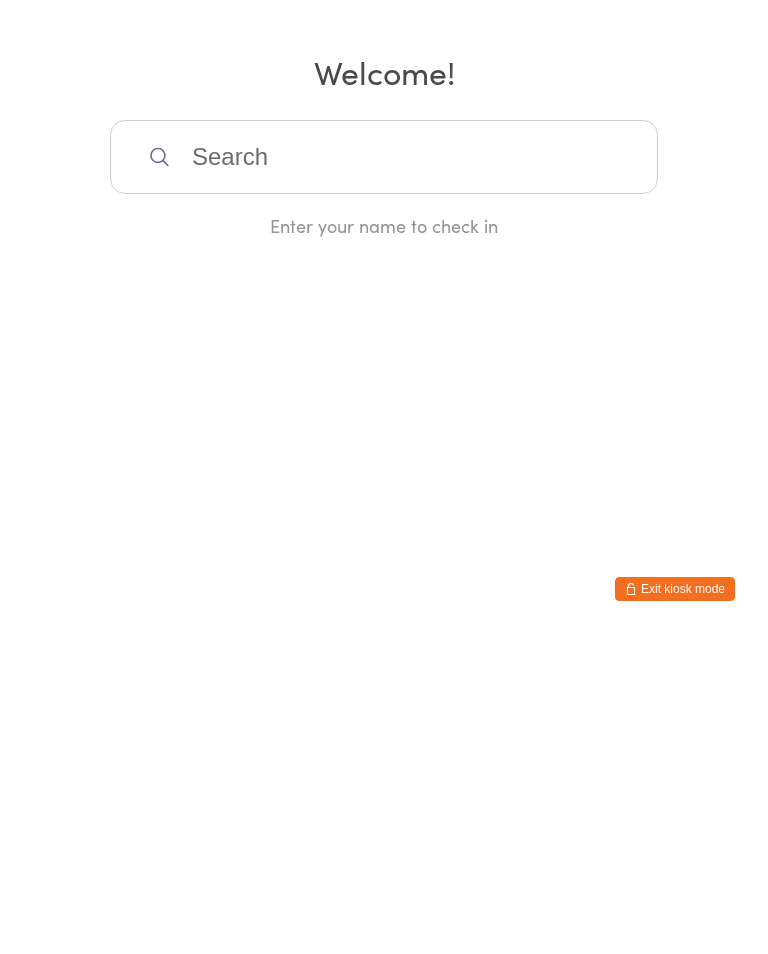 scroll, scrollTop: 0, scrollLeft: 0, axis: both 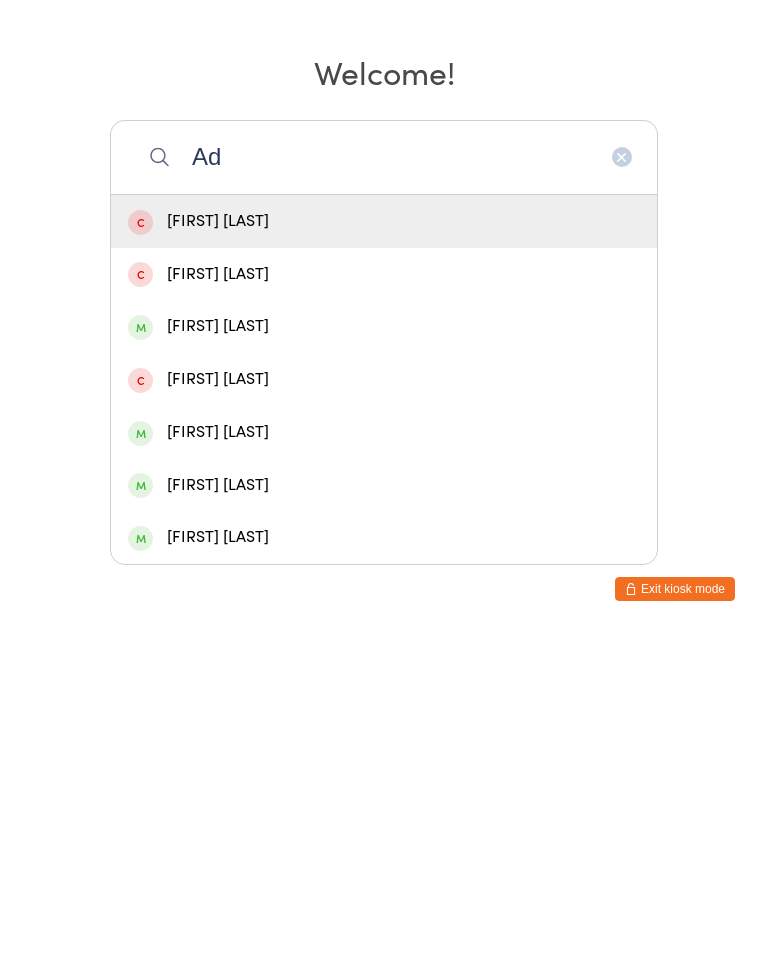 type on "A" 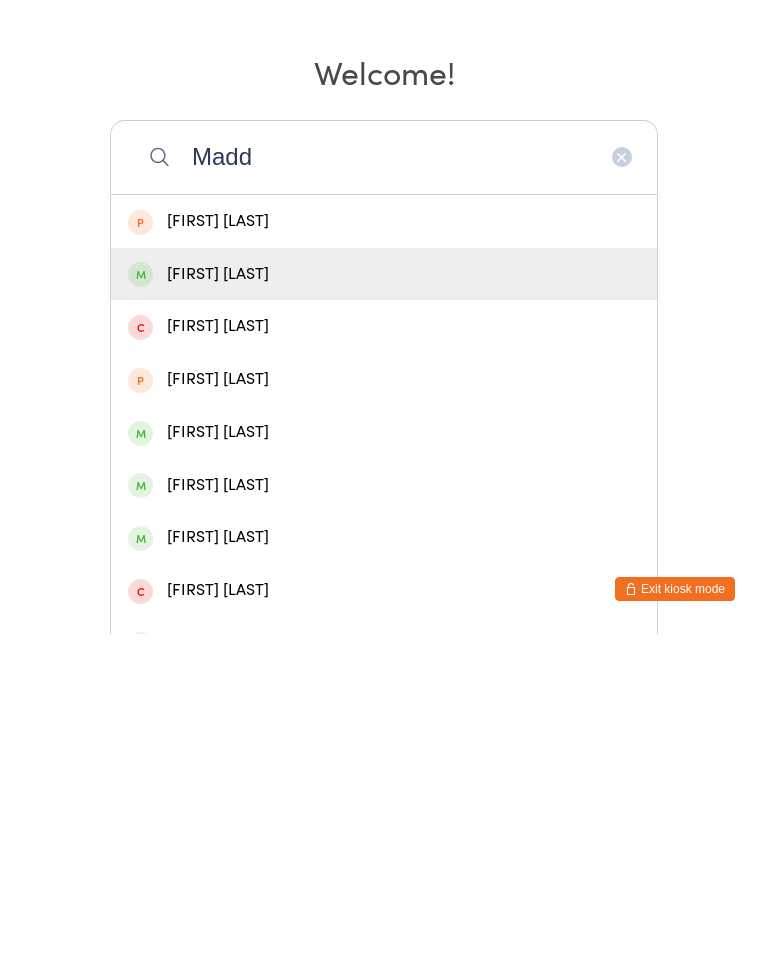 type on "Madd" 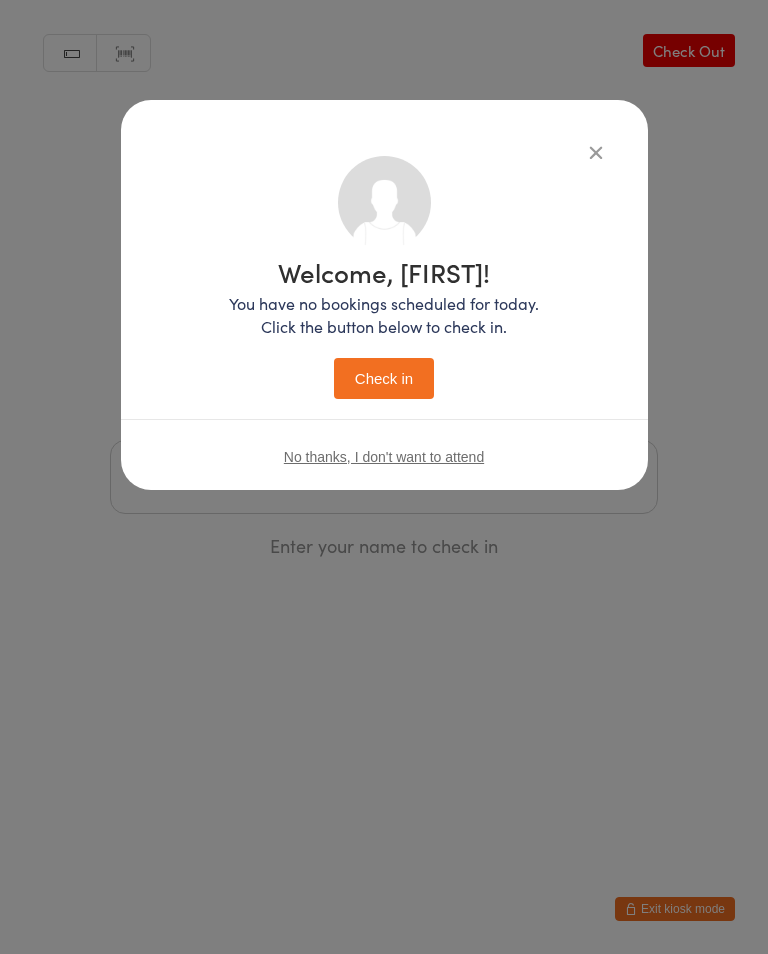 click on "Check in" at bounding box center [384, 378] 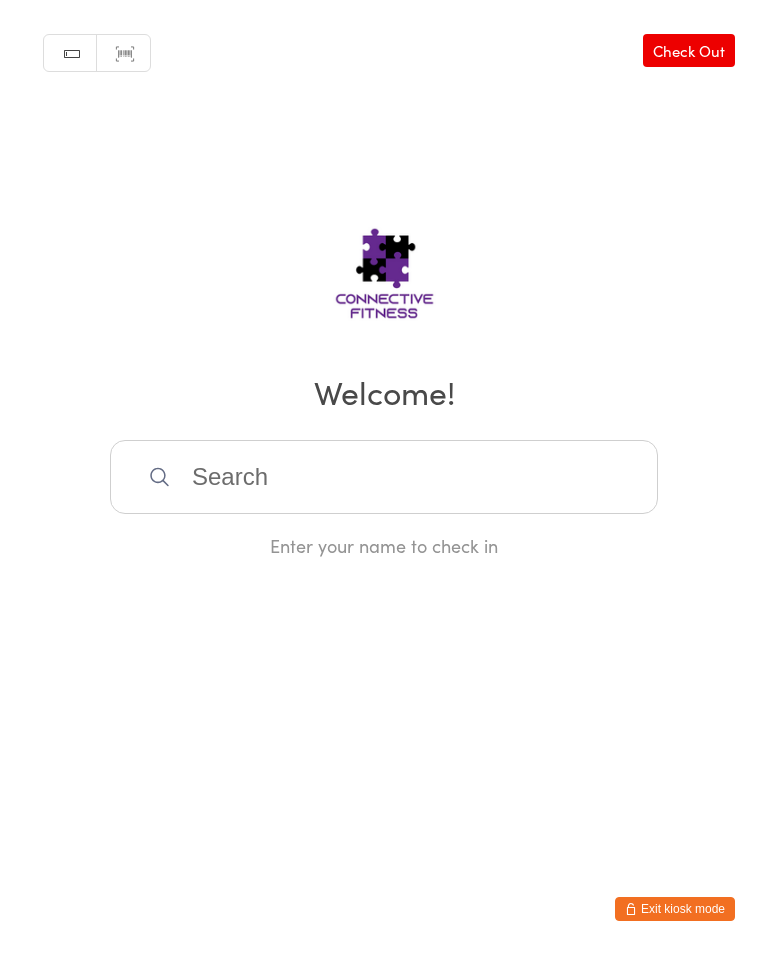 click at bounding box center [384, 477] 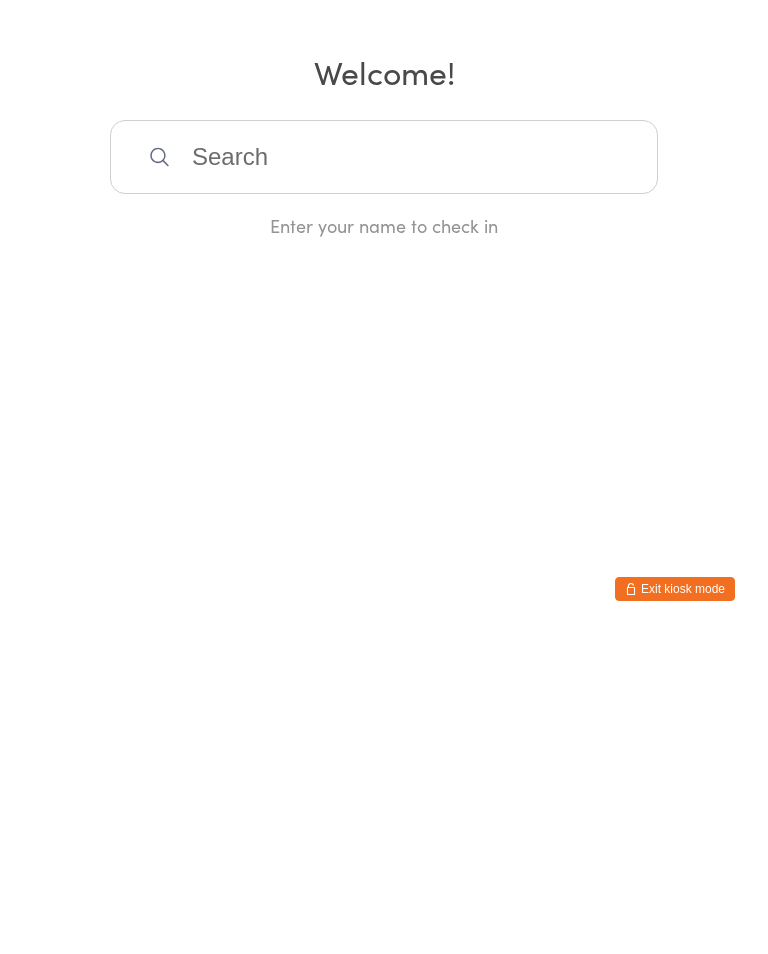 scroll, scrollTop: 0, scrollLeft: 0, axis: both 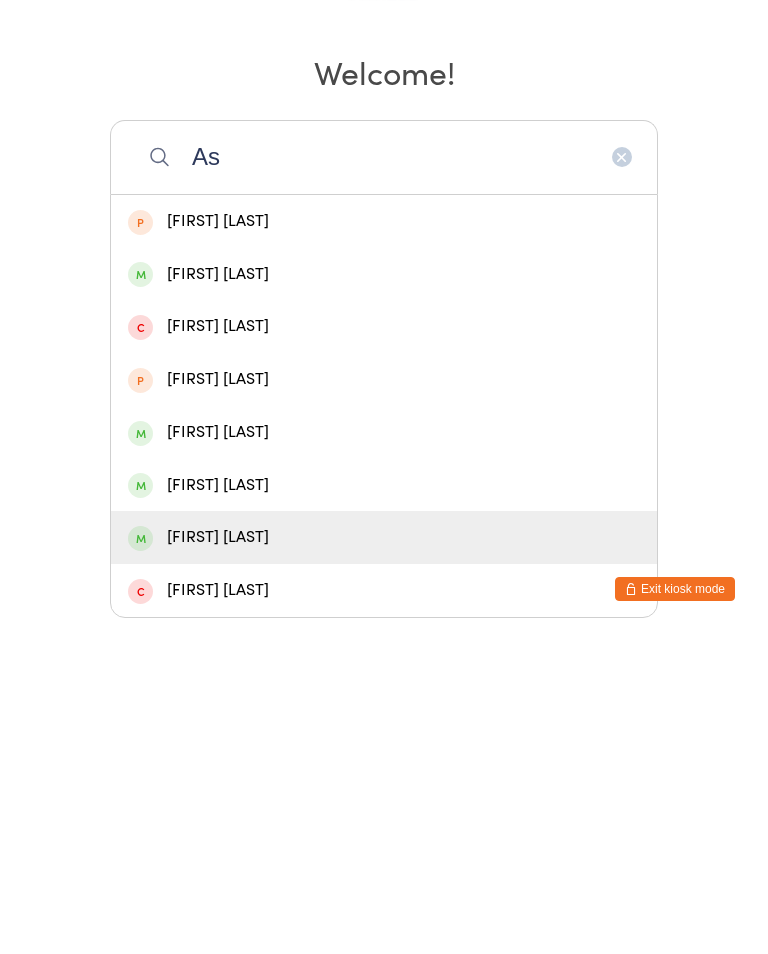 type on "As" 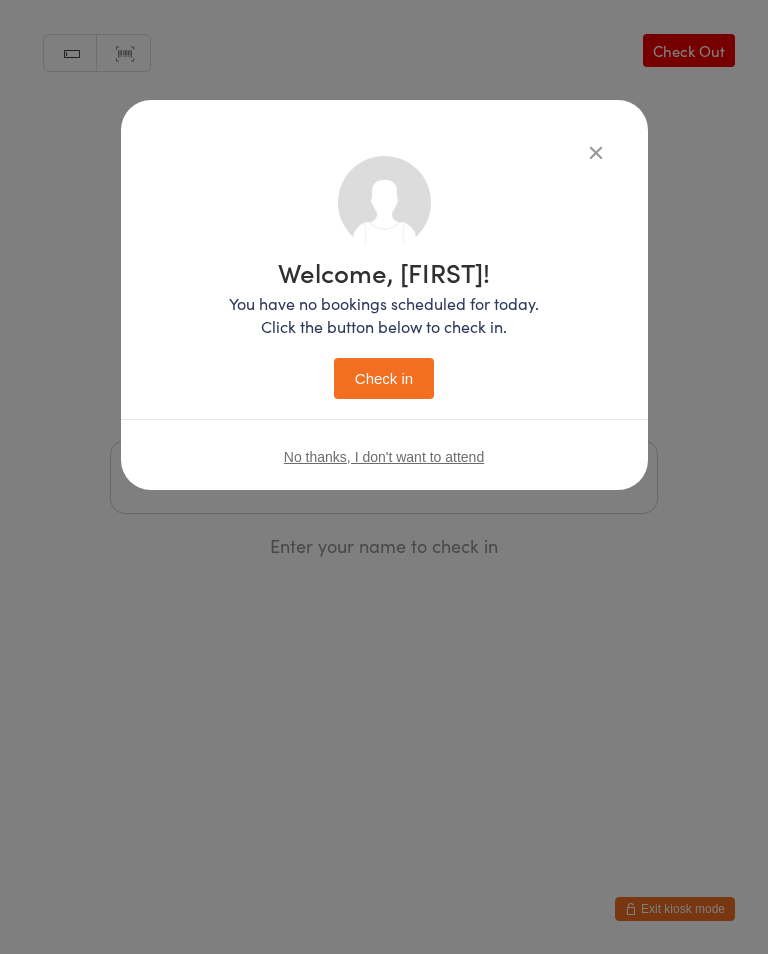 click on "Check in" at bounding box center [384, 378] 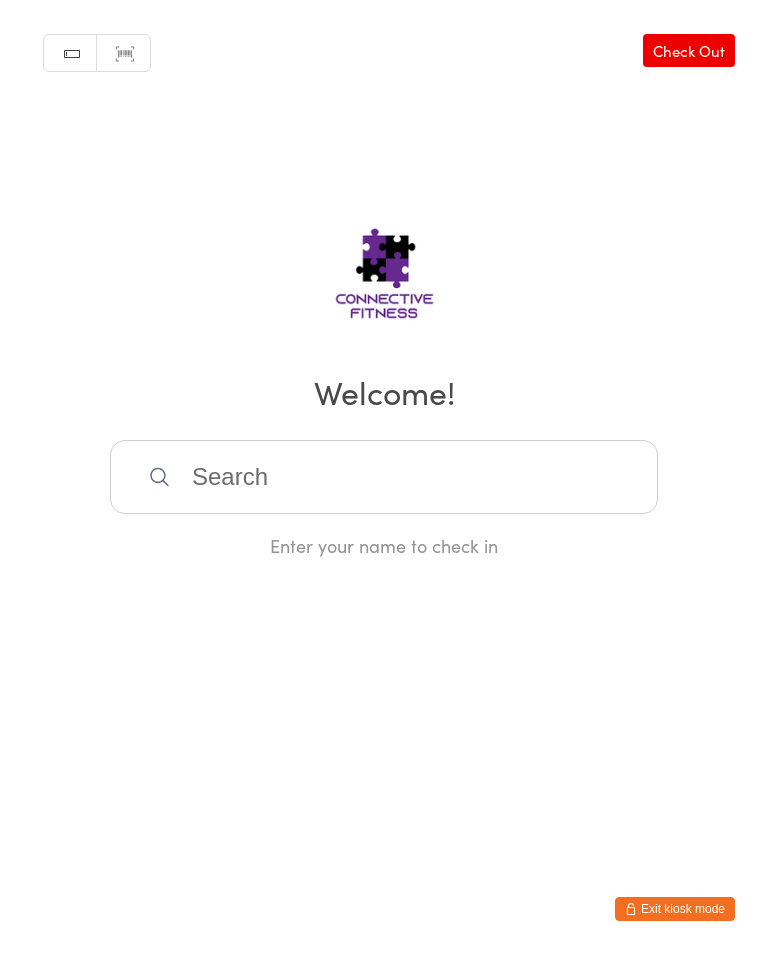 click at bounding box center [384, 477] 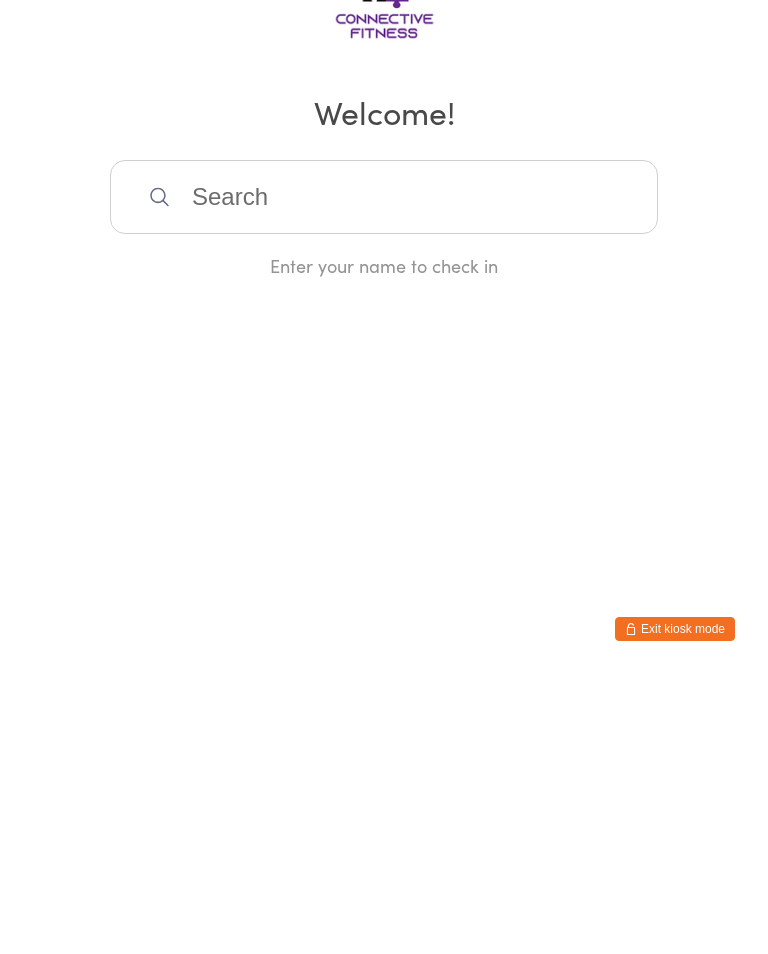 scroll, scrollTop: 0, scrollLeft: 0, axis: both 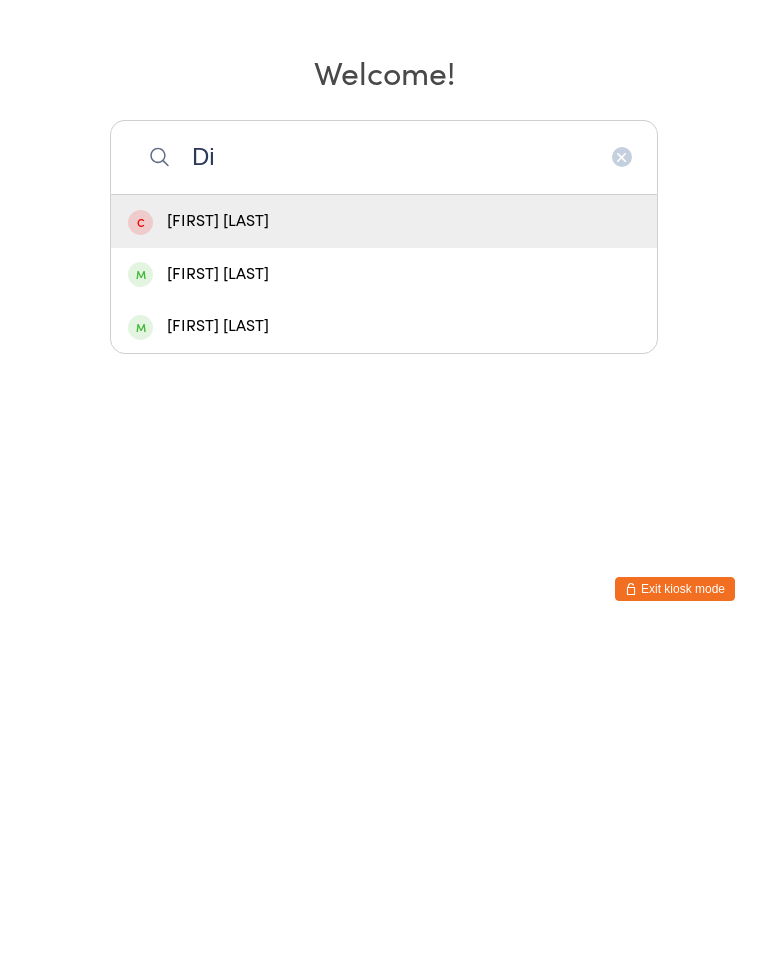 type on "Di" 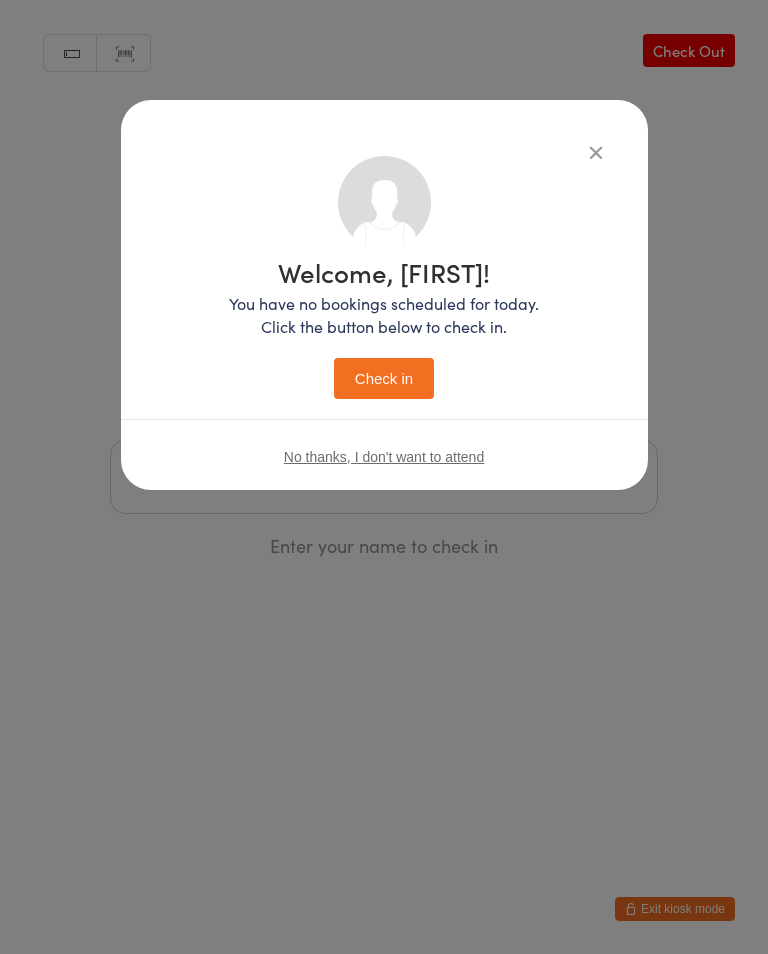 click on "Welcome, [FIRST]! You have no bookings scheduled for today. Click the button below to check in. Check in No thanks, I don't want to attend" at bounding box center [384, 477] 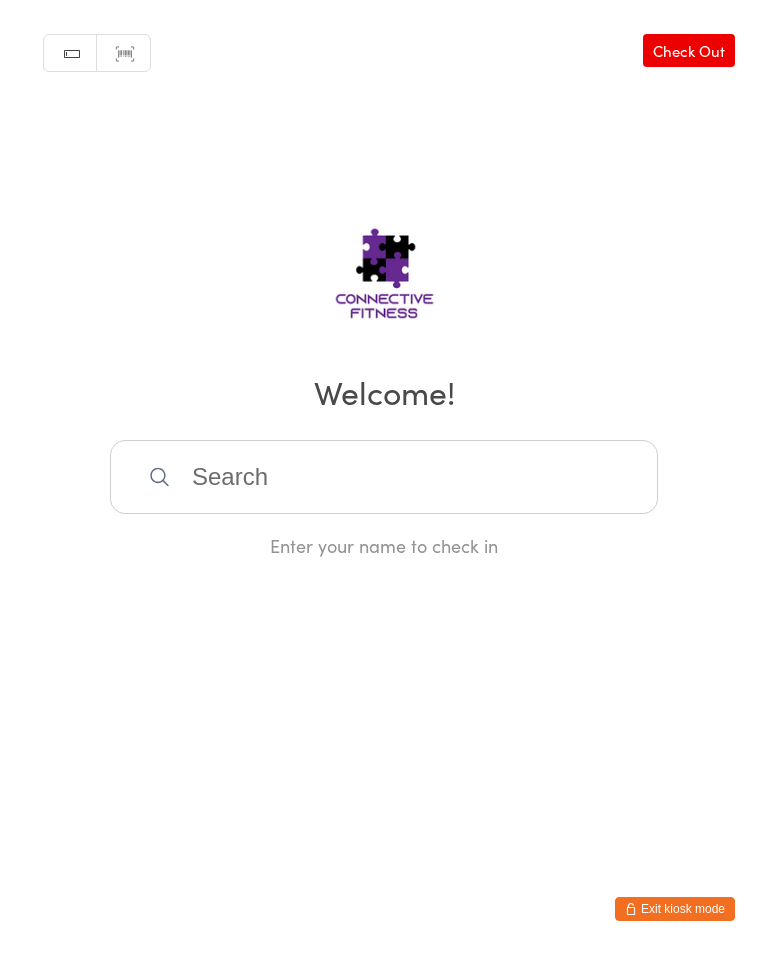 click on "Manual search Scanner input Check Out Welcome! Enter your name to check in" at bounding box center [384, 279] 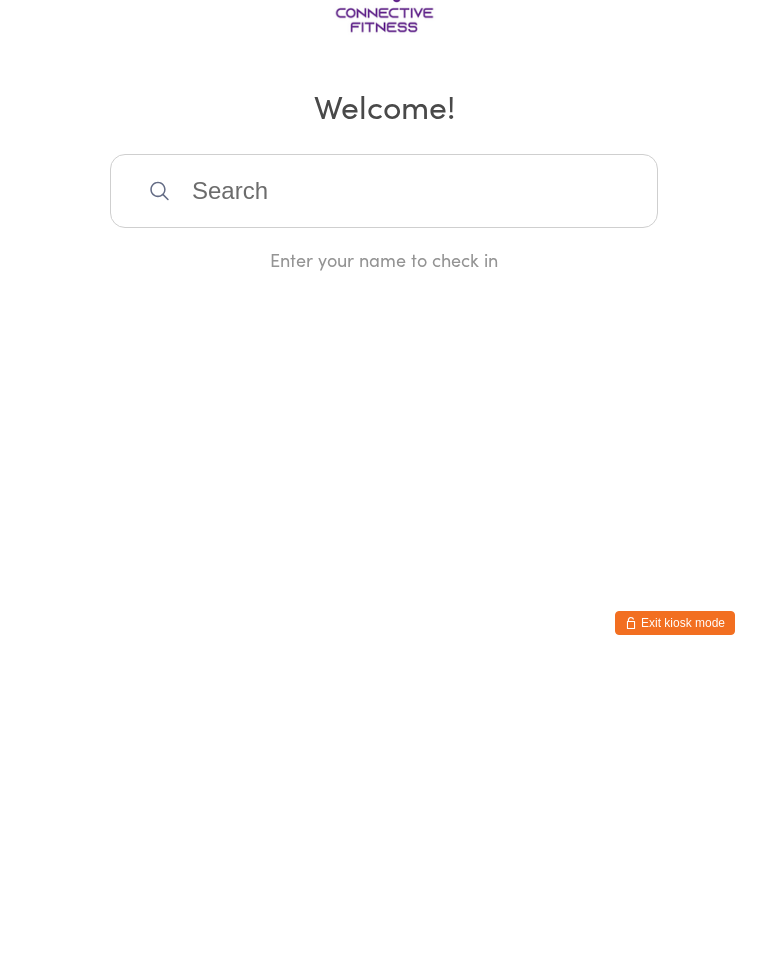 scroll, scrollTop: 0, scrollLeft: 0, axis: both 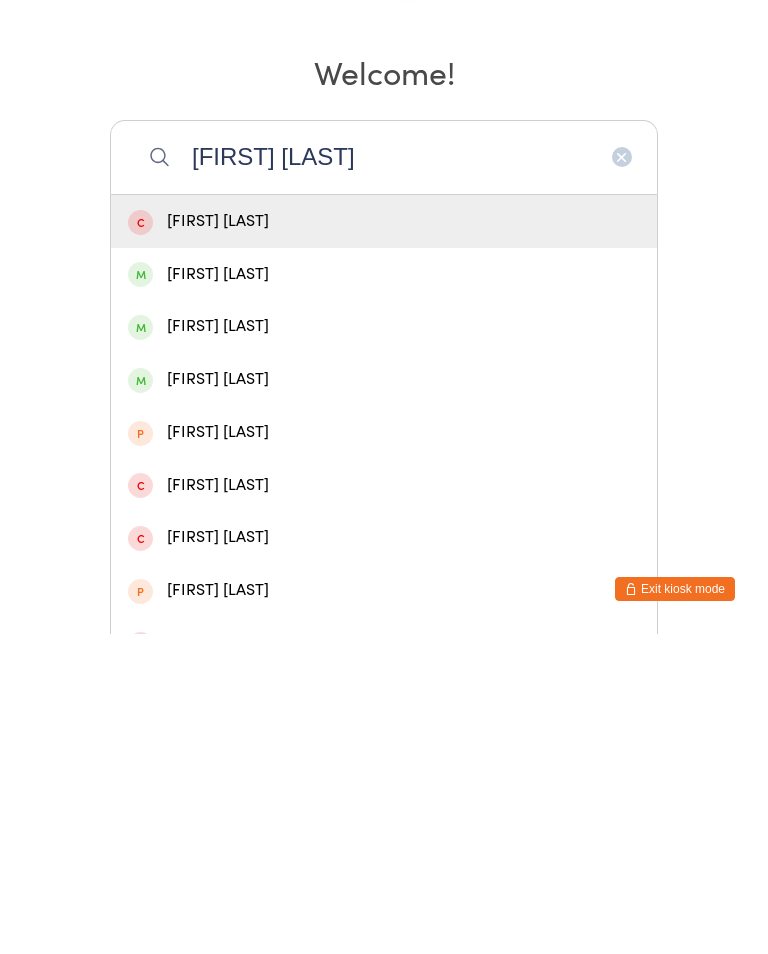 type on "[FIRST] [LAST]" 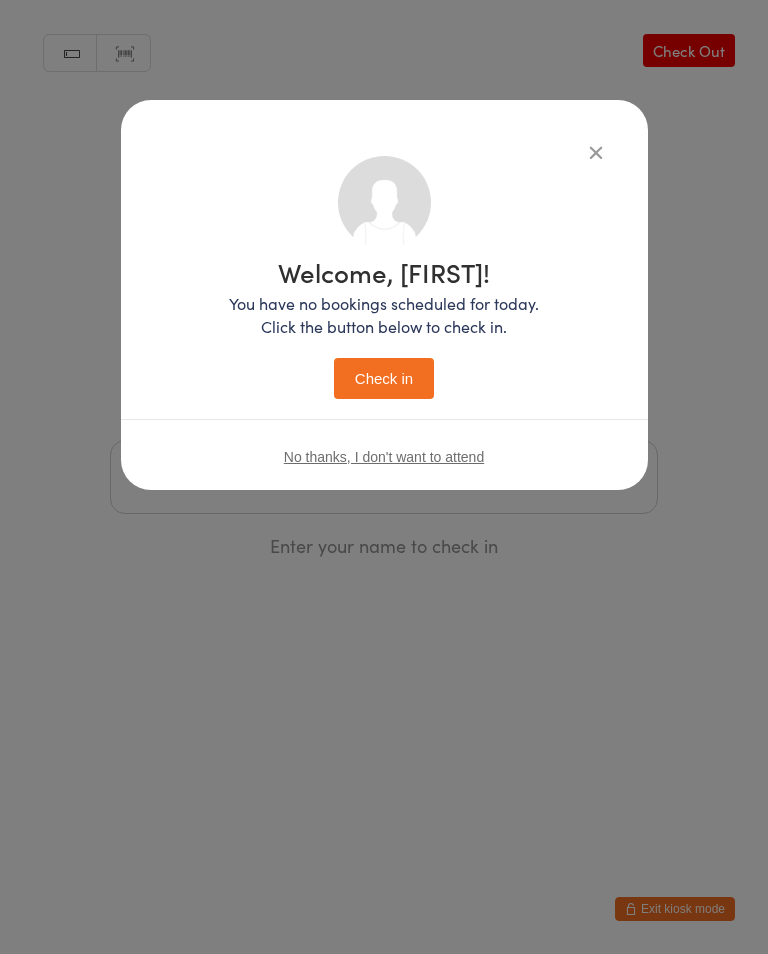 click on "Check in" at bounding box center [384, 378] 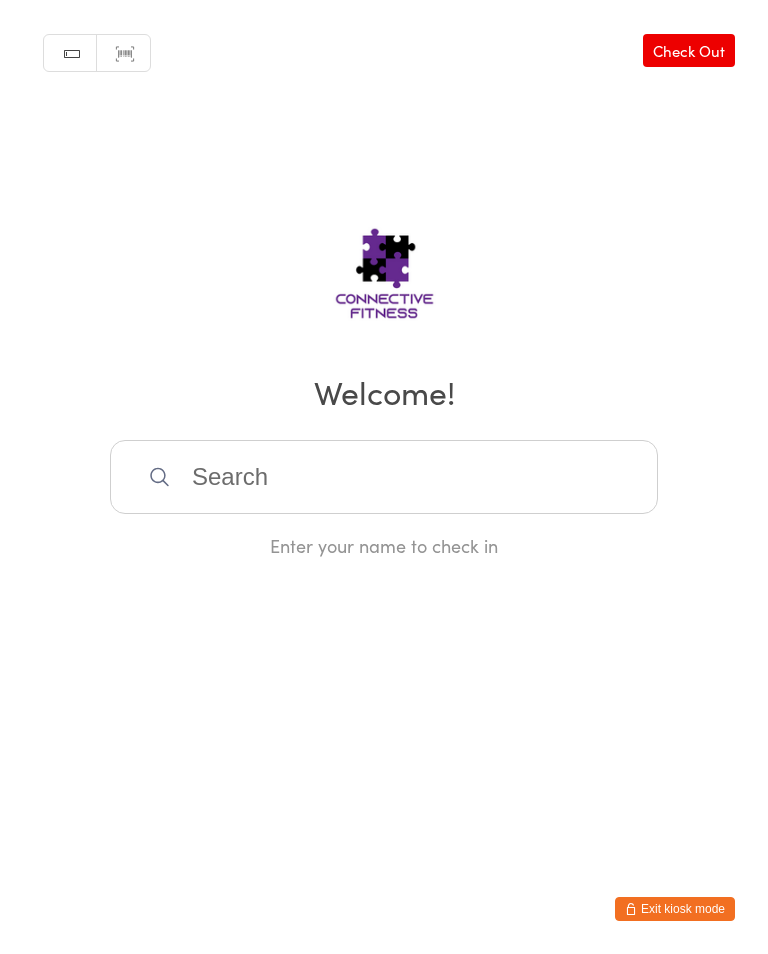 click on "Check Out" at bounding box center [689, 50] 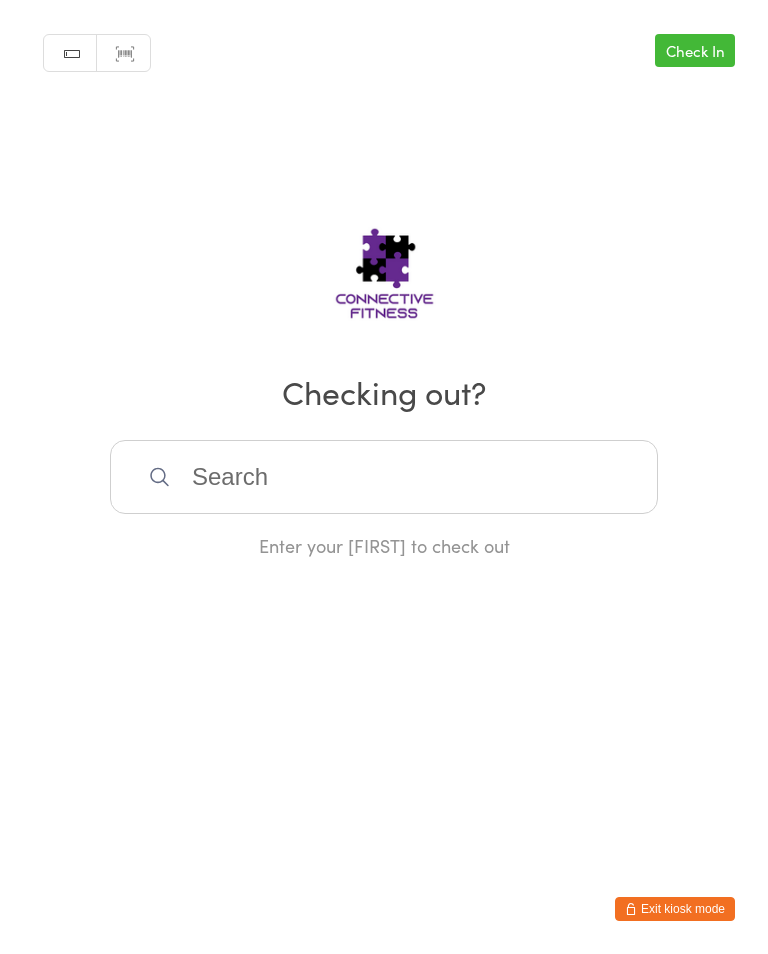 click at bounding box center (384, 477) 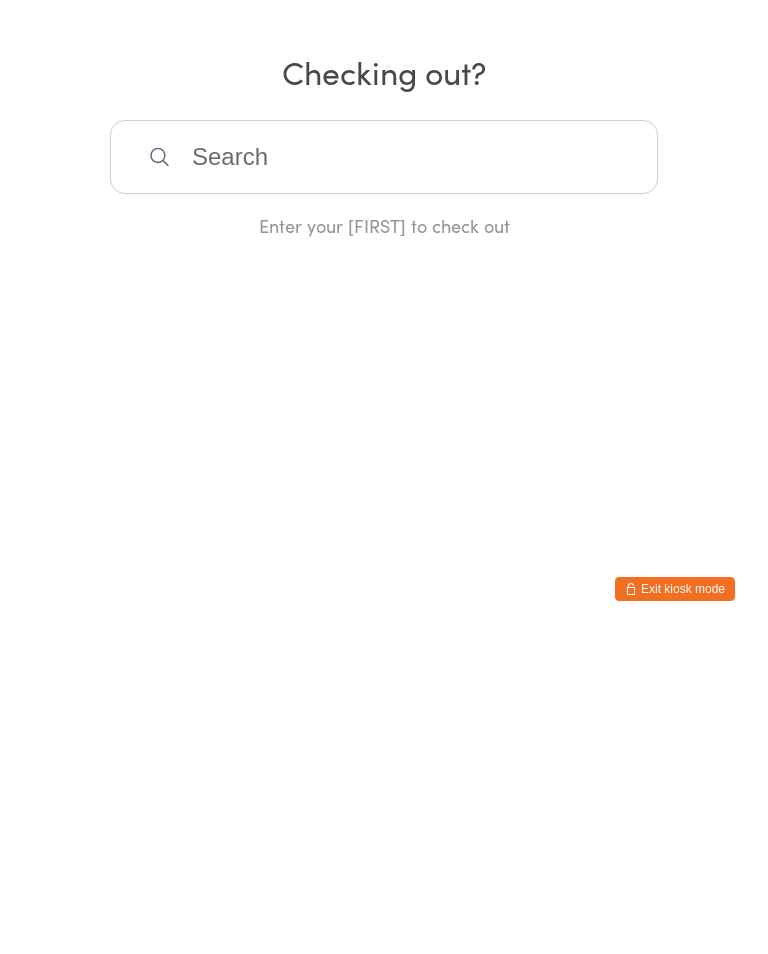 scroll, scrollTop: 0, scrollLeft: 0, axis: both 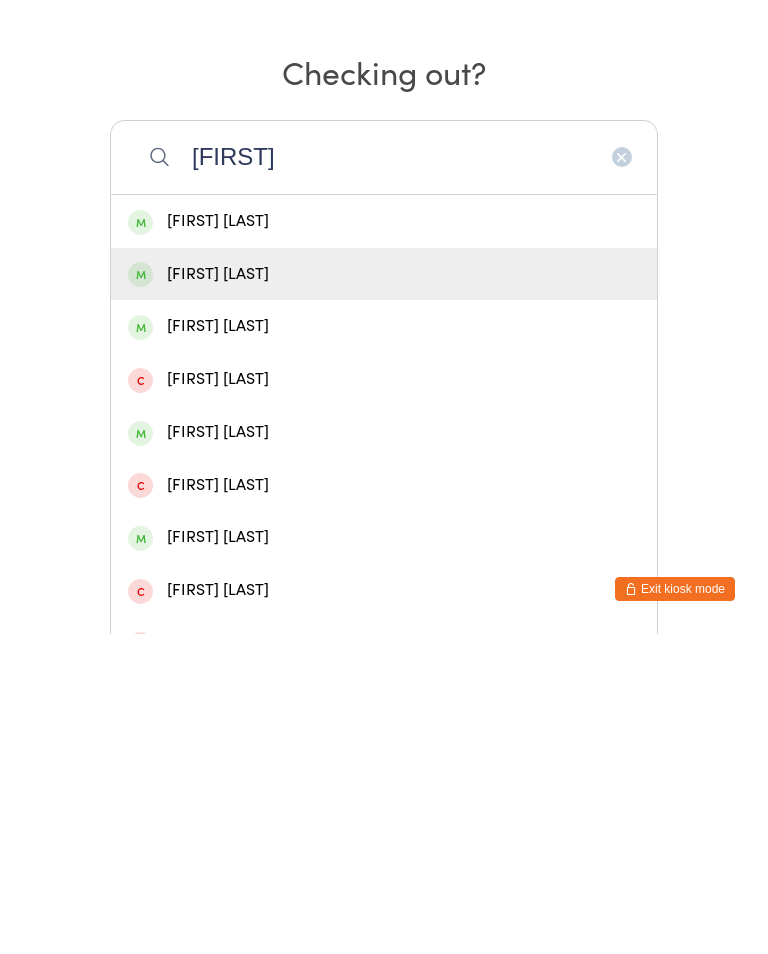 type on "[FIRST]" 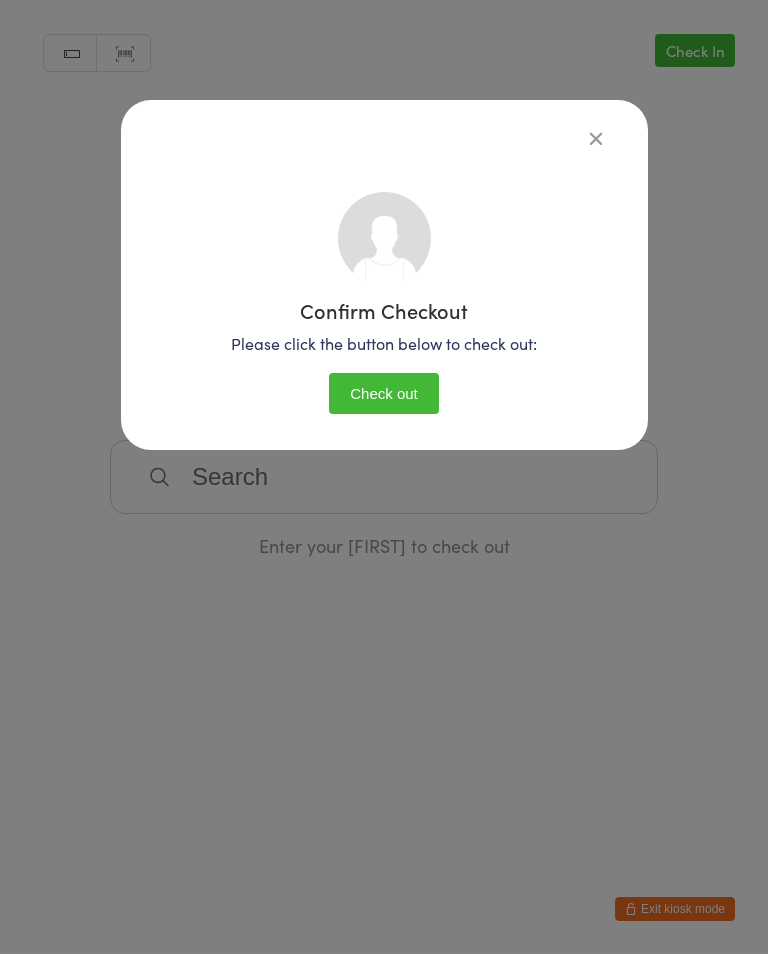 click on "Check out" at bounding box center [384, 393] 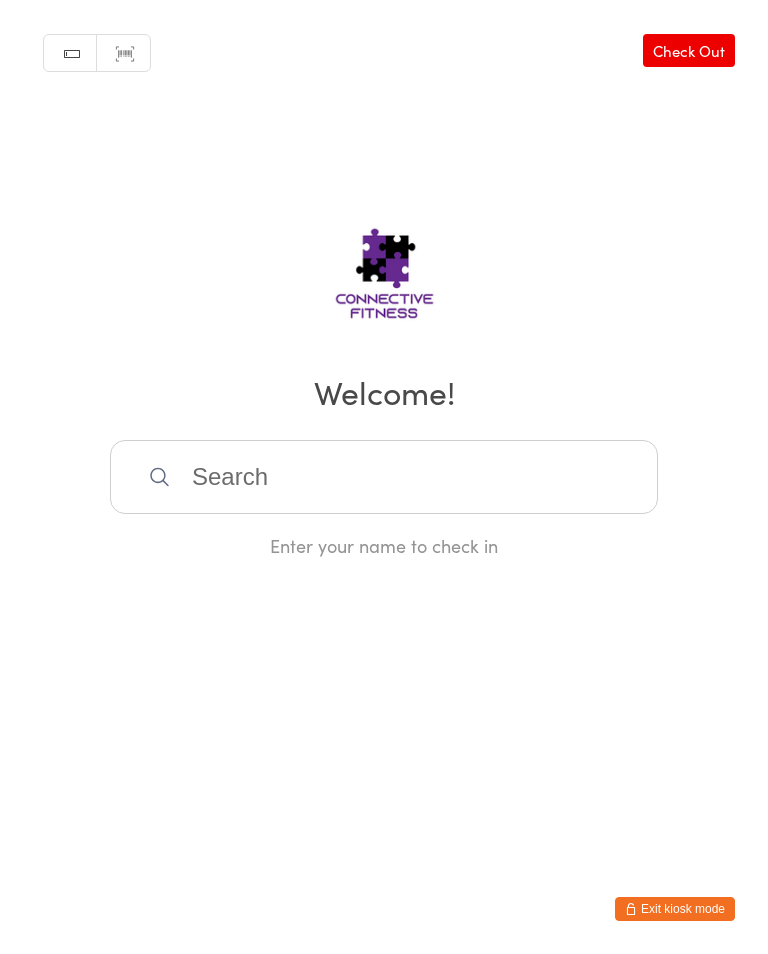 click at bounding box center (384, 477) 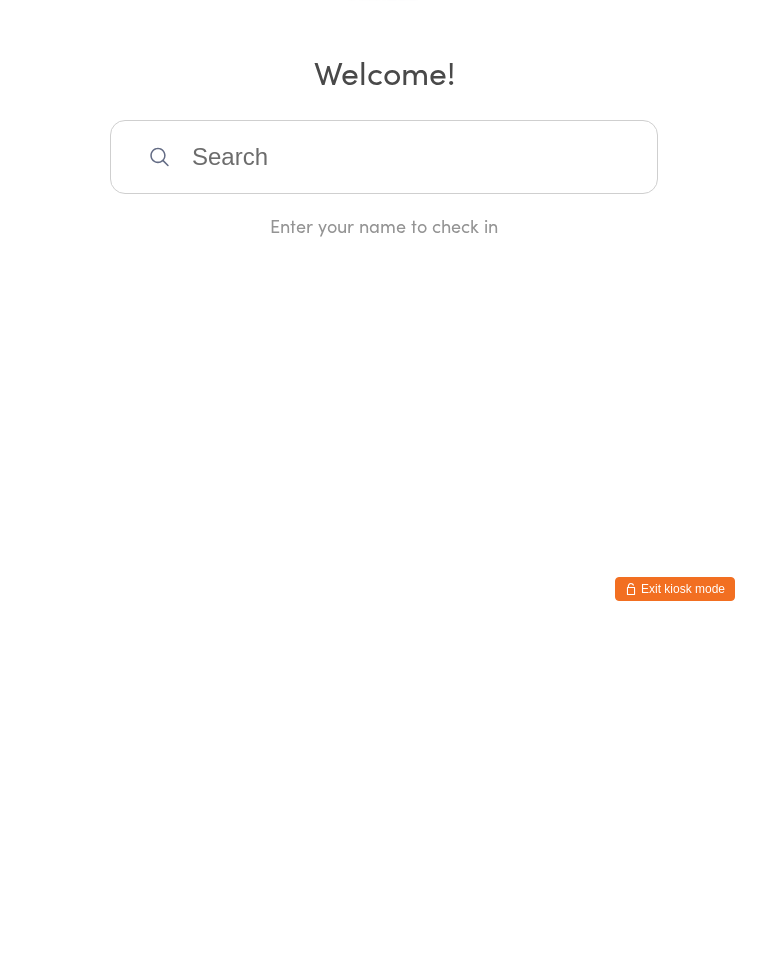 scroll, scrollTop: 0, scrollLeft: 0, axis: both 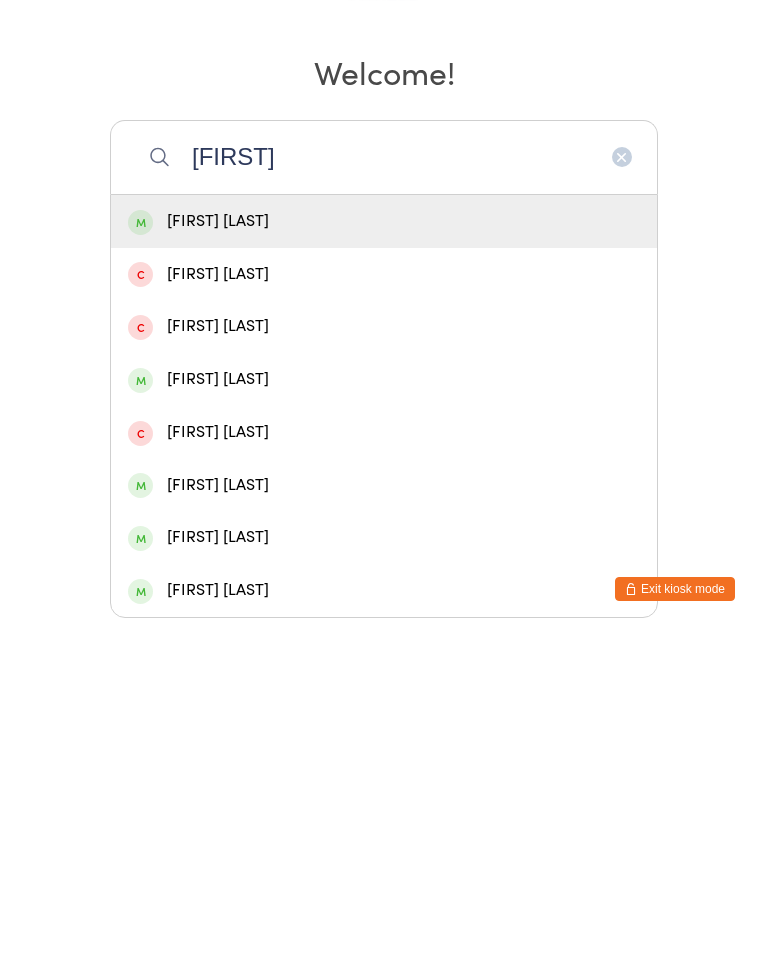 type on "[FIRST]" 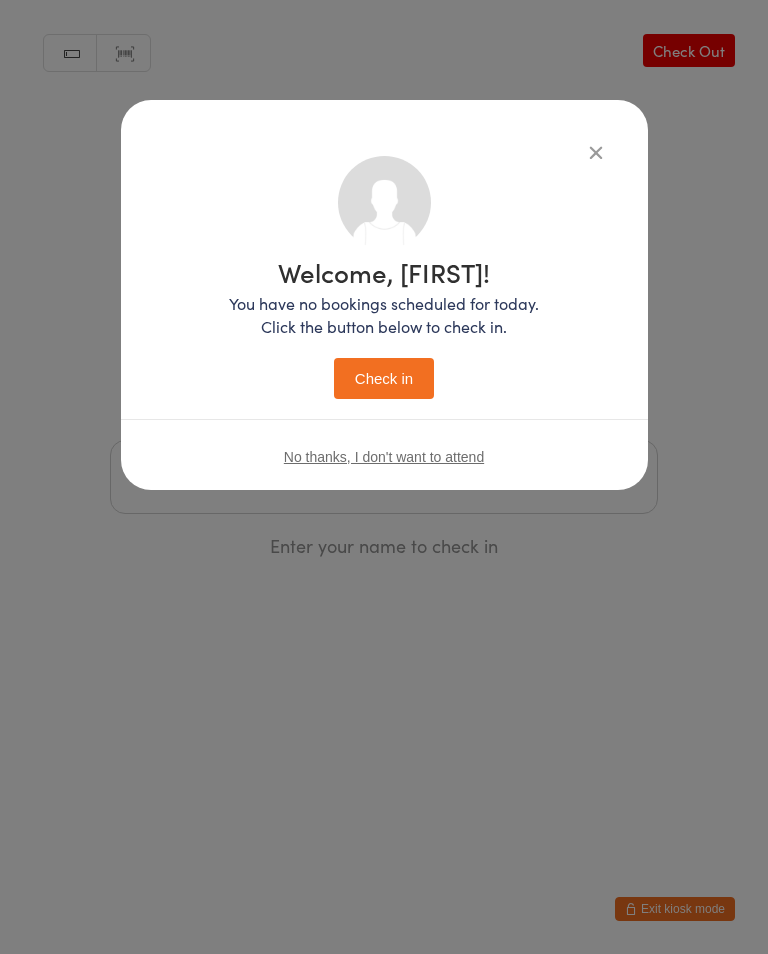 click on "Check in" at bounding box center (384, 378) 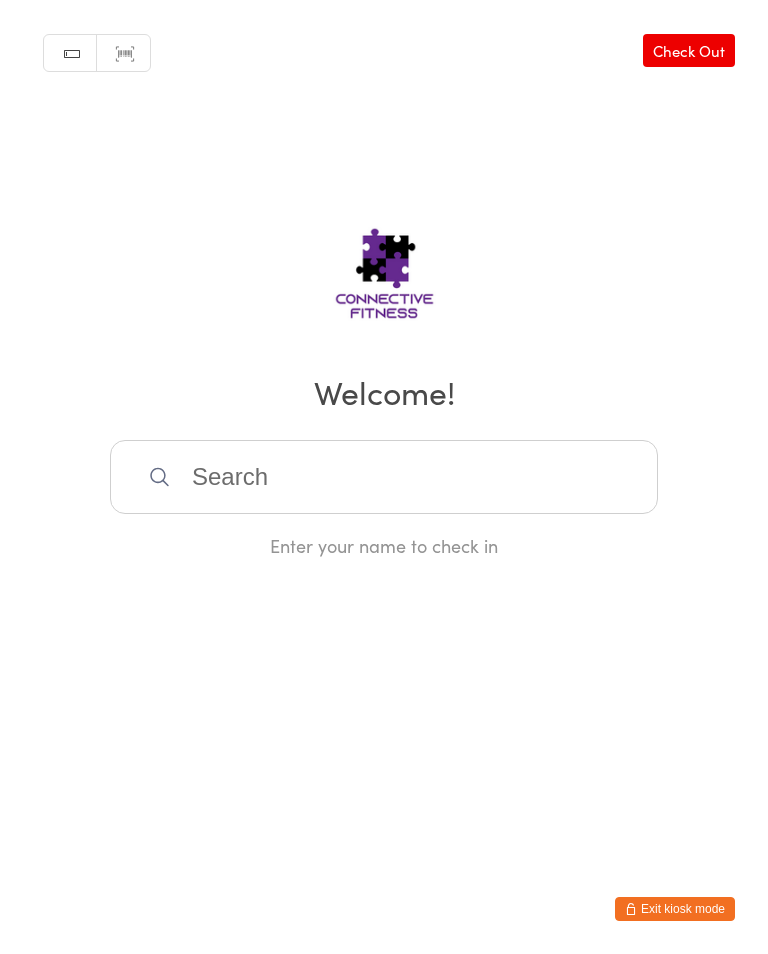 click at bounding box center (384, 477) 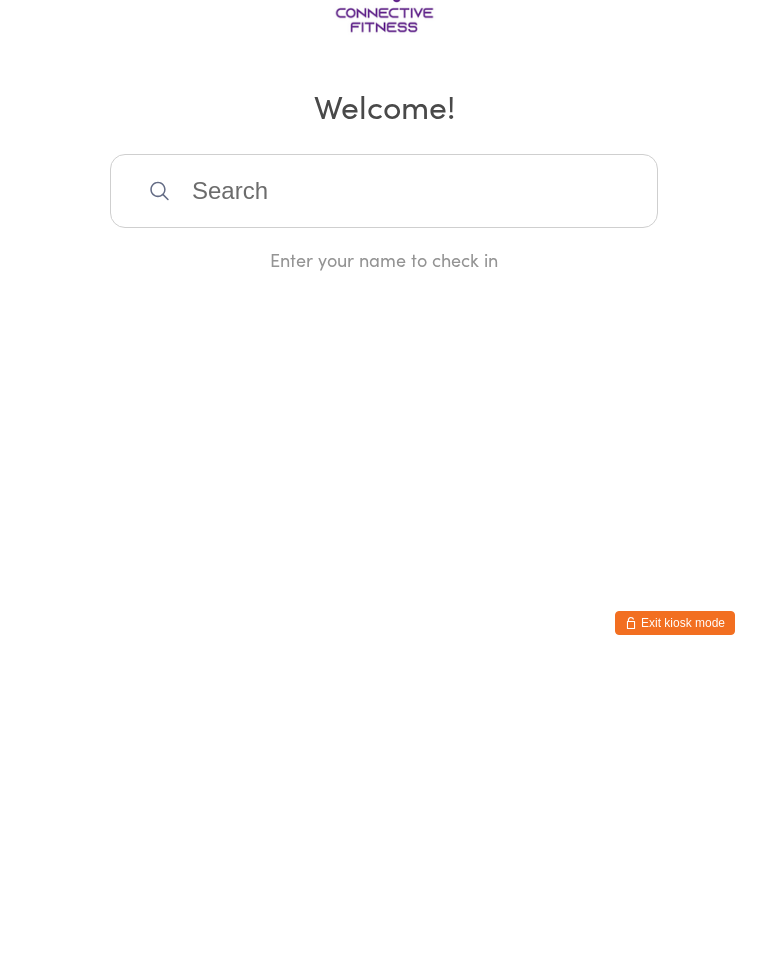 scroll, scrollTop: 0, scrollLeft: 0, axis: both 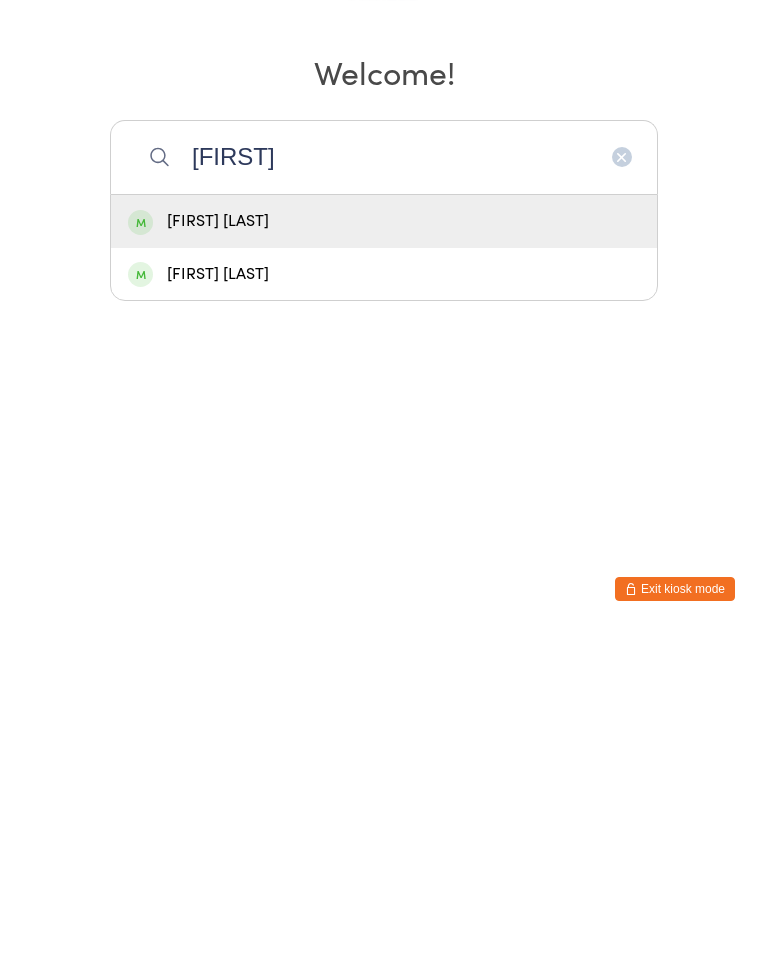type on "[FIRST]" 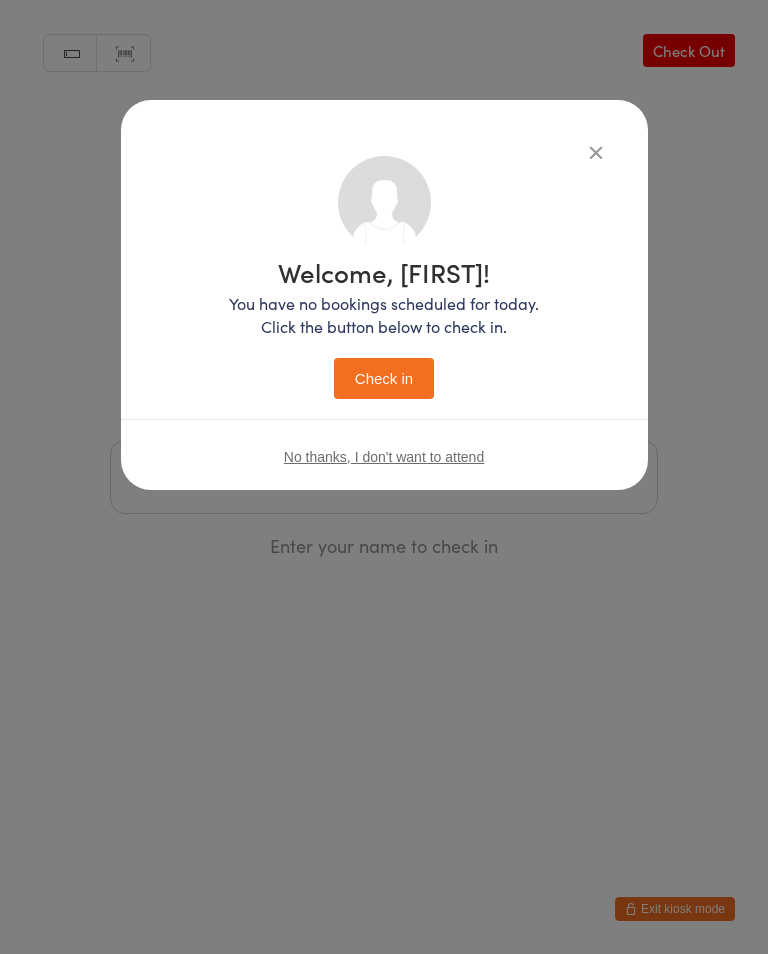 click on "Check in" at bounding box center (384, 378) 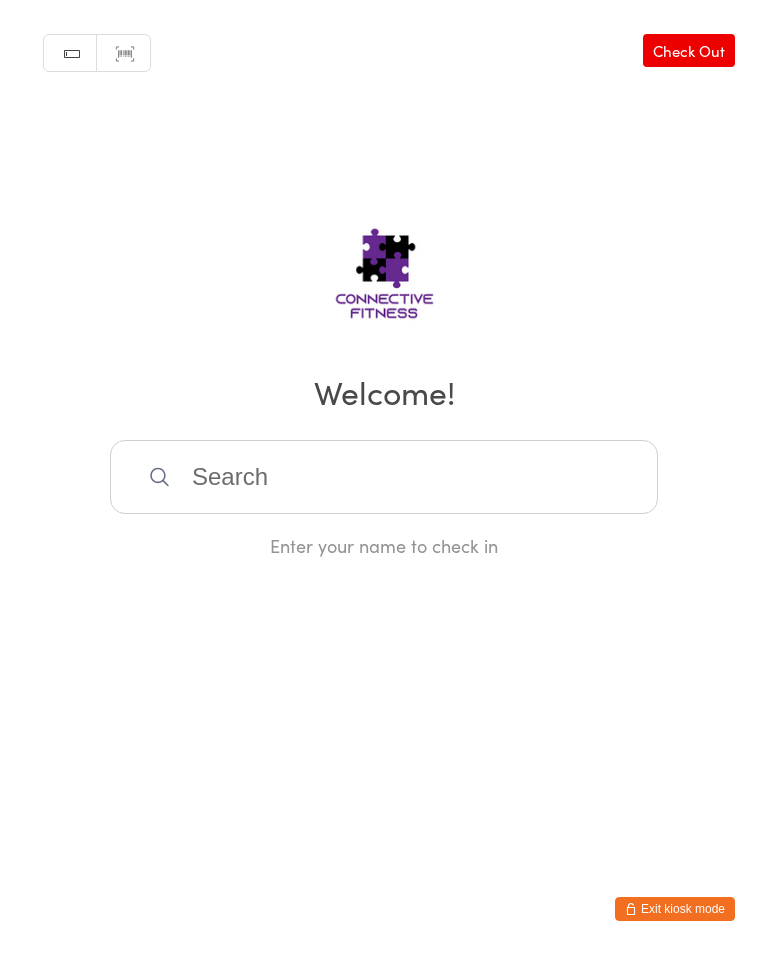 click at bounding box center [384, 477] 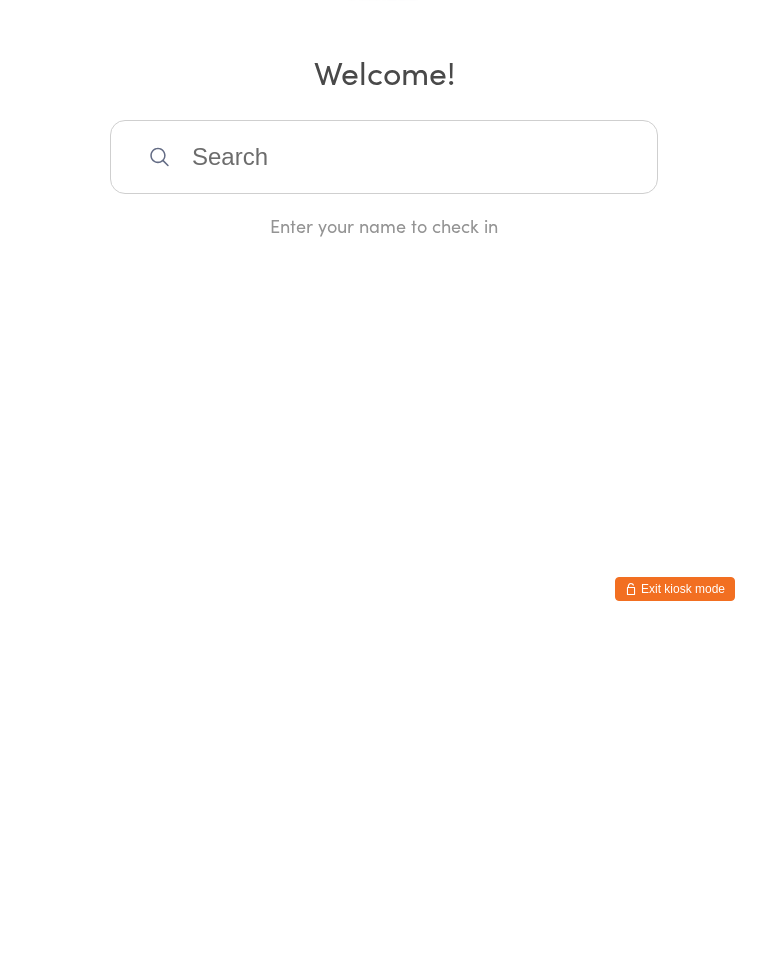 scroll, scrollTop: 0, scrollLeft: 0, axis: both 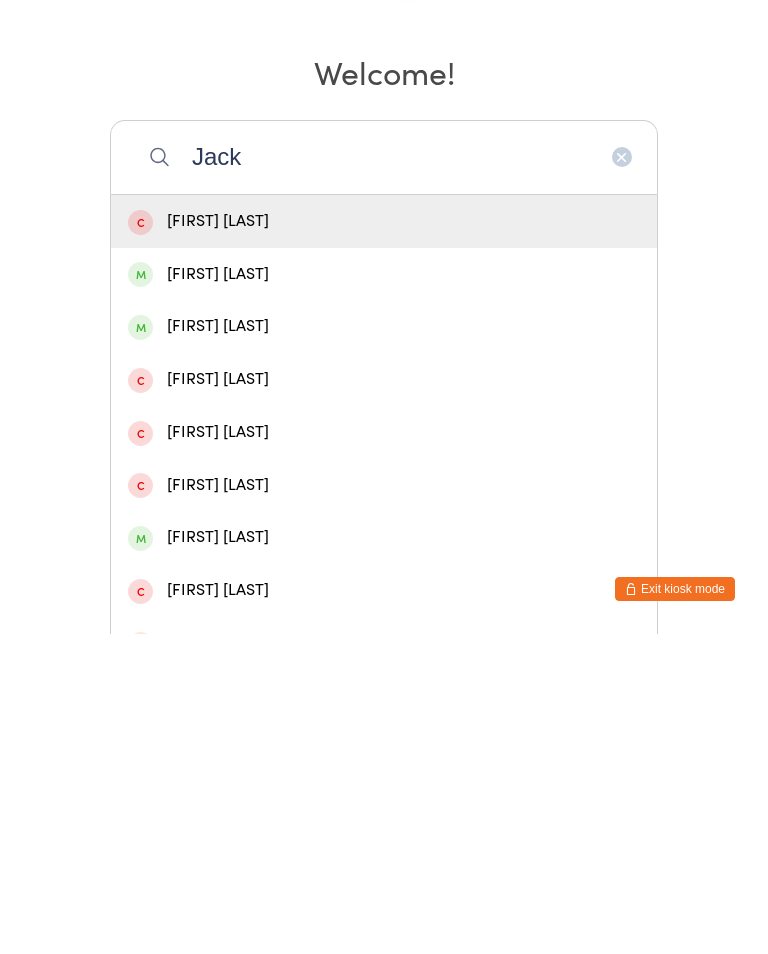 type on "Jack" 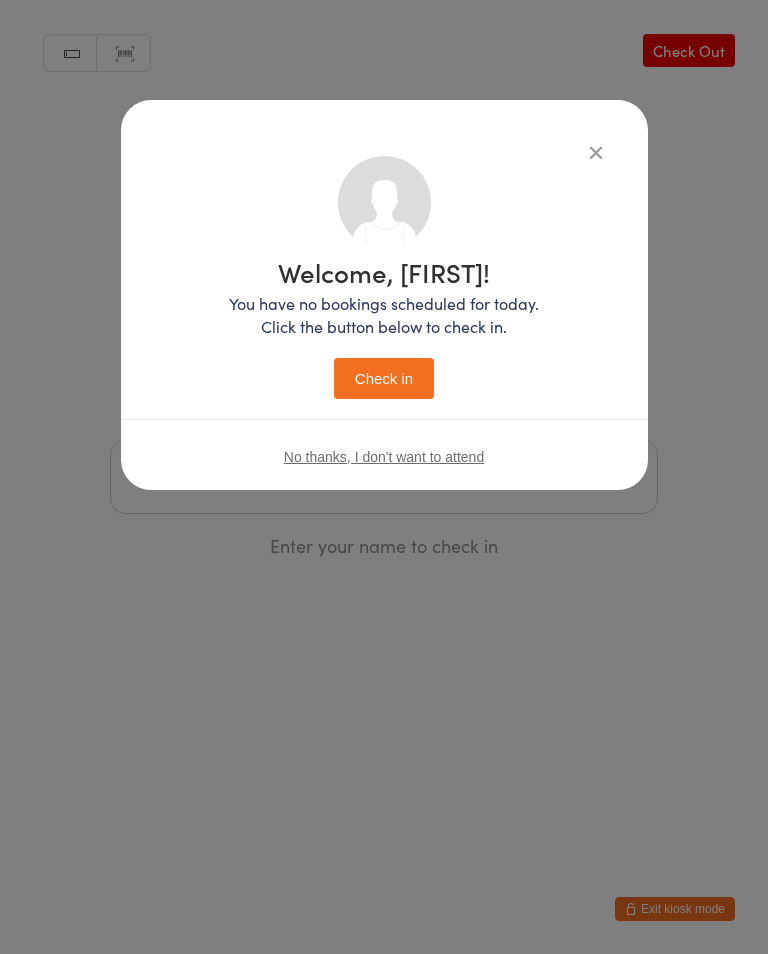 click on "Check in" at bounding box center [384, 378] 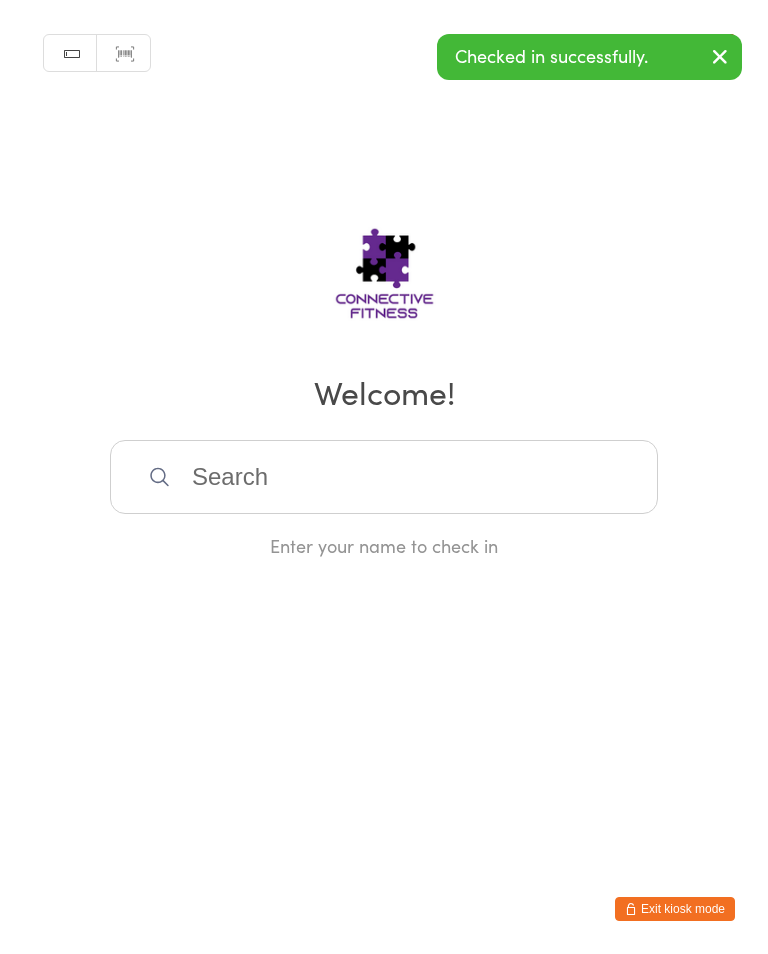 click at bounding box center [384, 477] 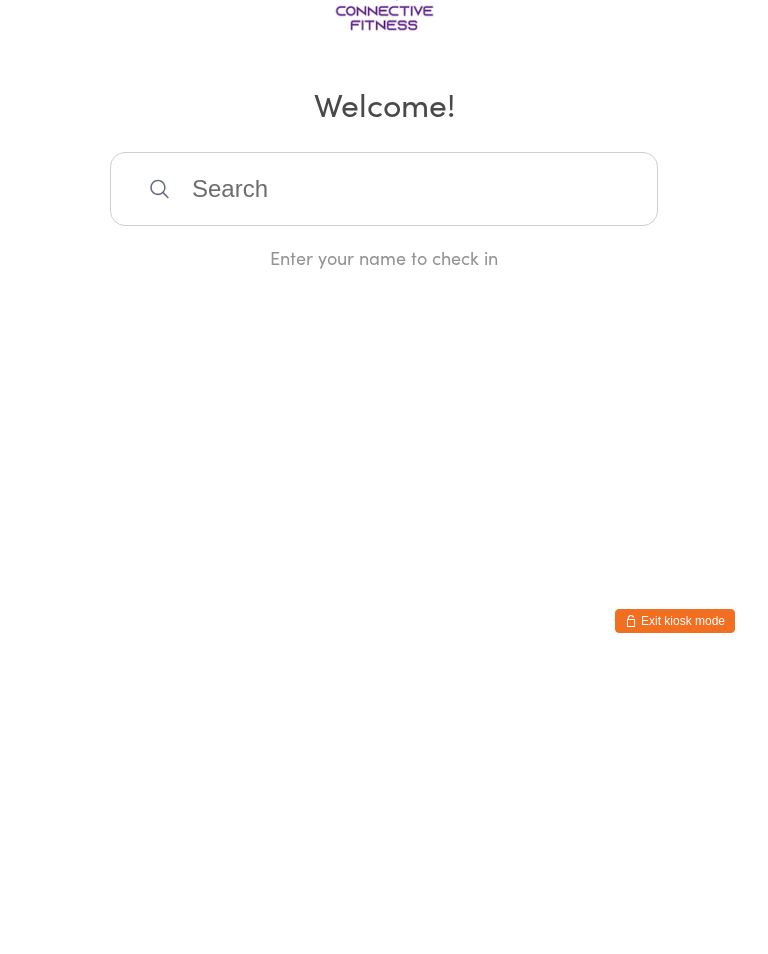 scroll, scrollTop: 0, scrollLeft: 0, axis: both 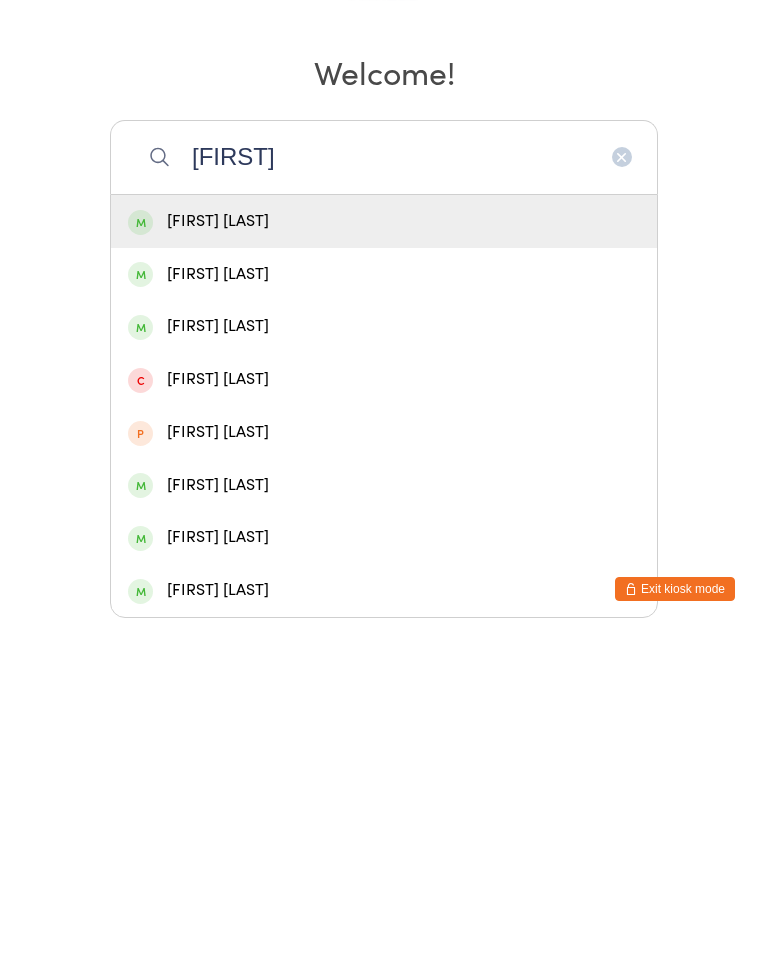 type on "[FIRST]" 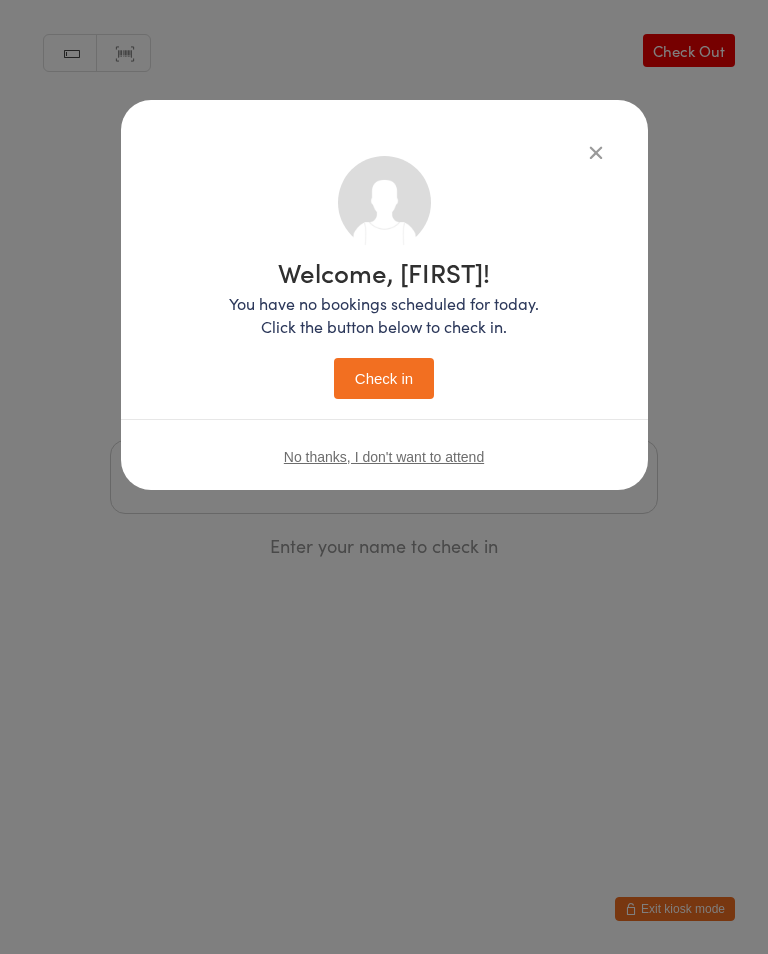 click on "Check in" at bounding box center (384, 378) 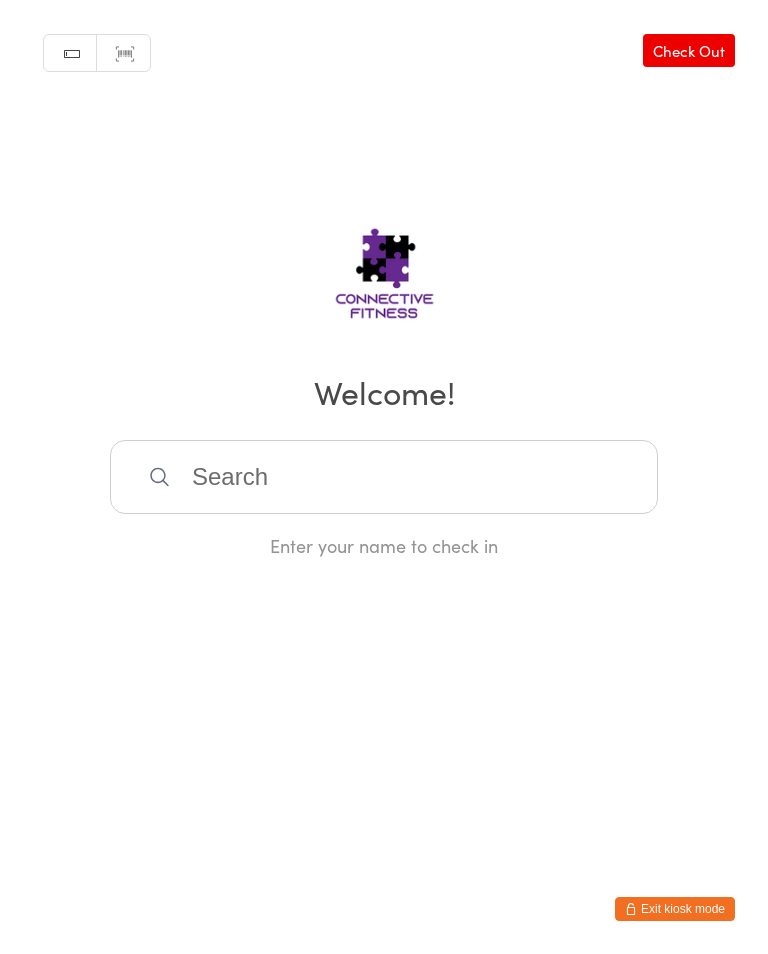 click at bounding box center [384, 477] 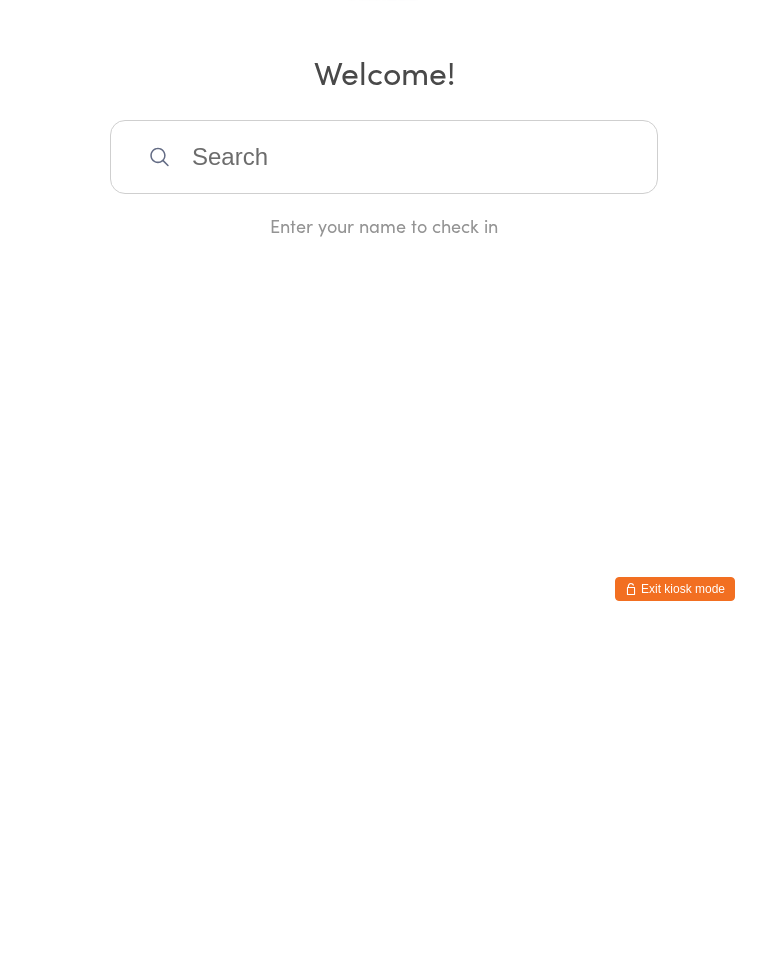 scroll, scrollTop: 0, scrollLeft: 0, axis: both 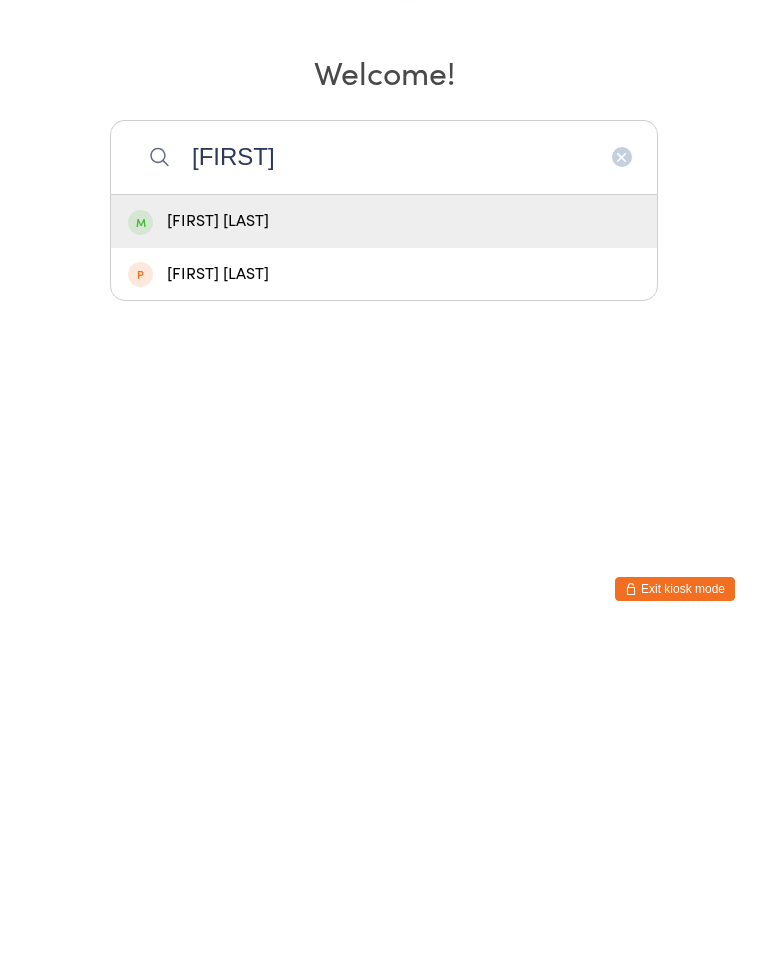 type on "[FIRST]" 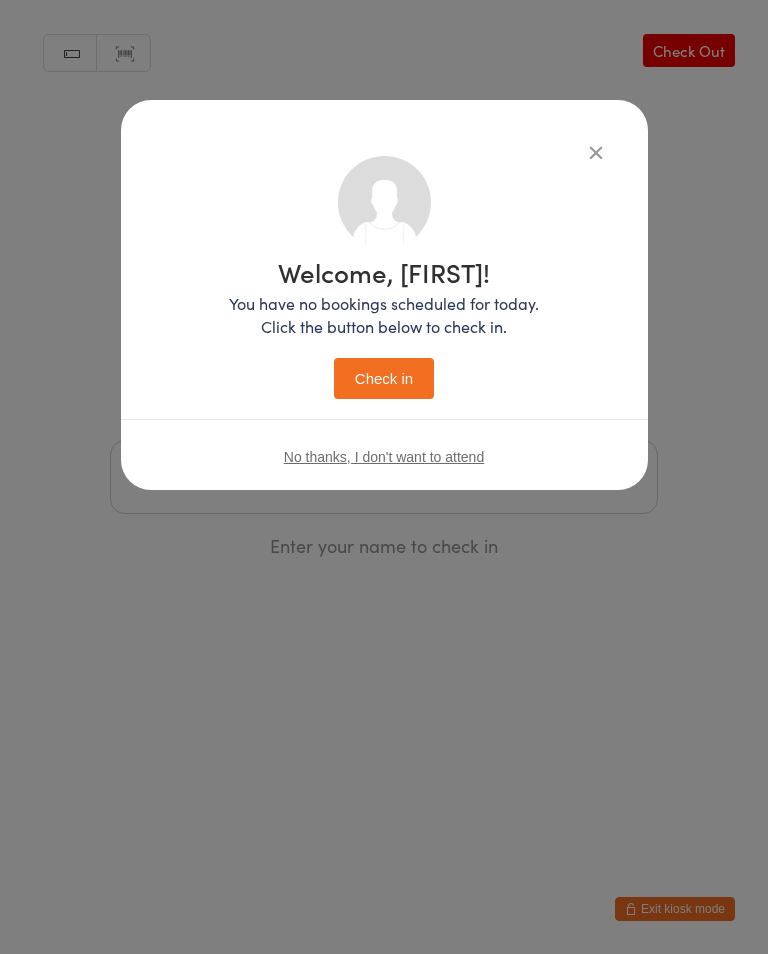 click on "Check in" at bounding box center [384, 378] 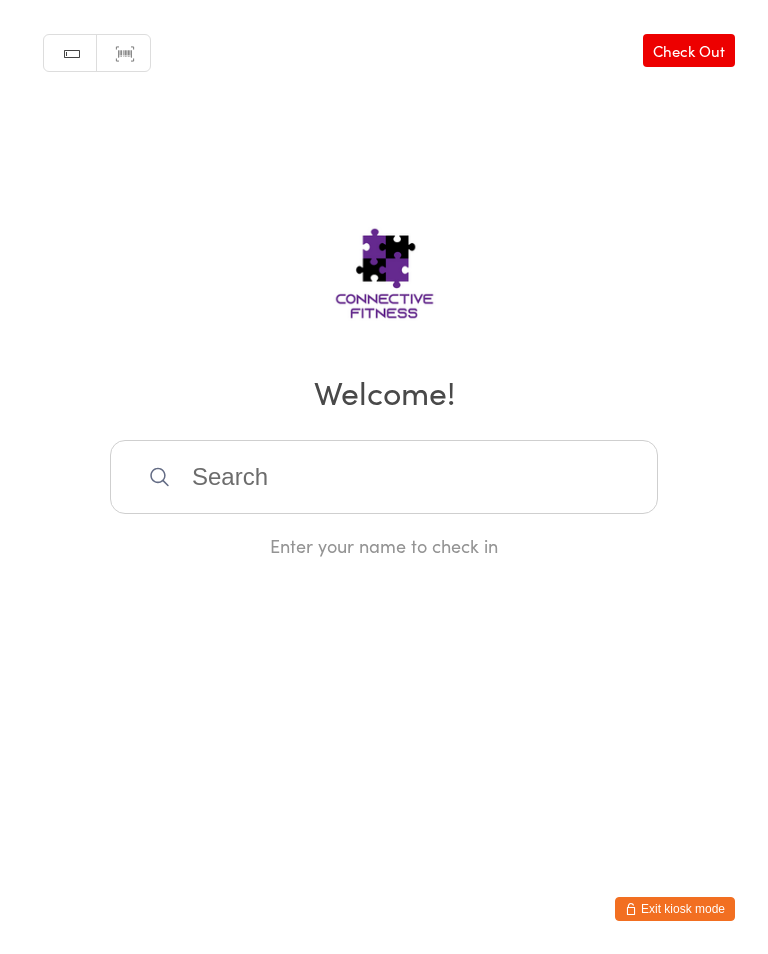 click at bounding box center (384, 477) 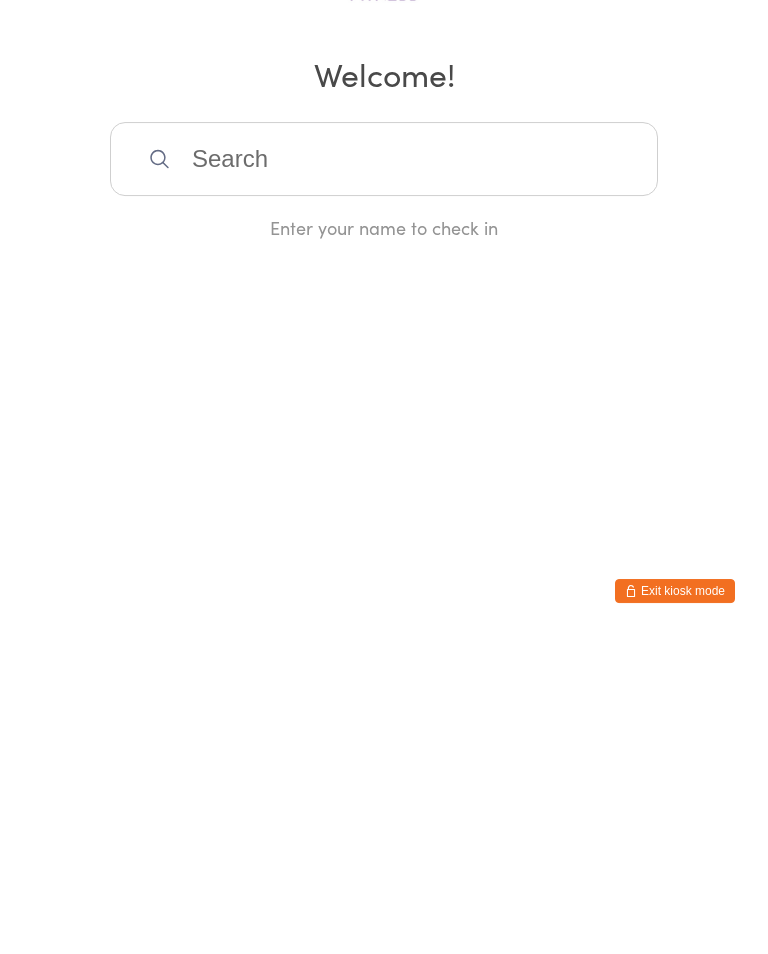scroll, scrollTop: 86, scrollLeft: 0, axis: vertical 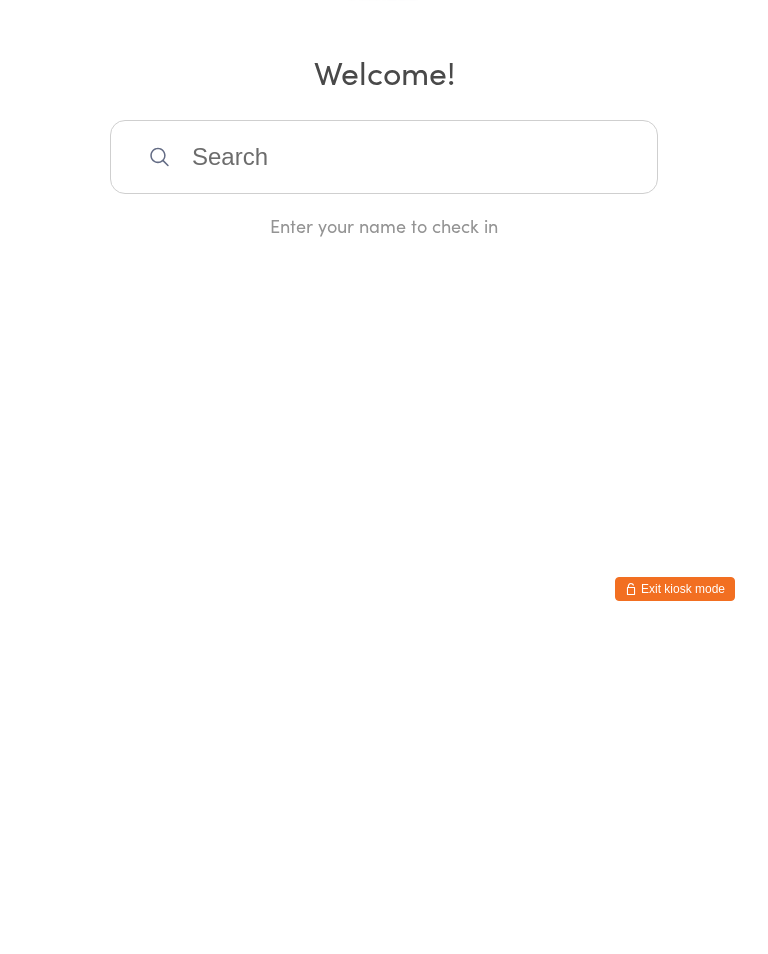 click on "Manual search Scanner input Check Out Welcome! Enter your name to check in" at bounding box center [384, 279] 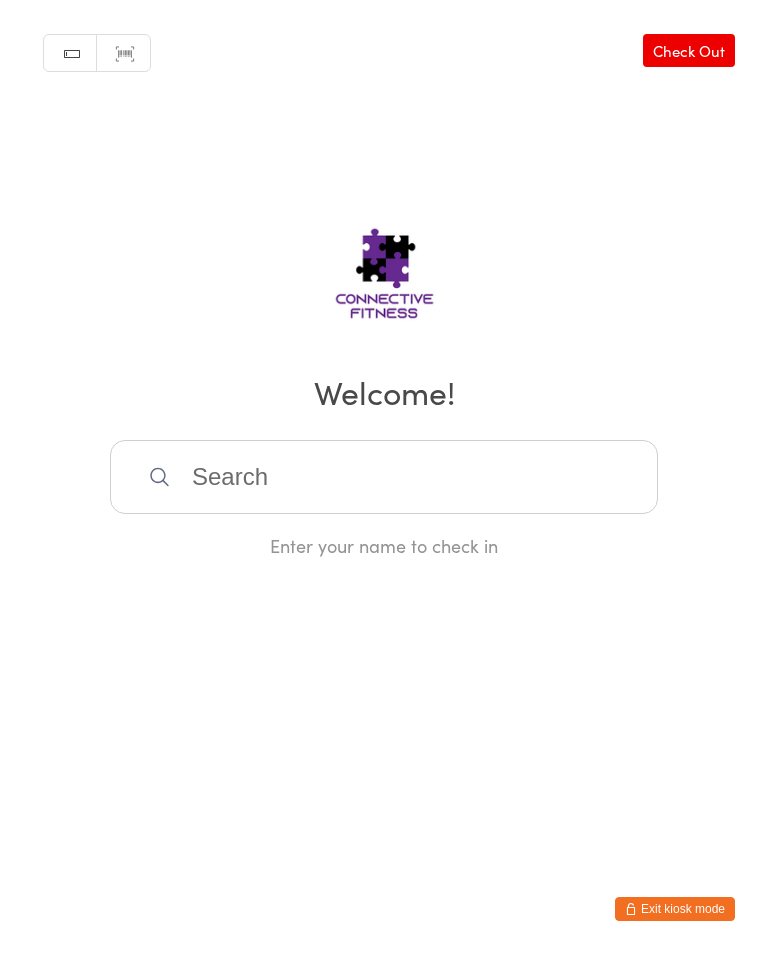 click on "Manual search Scanner input Check Out Welcome! Enter your name to check in" at bounding box center (384, 279) 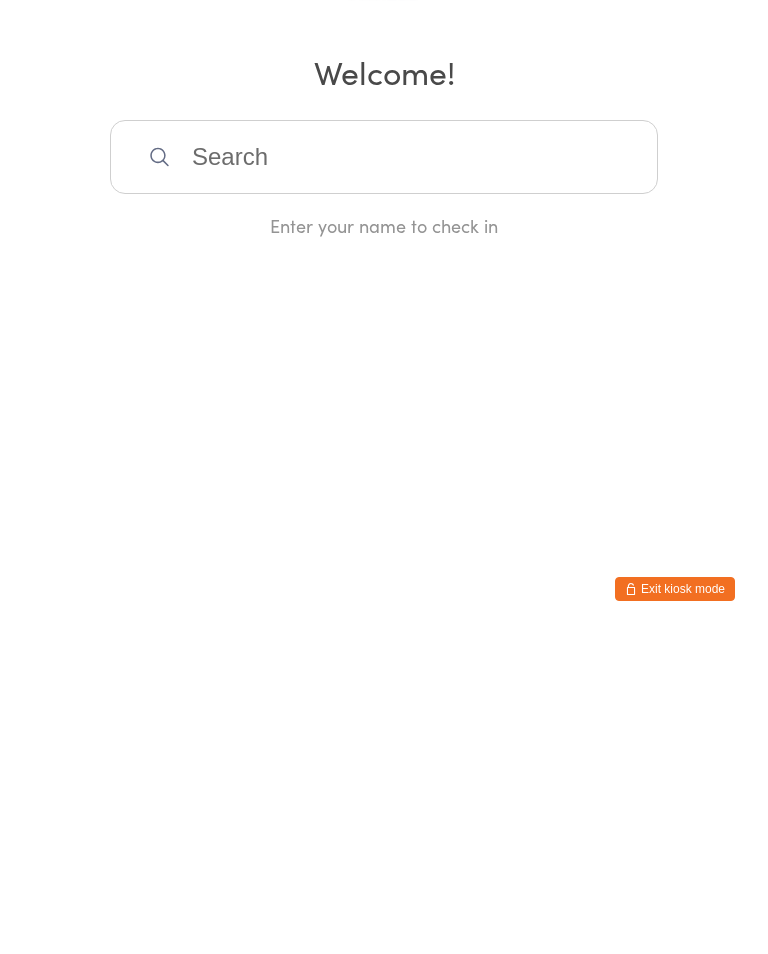 scroll, scrollTop: 0, scrollLeft: 0, axis: both 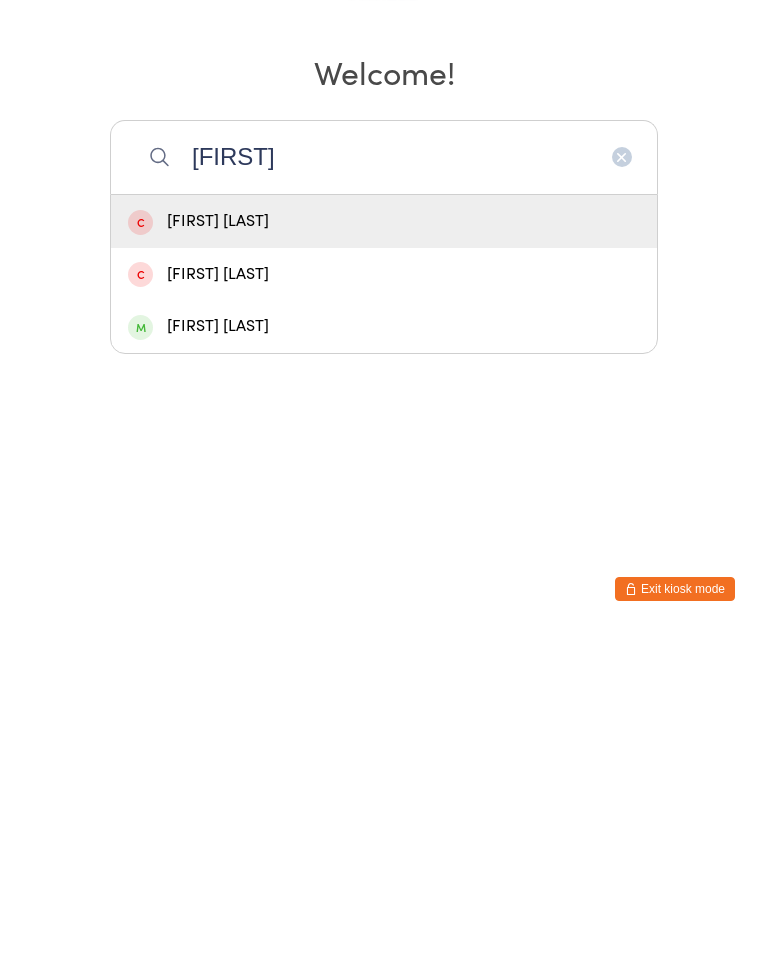 type on "[FIRST]" 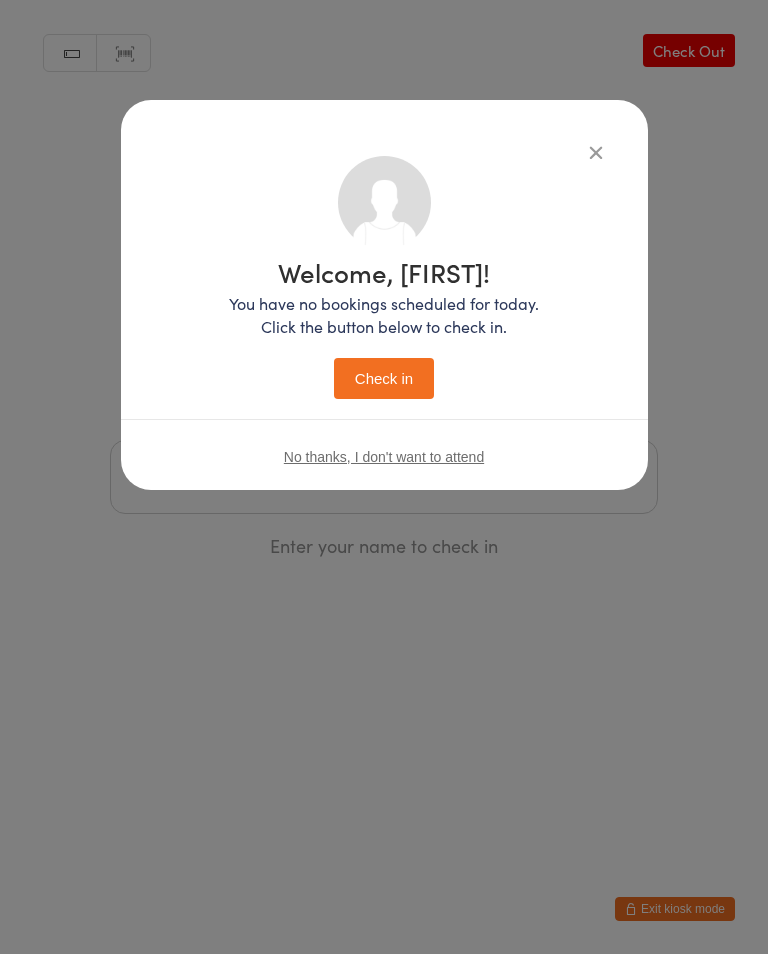 click on "Check in" at bounding box center [384, 378] 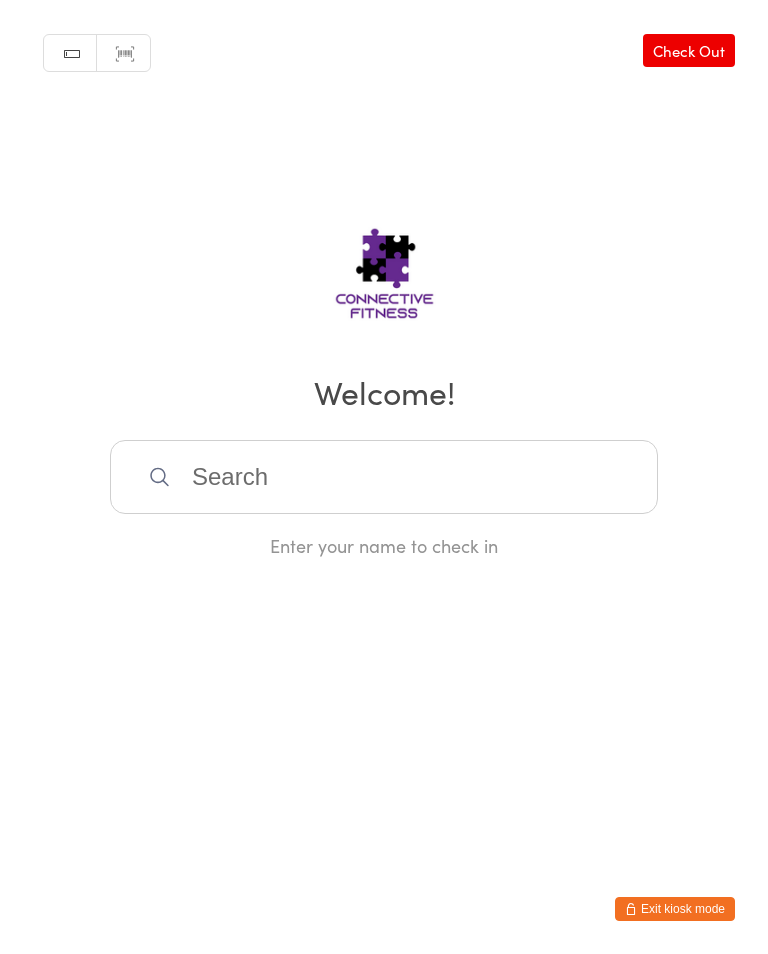 click at bounding box center [384, 477] 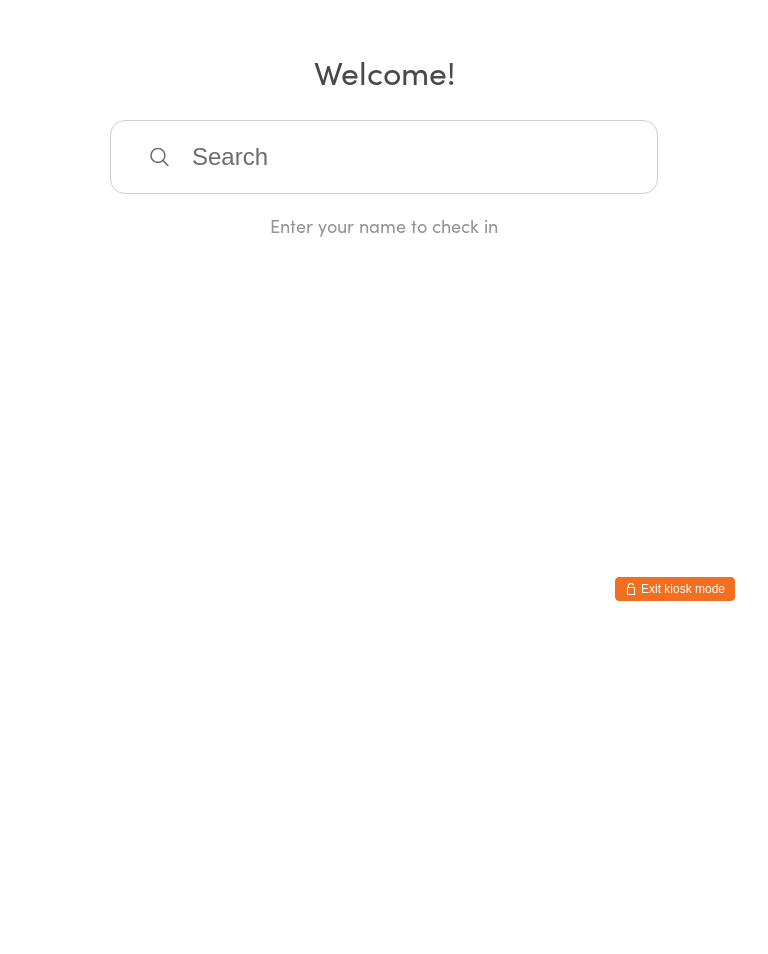 scroll, scrollTop: 0, scrollLeft: 0, axis: both 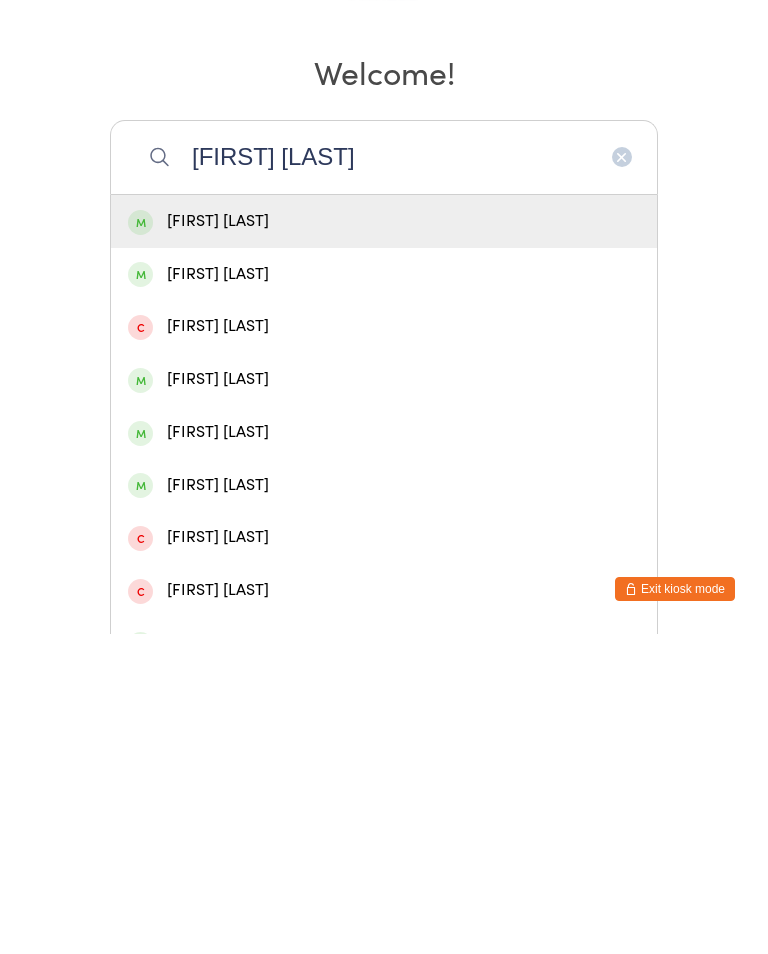 type on "[FIRST] [LAST]" 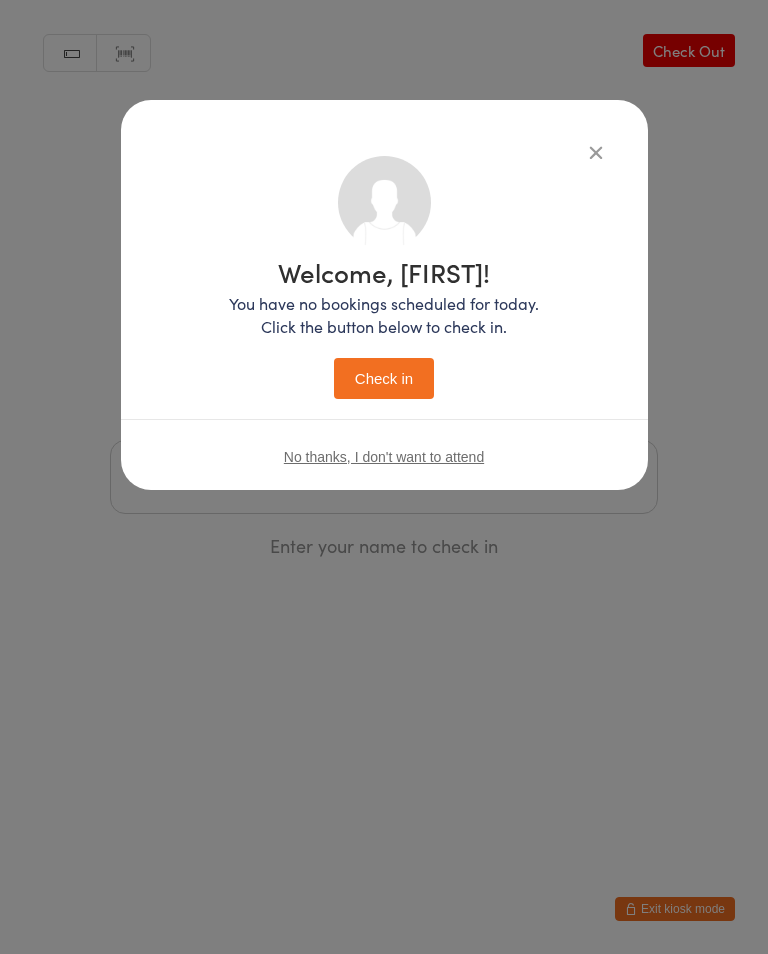 click on "Check in" at bounding box center (384, 378) 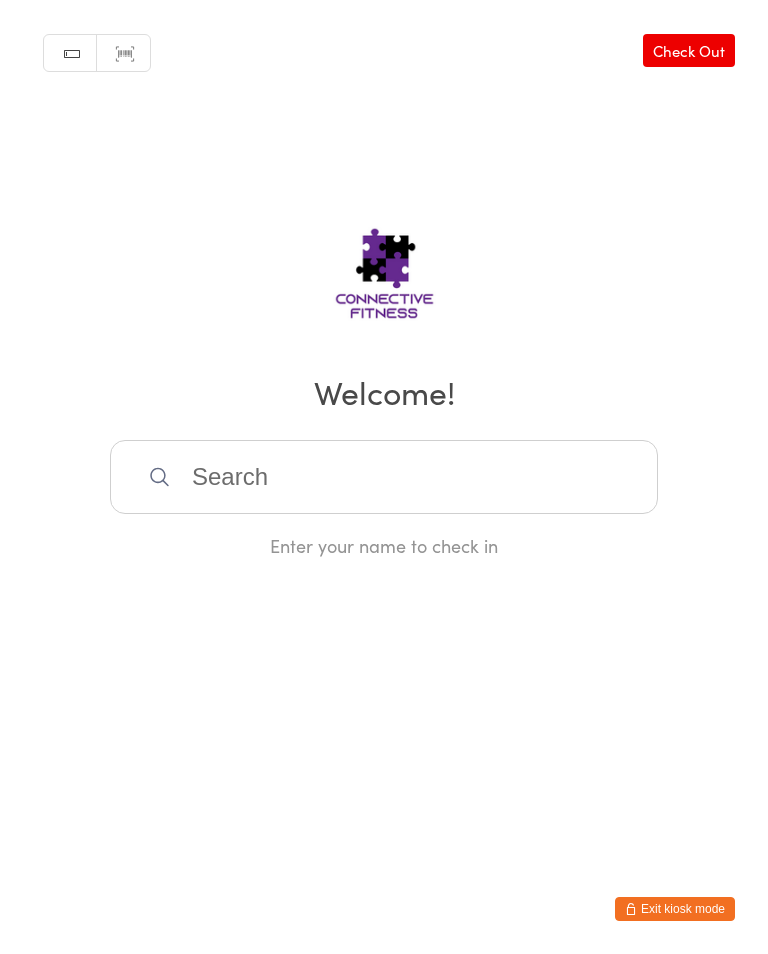 click at bounding box center (384, 477) 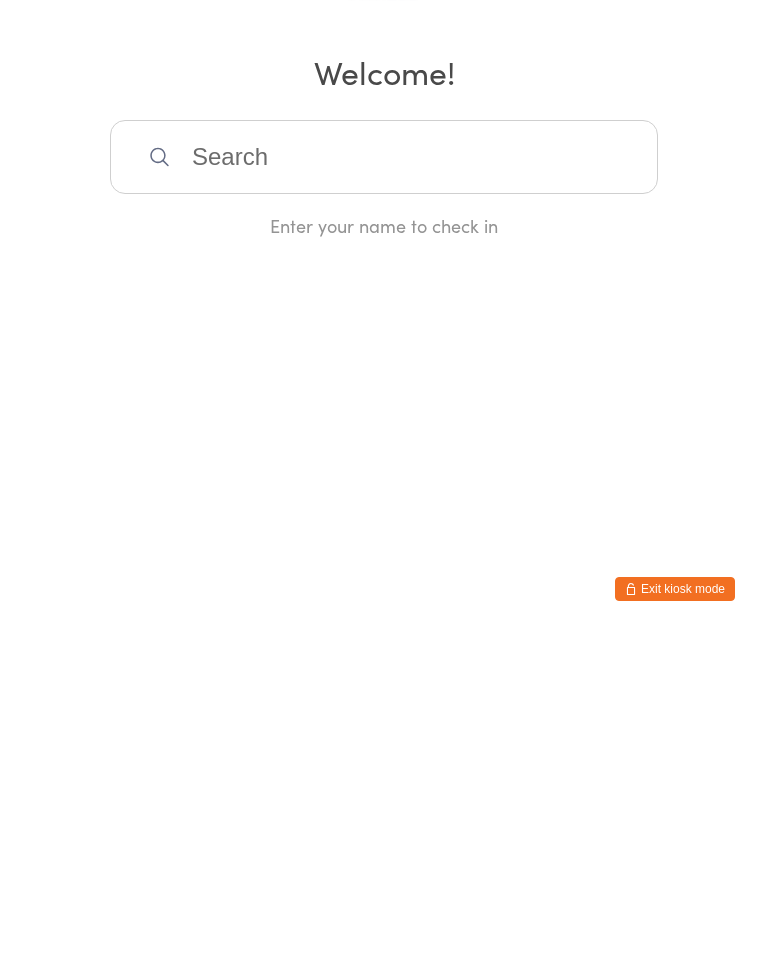 scroll, scrollTop: 0, scrollLeft: 0, axis: both 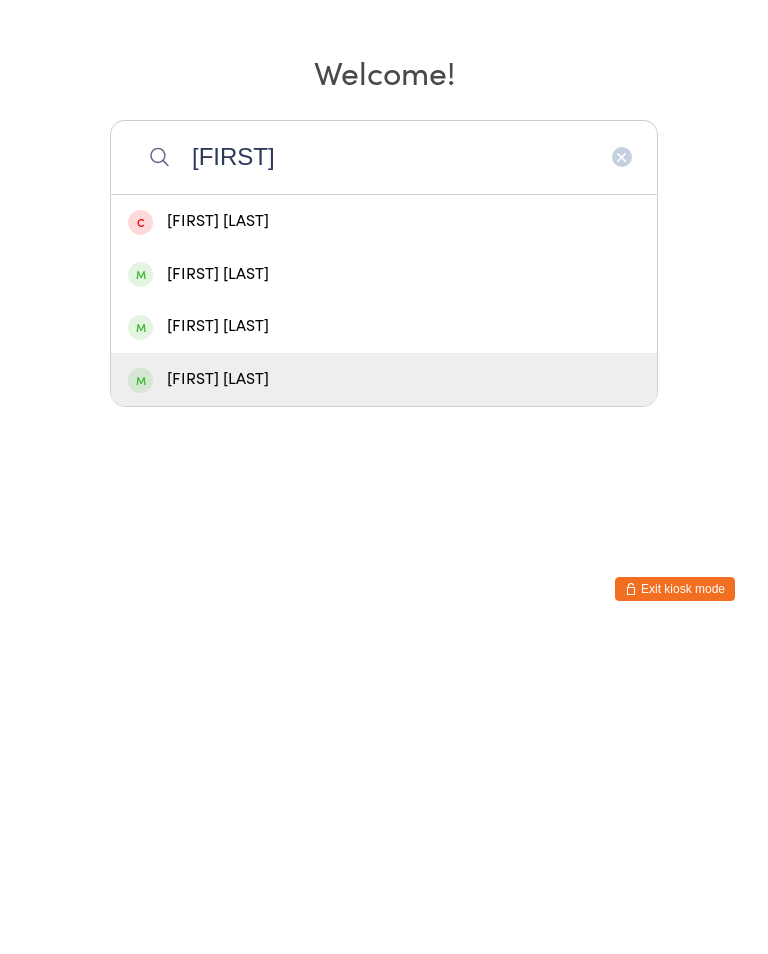 type on "[FIRST]" 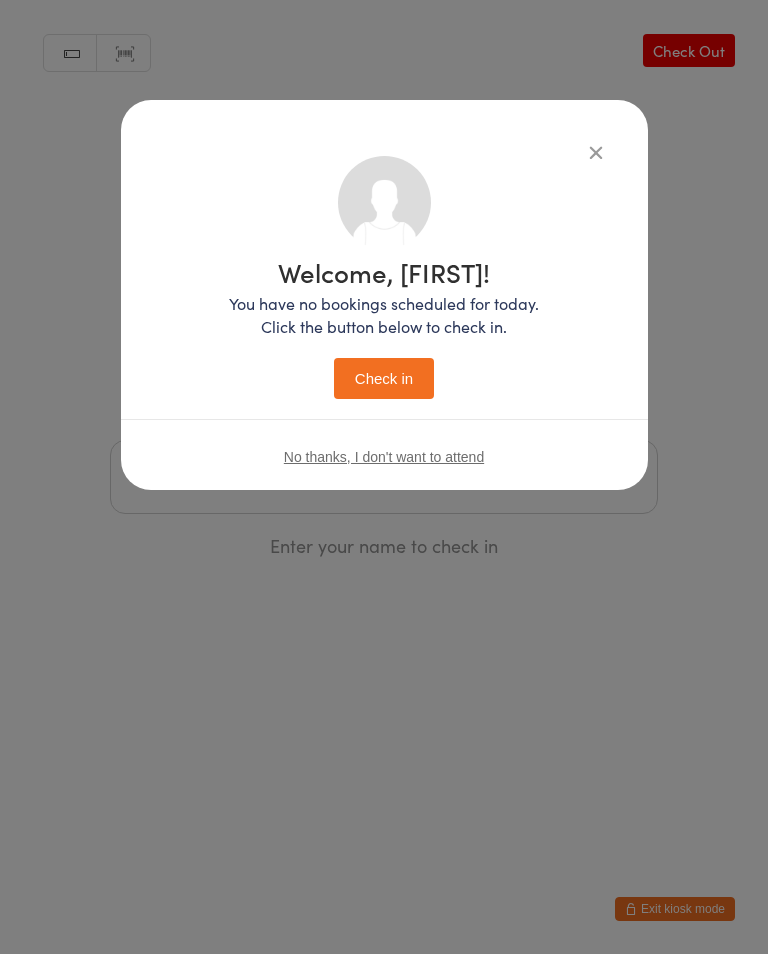 click on "Check in" at bounding box center [384, 378] 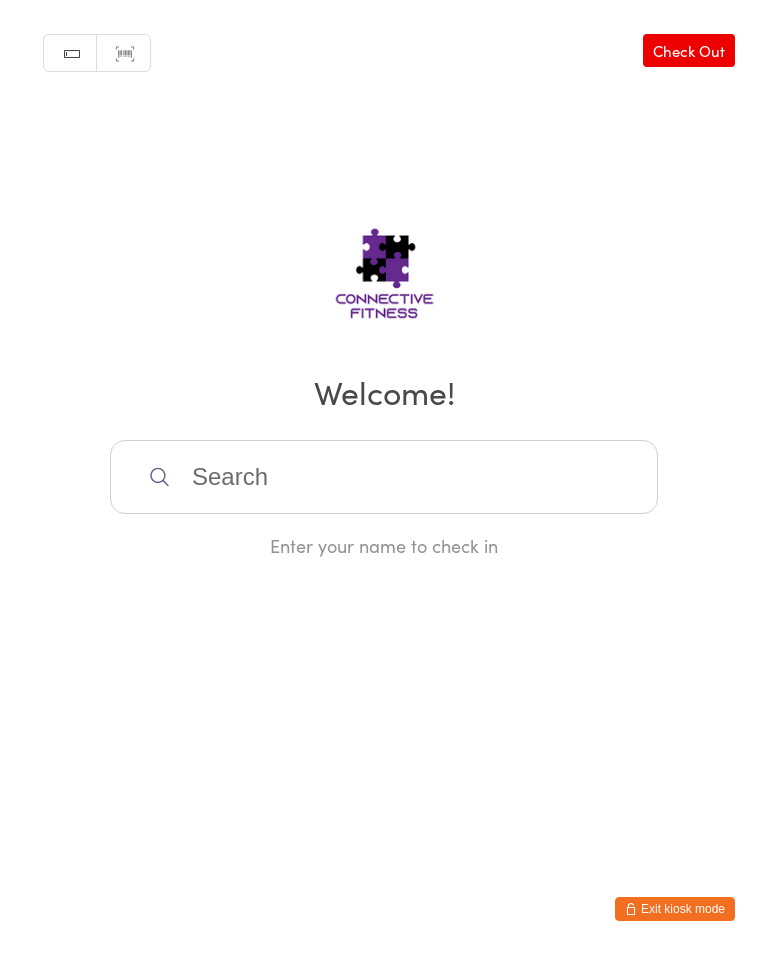 click at bounding box center [384, 477] 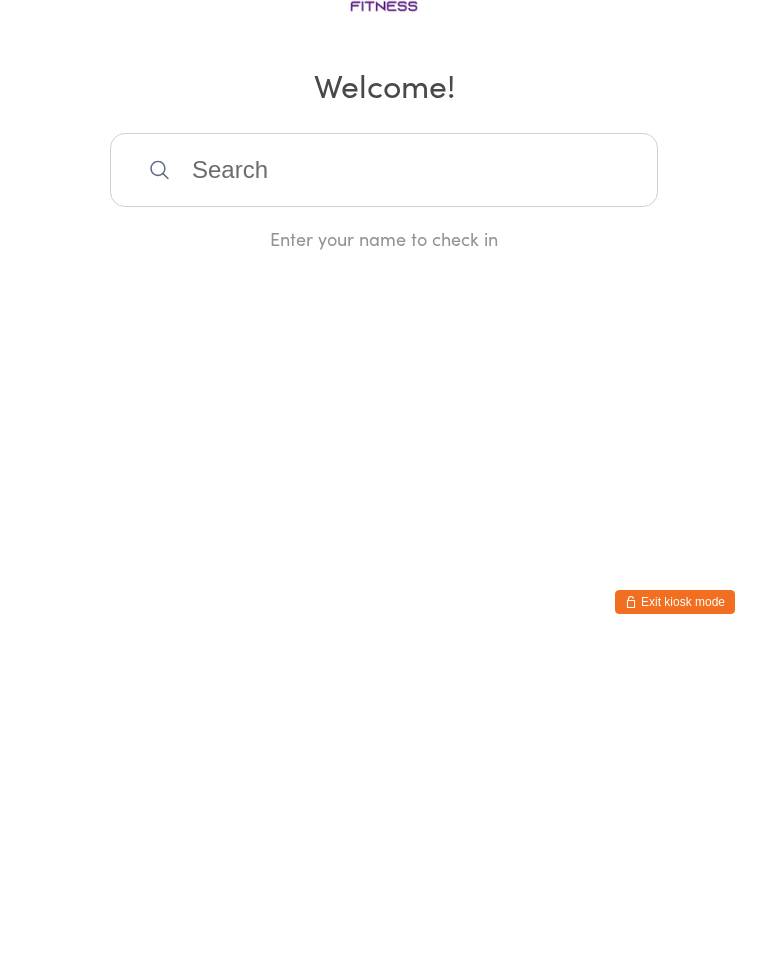 scroll, scrollTop: 0, scrollLeft: 0, axis: both 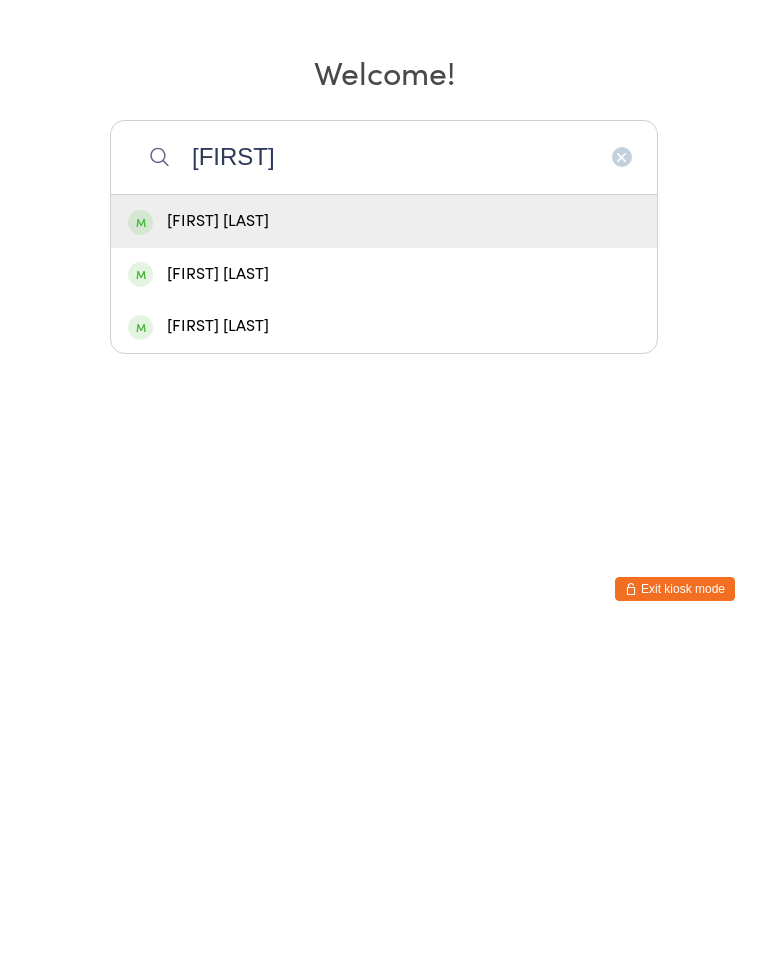 type on "[FIRST]" 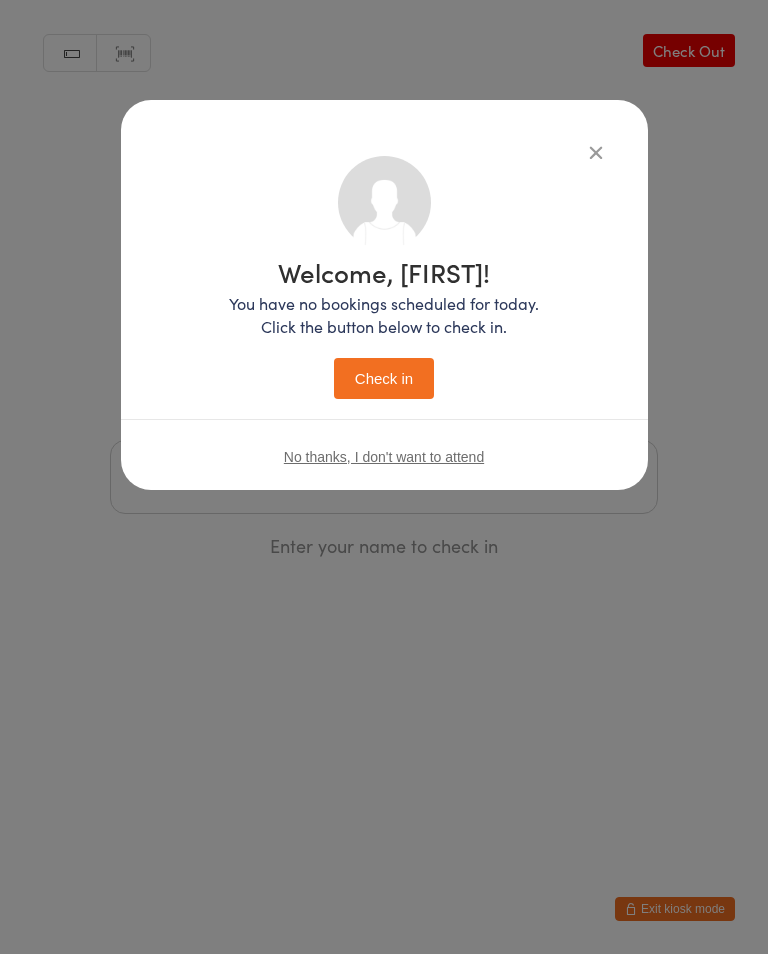 click on "Check in" at bounding box center [384, 378] 